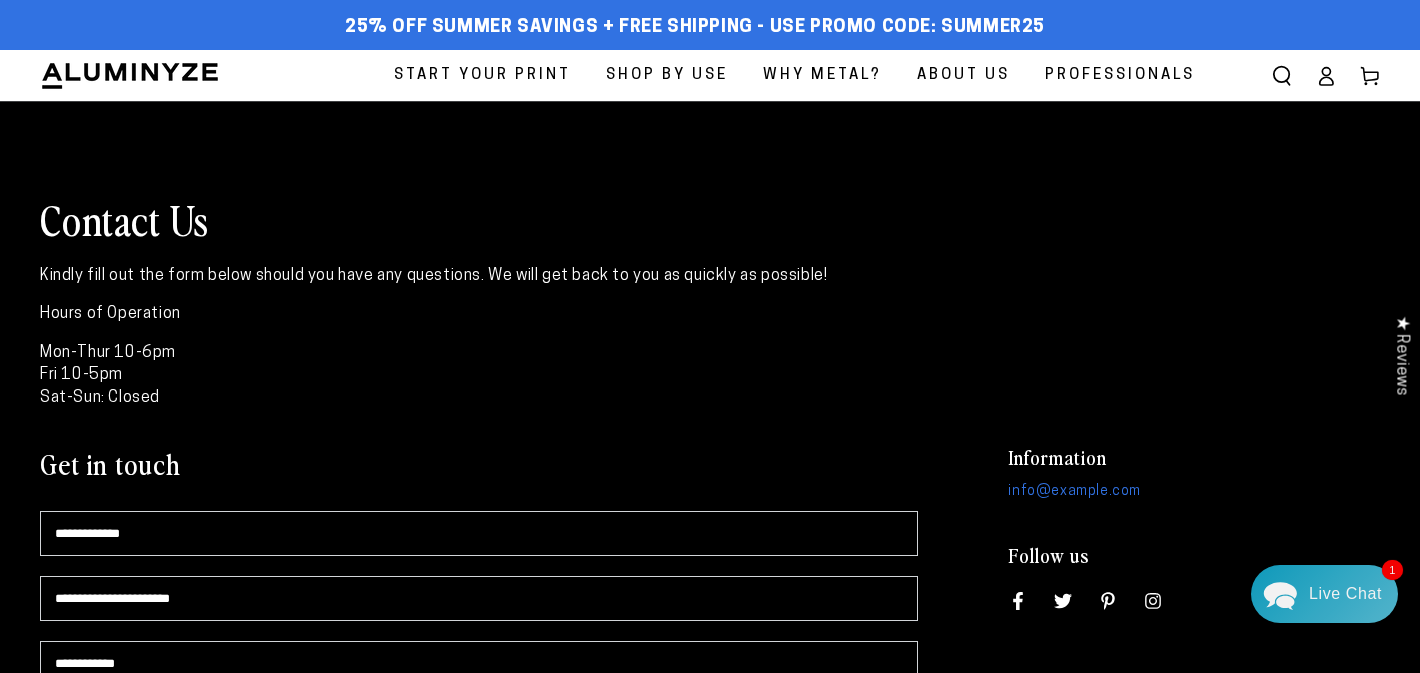 scroll, scrollTop: 0, scrollLeft: 0, axis: both 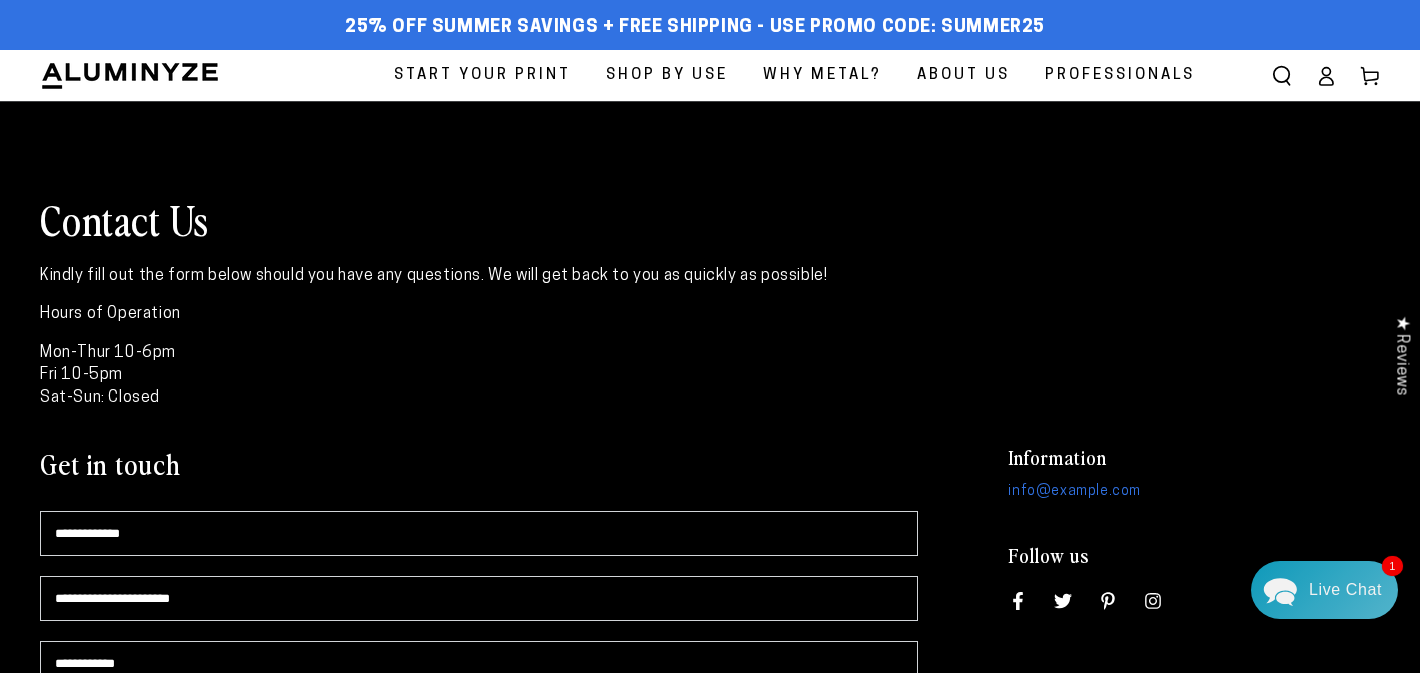 click 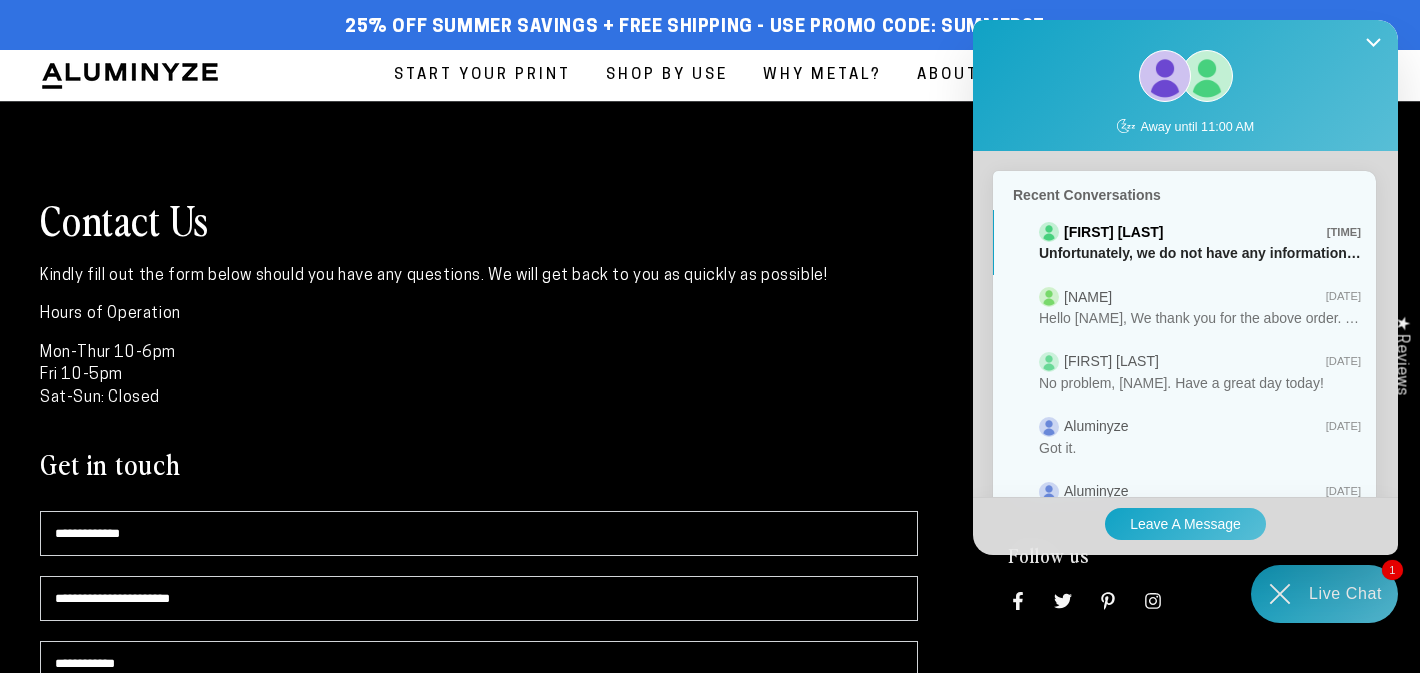 click on "Unfortunately, we do not have any information about what may have occurred during the delivery pr..." at bounding box center [1200, 253] 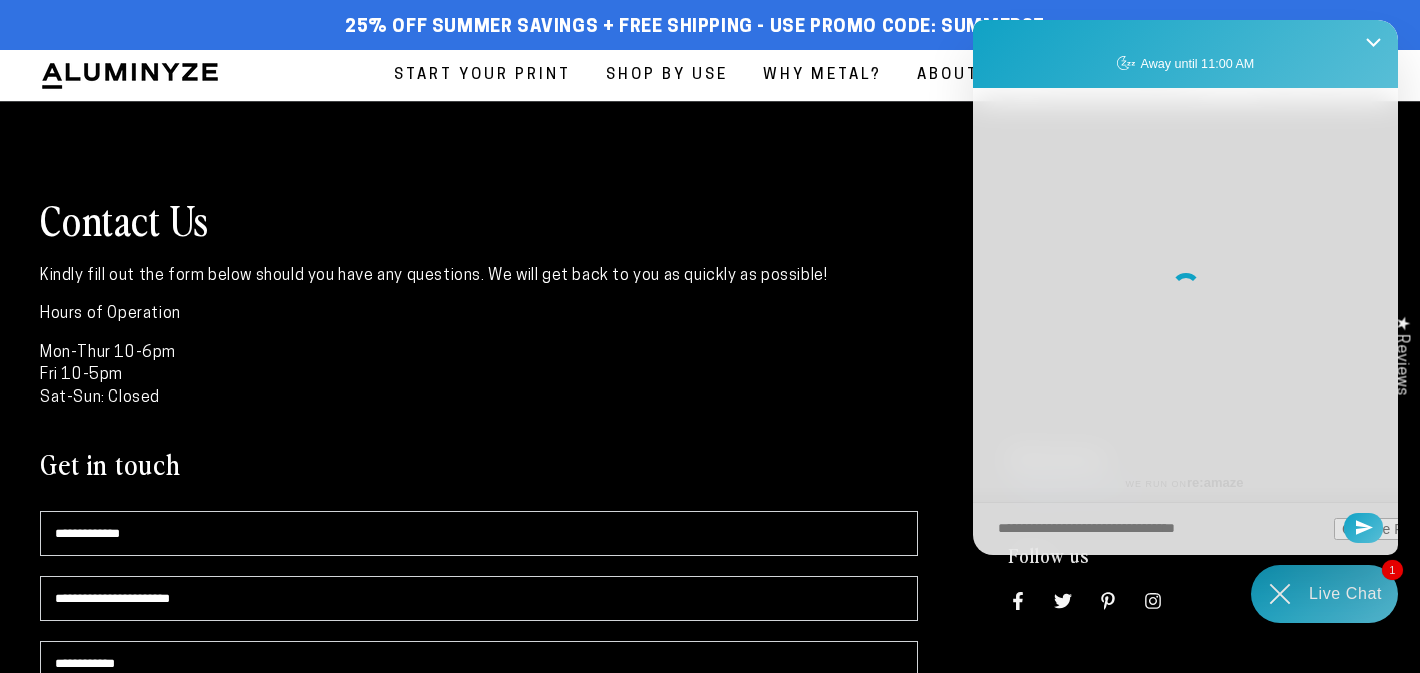 click at bounding box center (1184, 281) 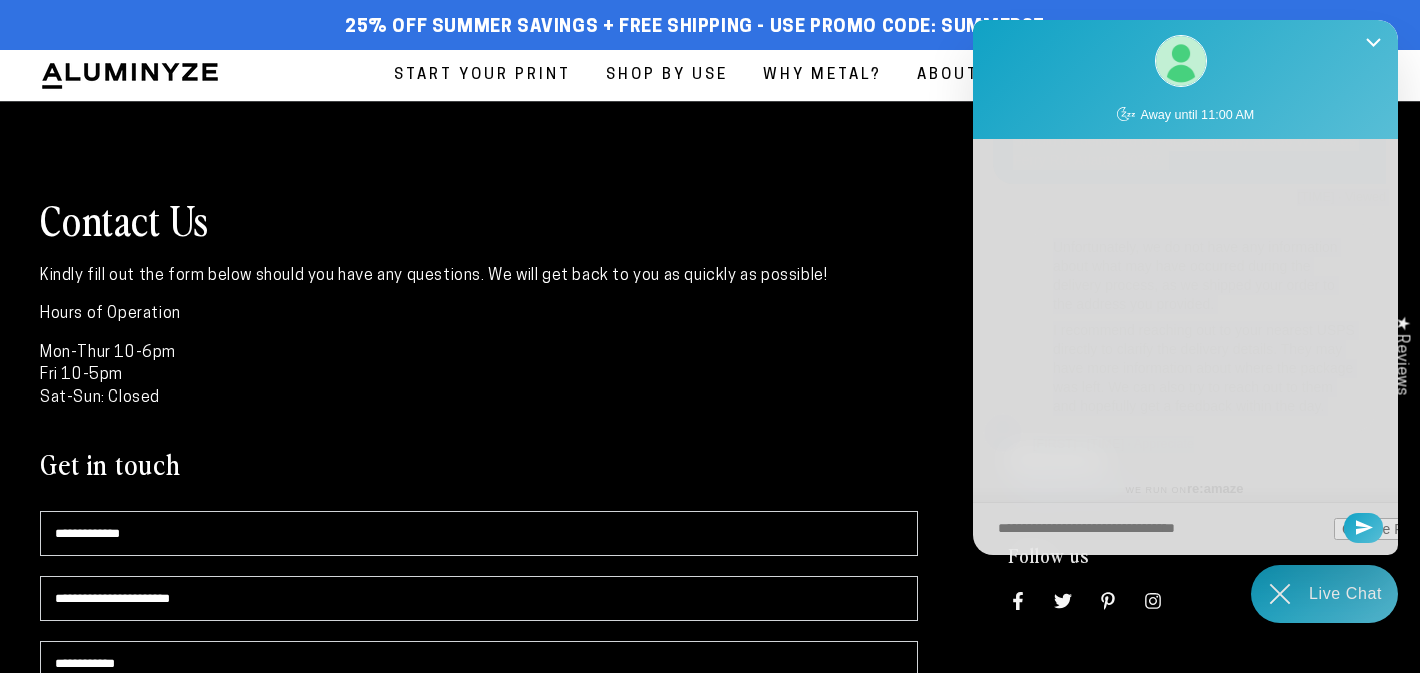 scroll, scrollTop: 2303, scrollLeft: 0, axis: vertical 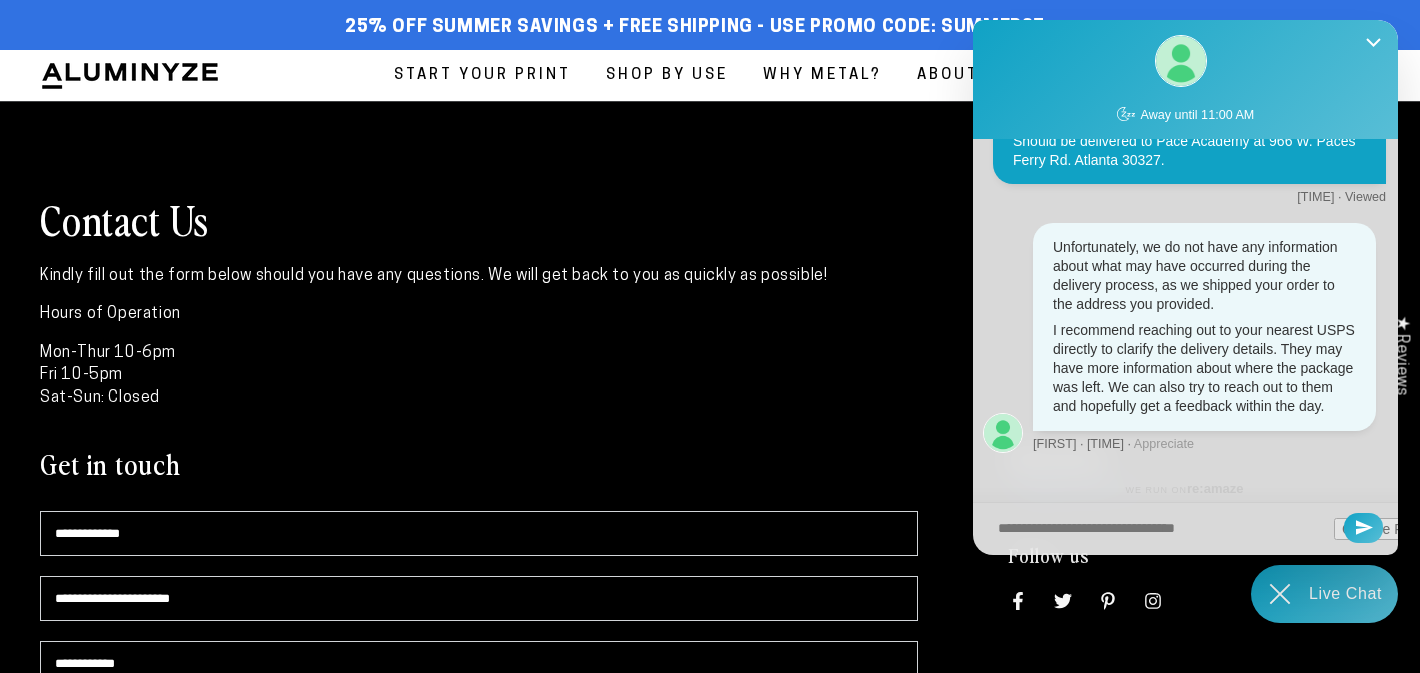 click at bounding box center [1159, 529] 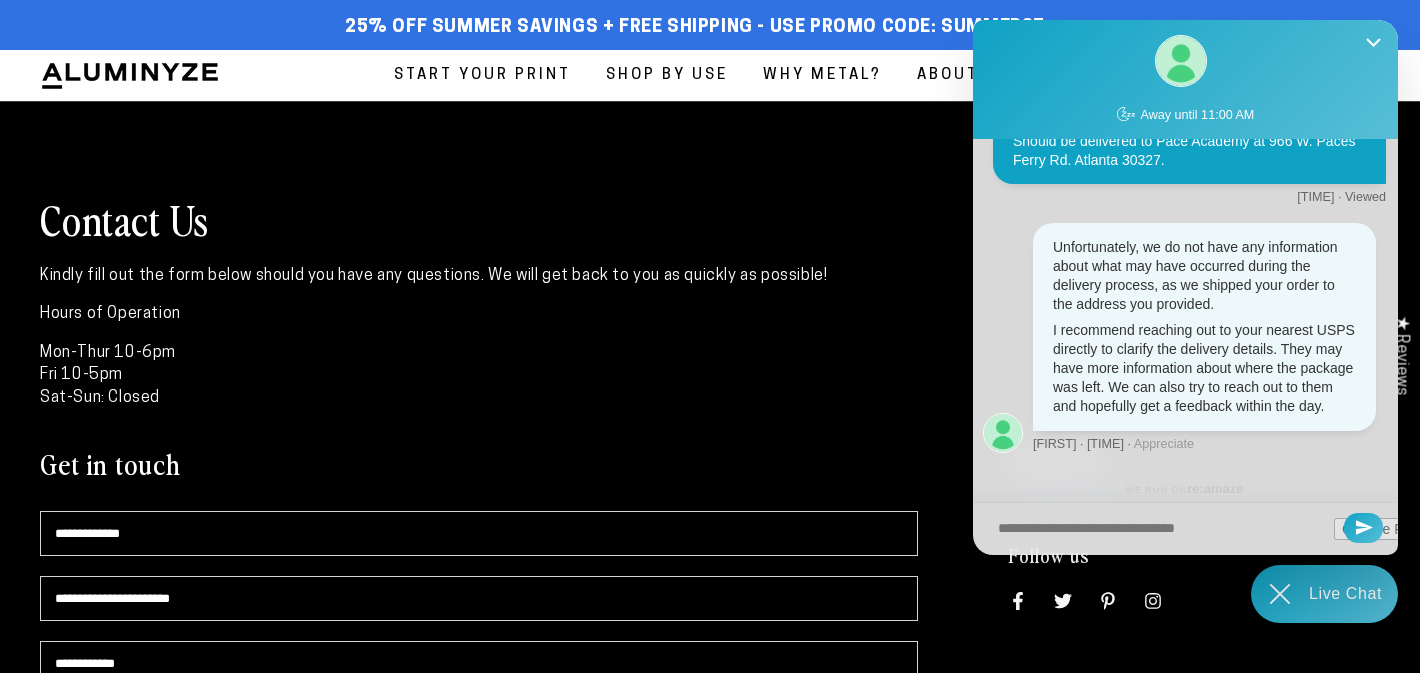 type on "*" 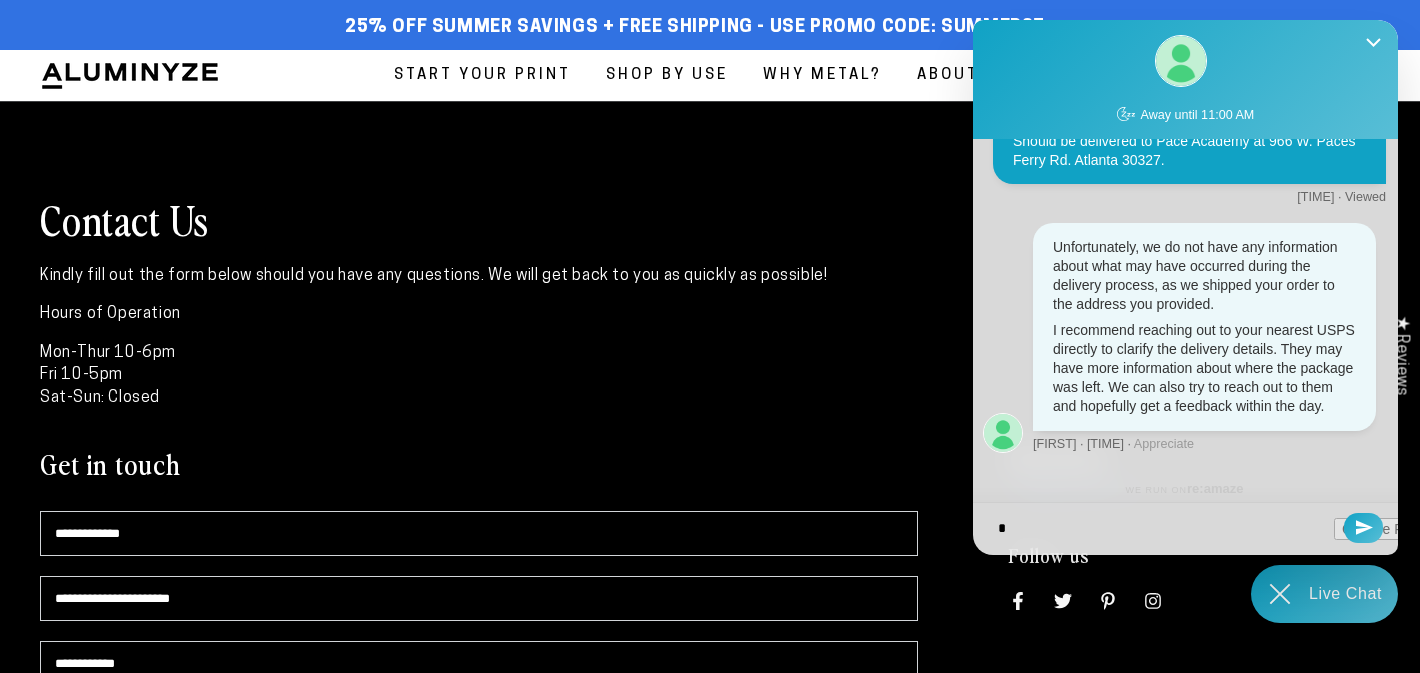 type on "**" 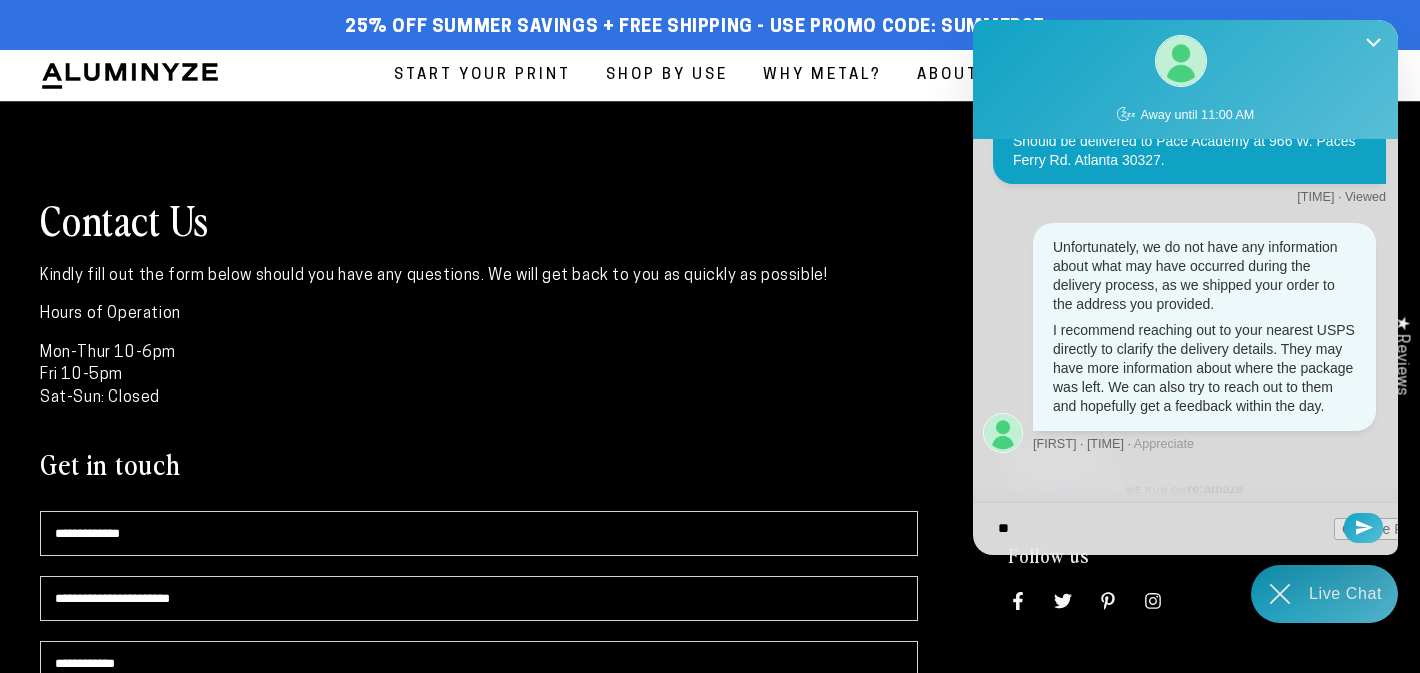 type on "***" 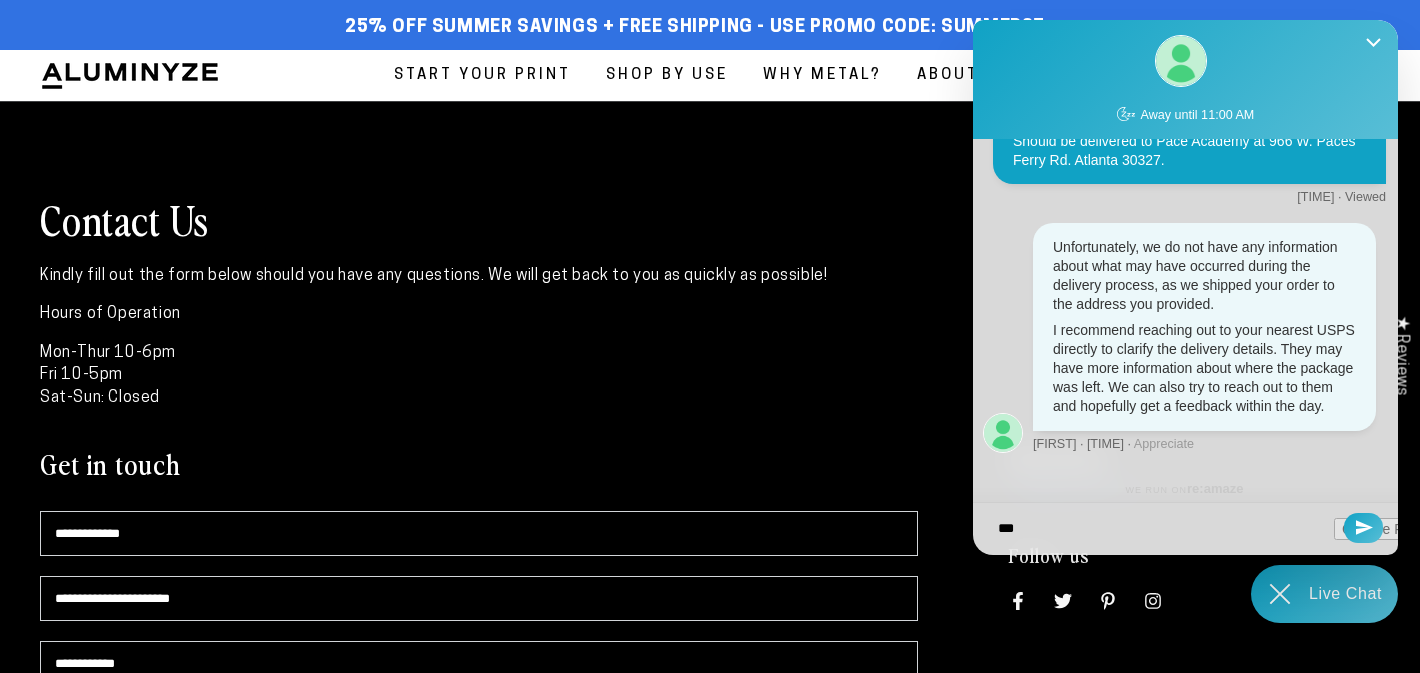 type on "****" 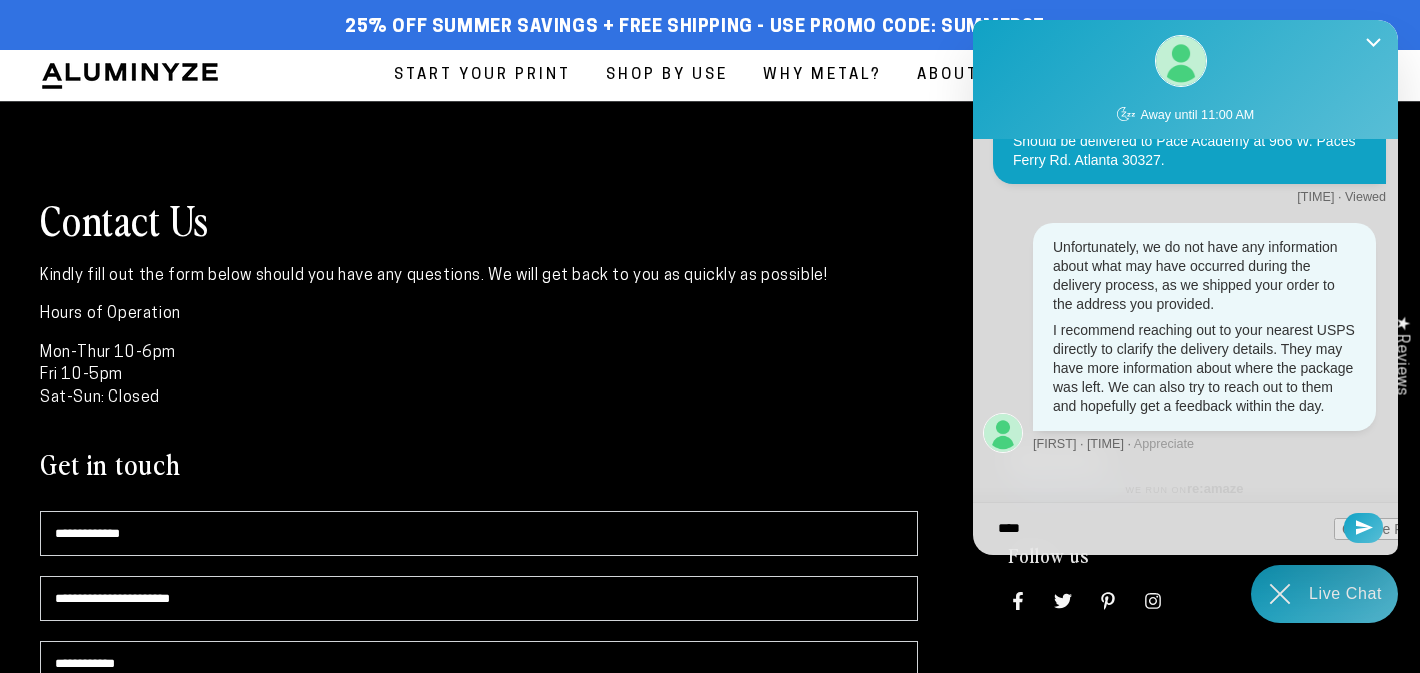 type on "****" 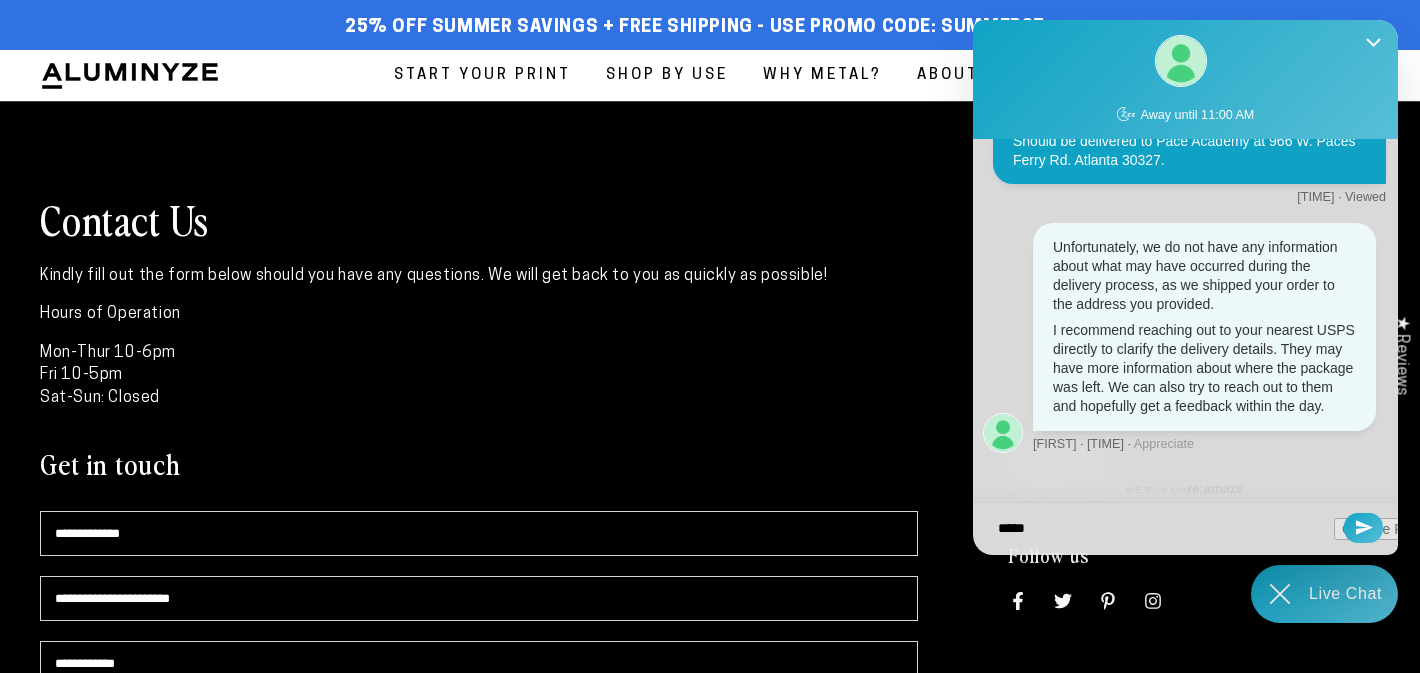 type on "******" 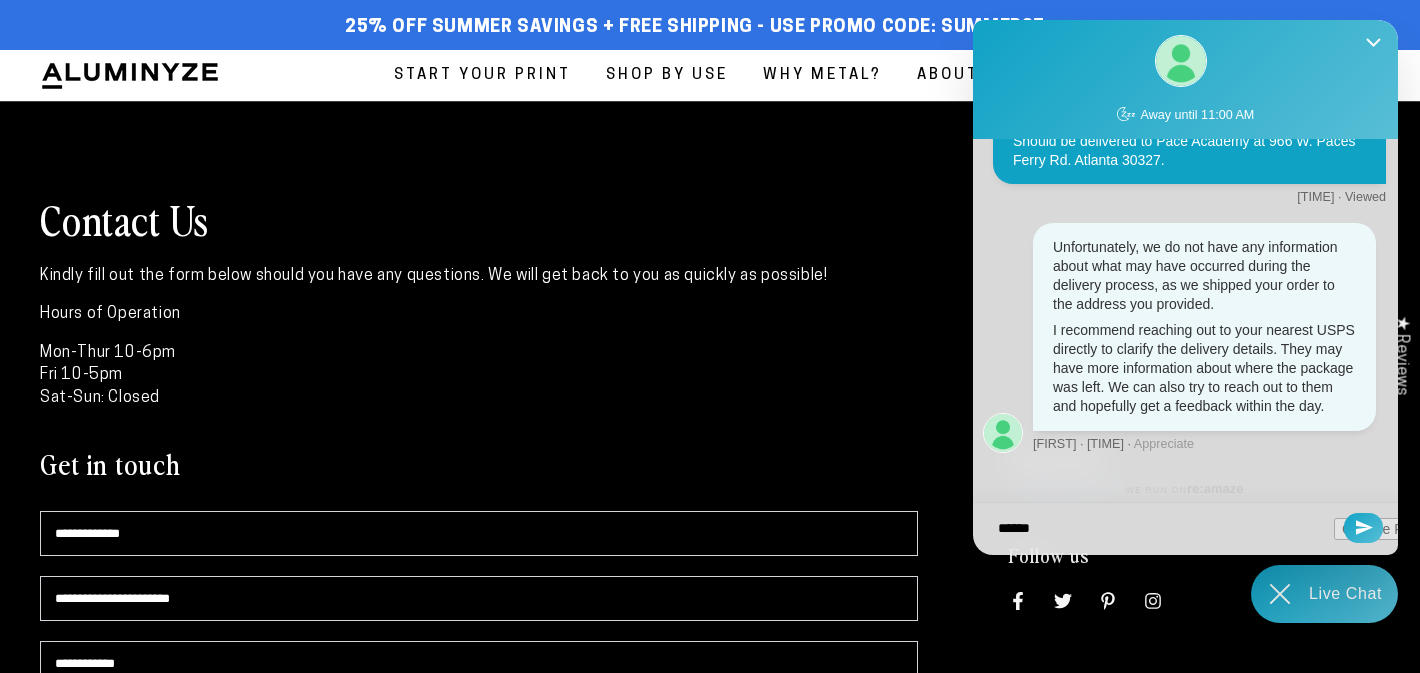 type on "*******" 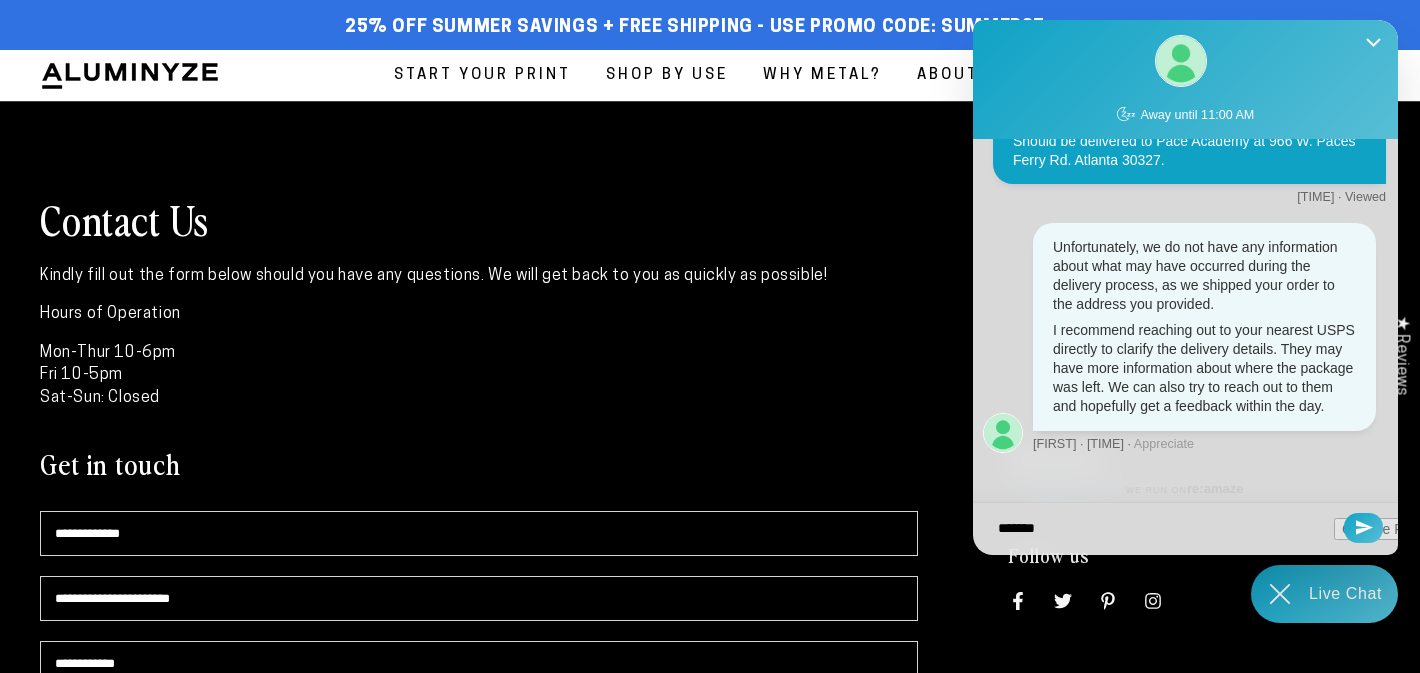 type on "*******" 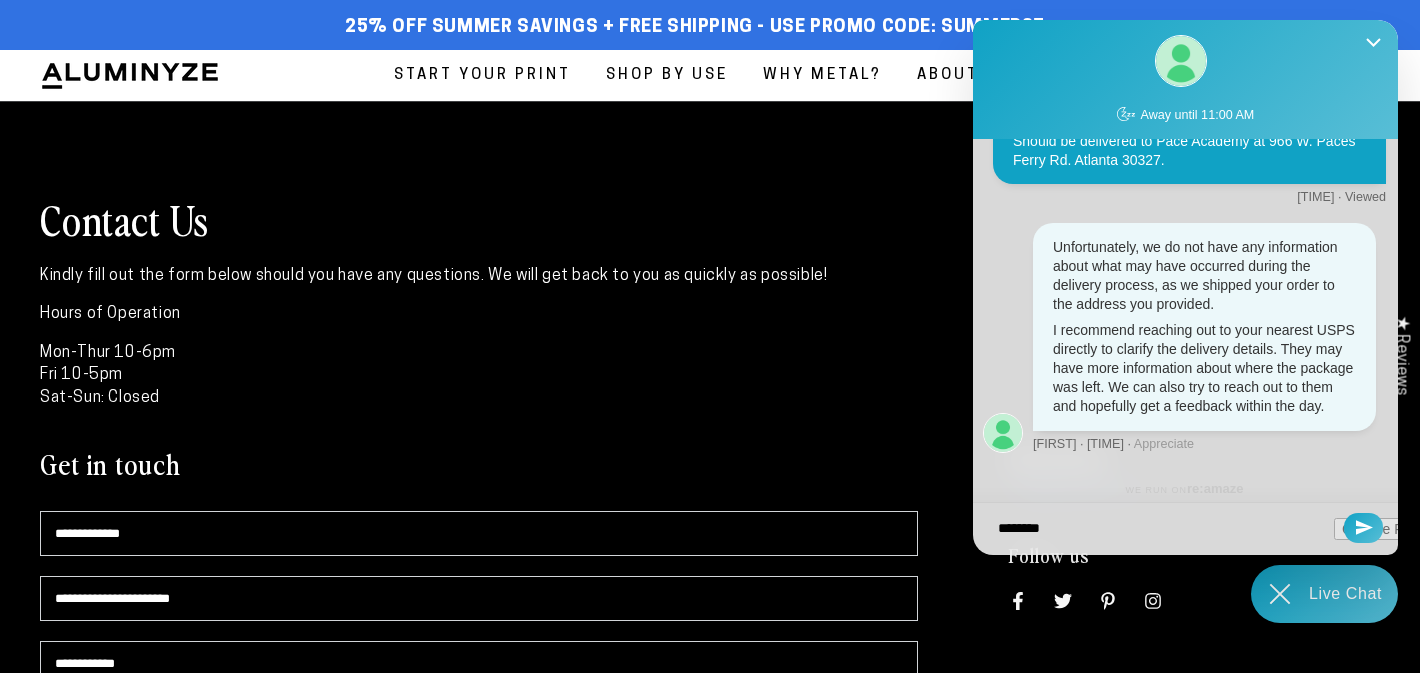 type on "*********" 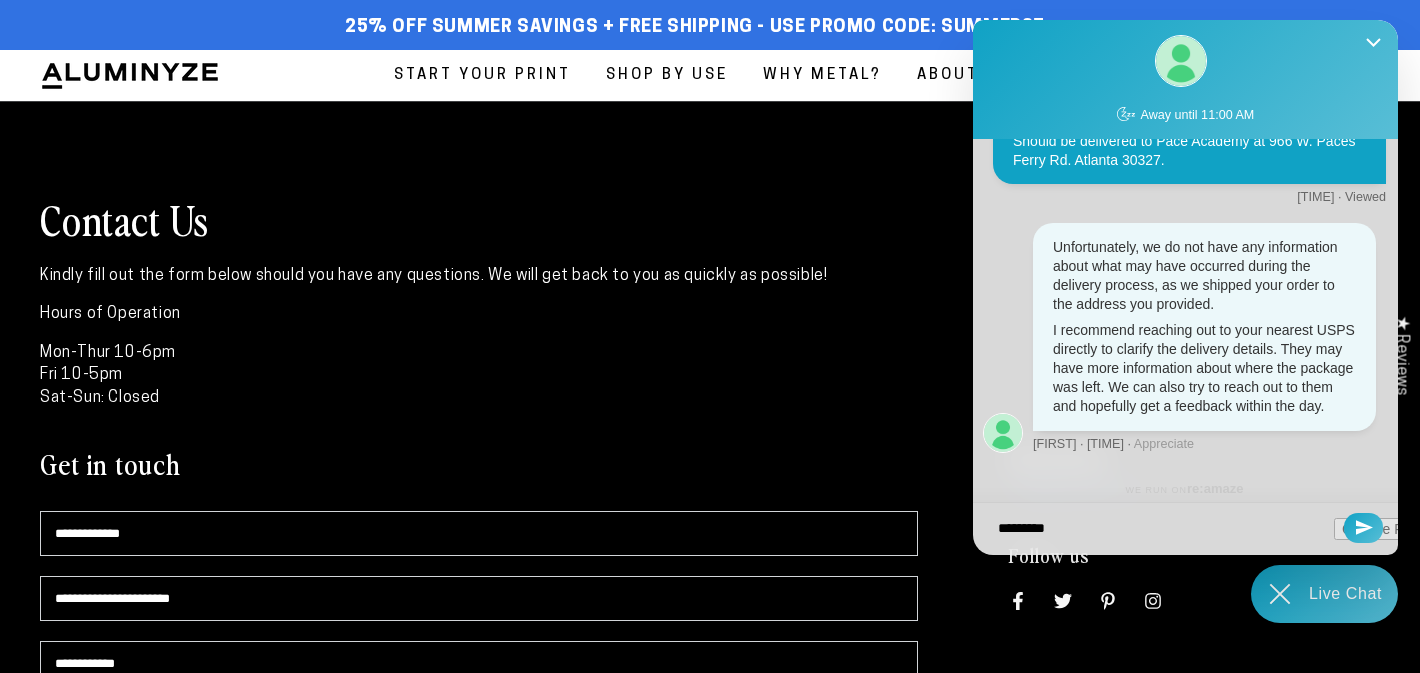 type on "**********" 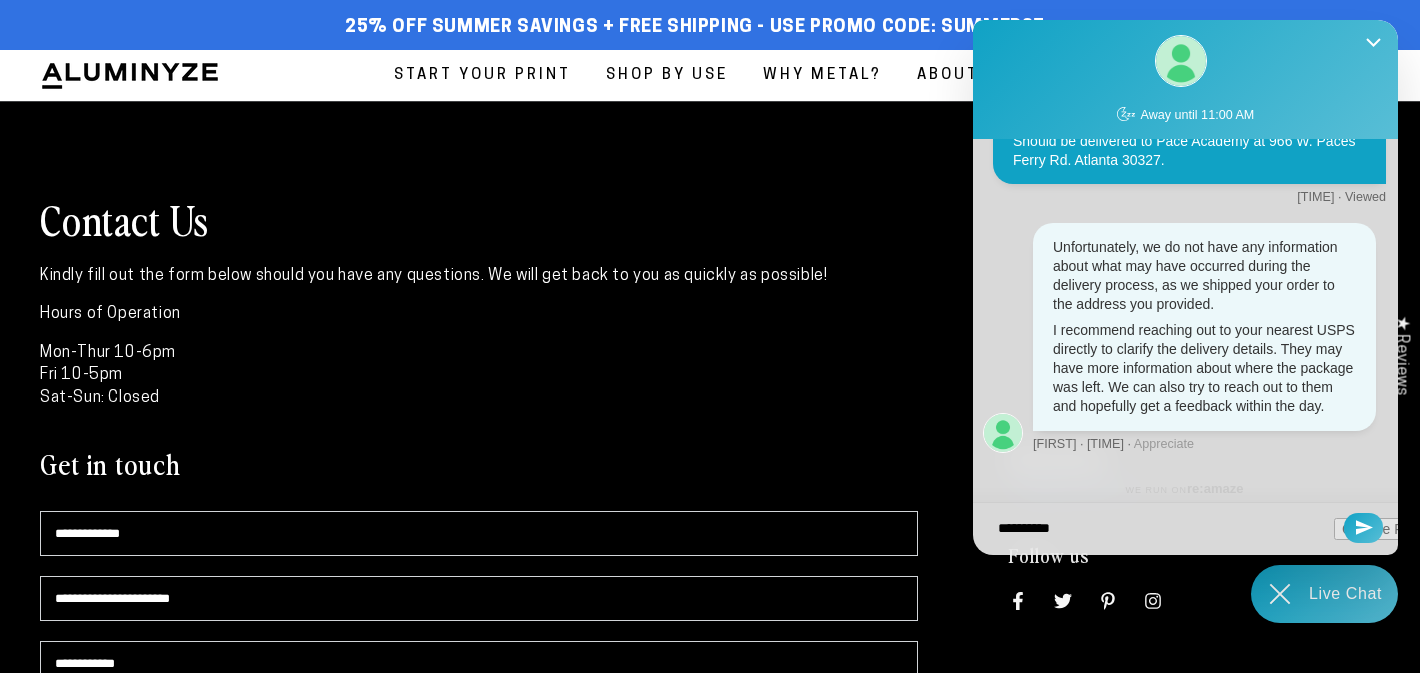 type on "**********" 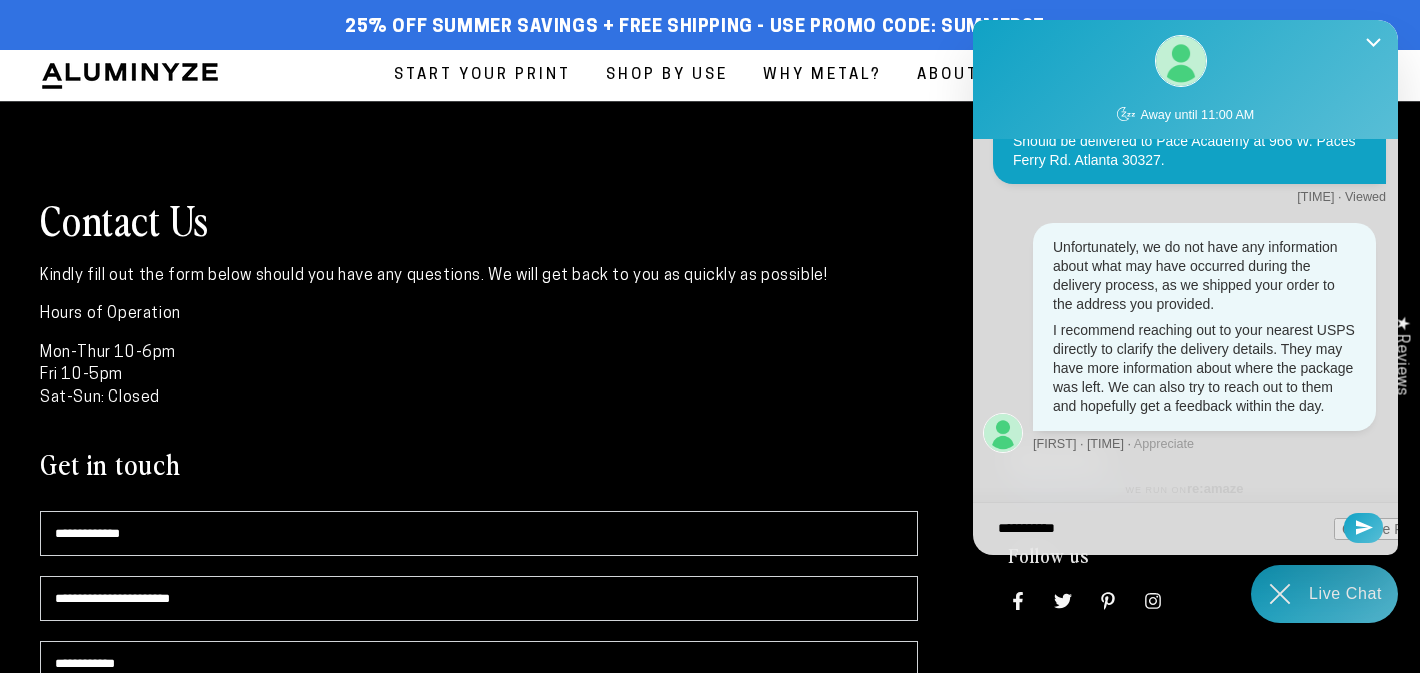 type on "**********" 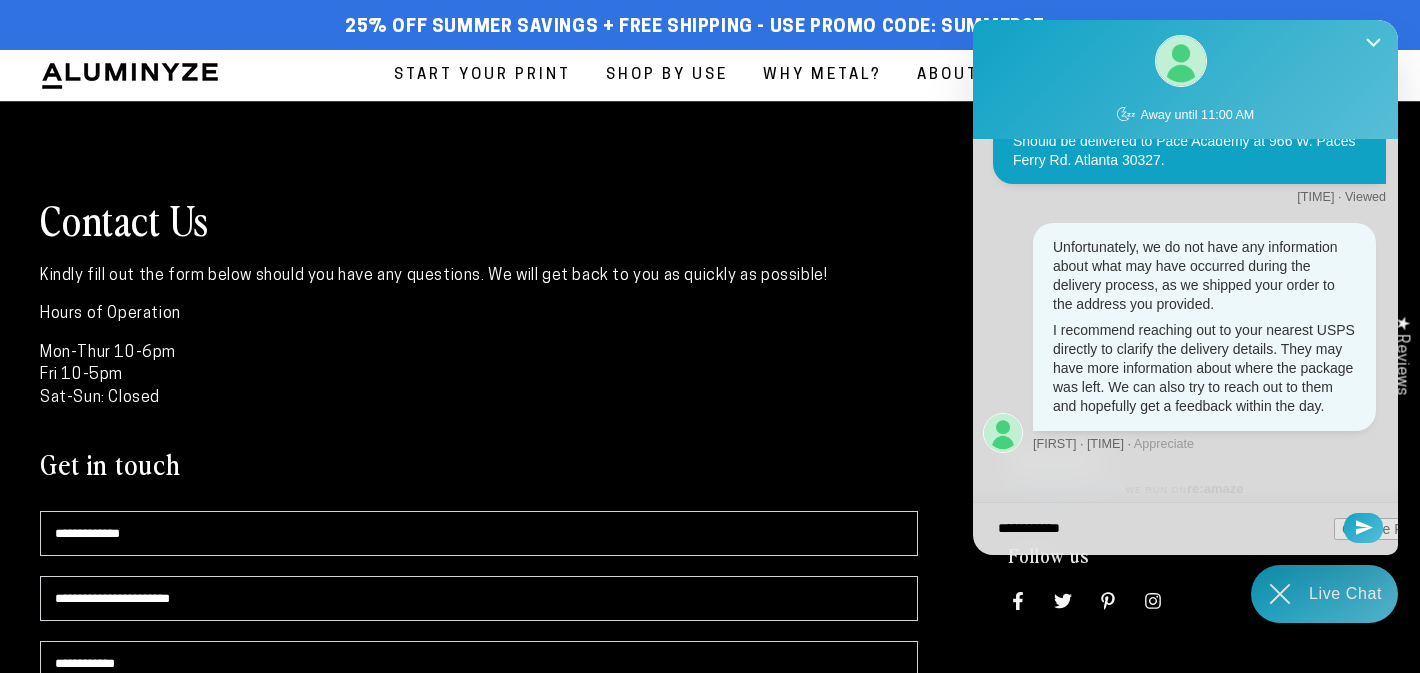 type on "**********" 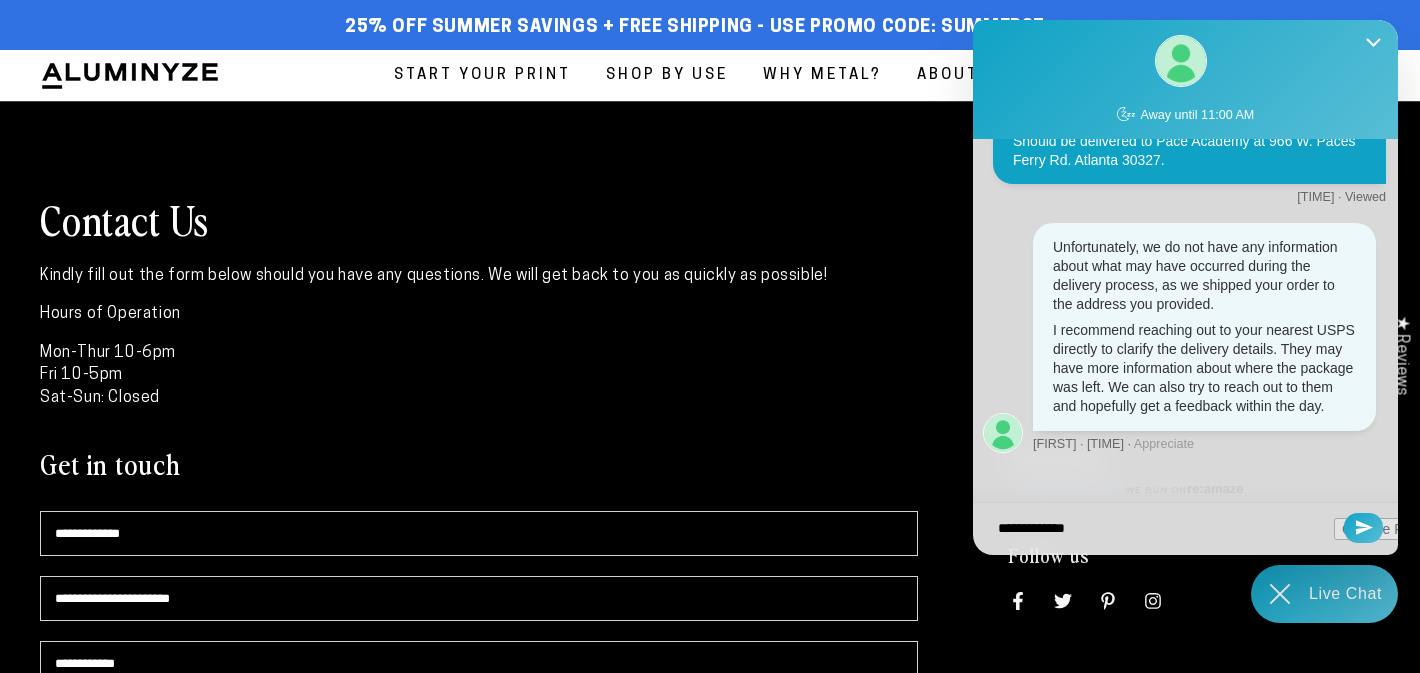 type on "**********" 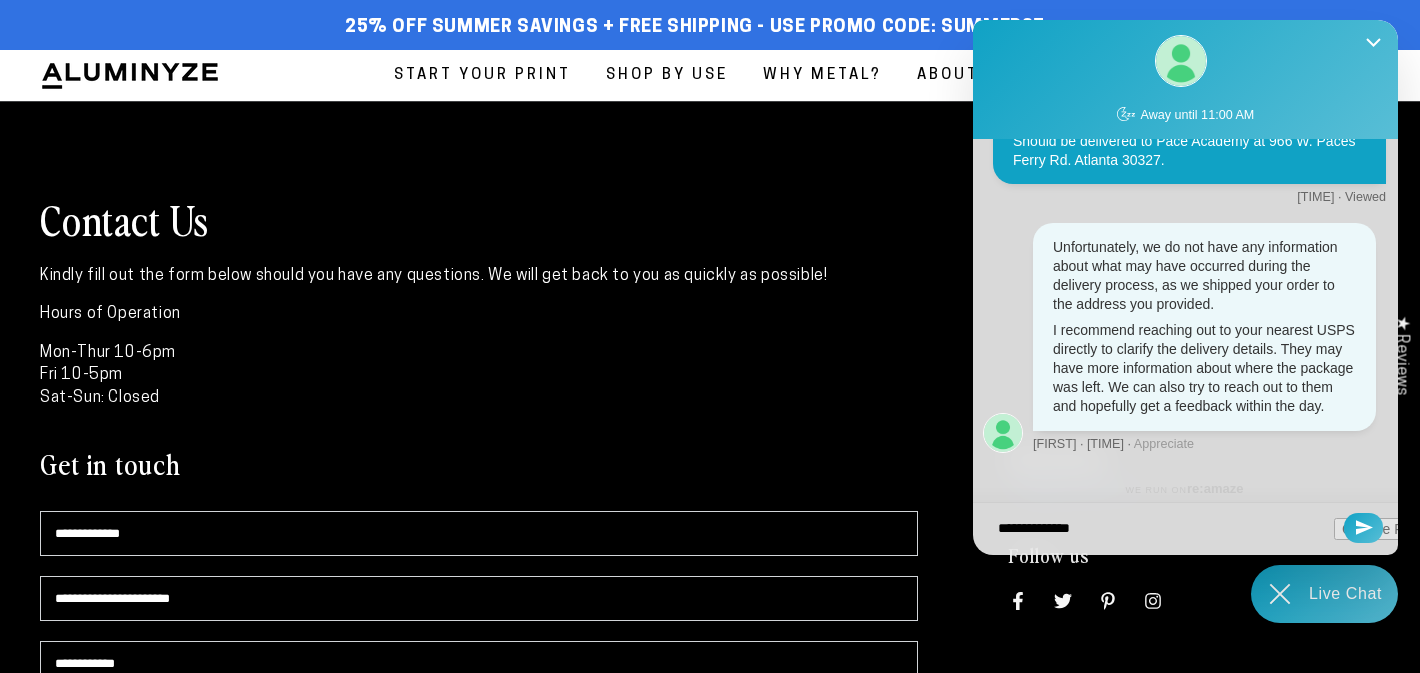 type on "**********" 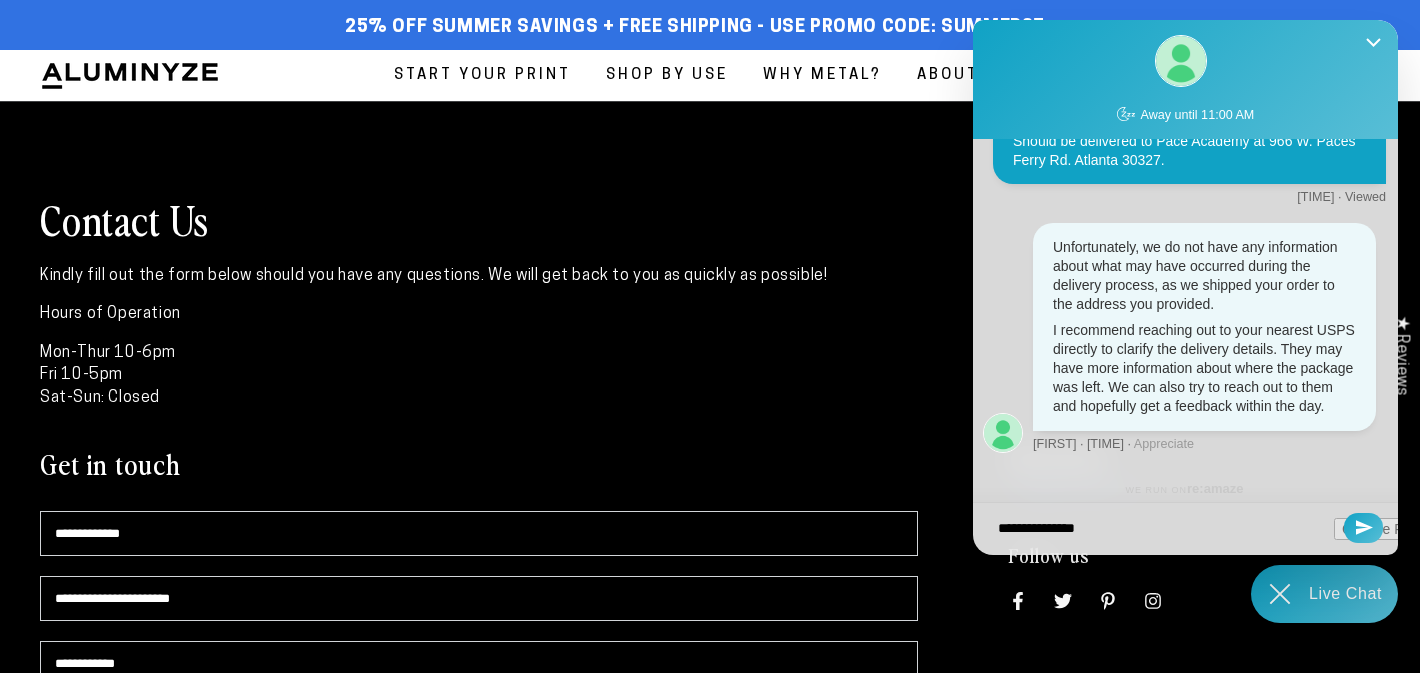 type on "**********" 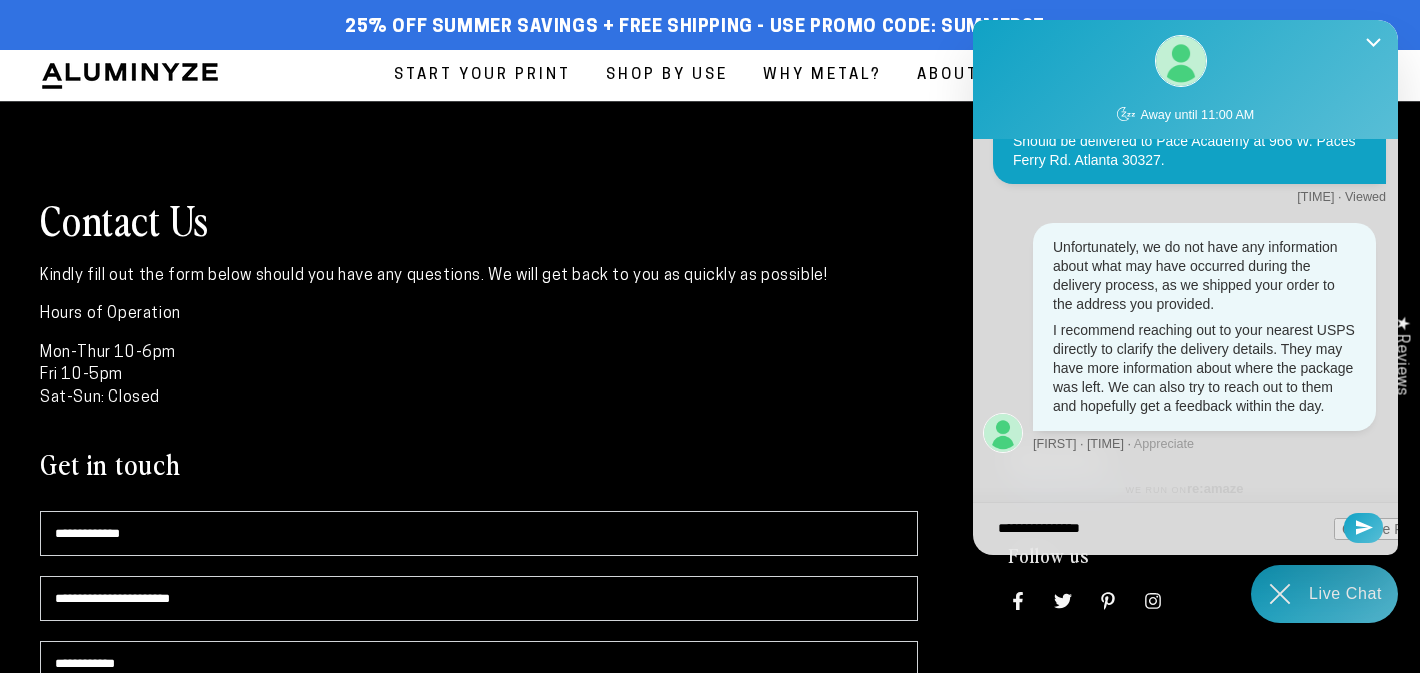 type on "**********" 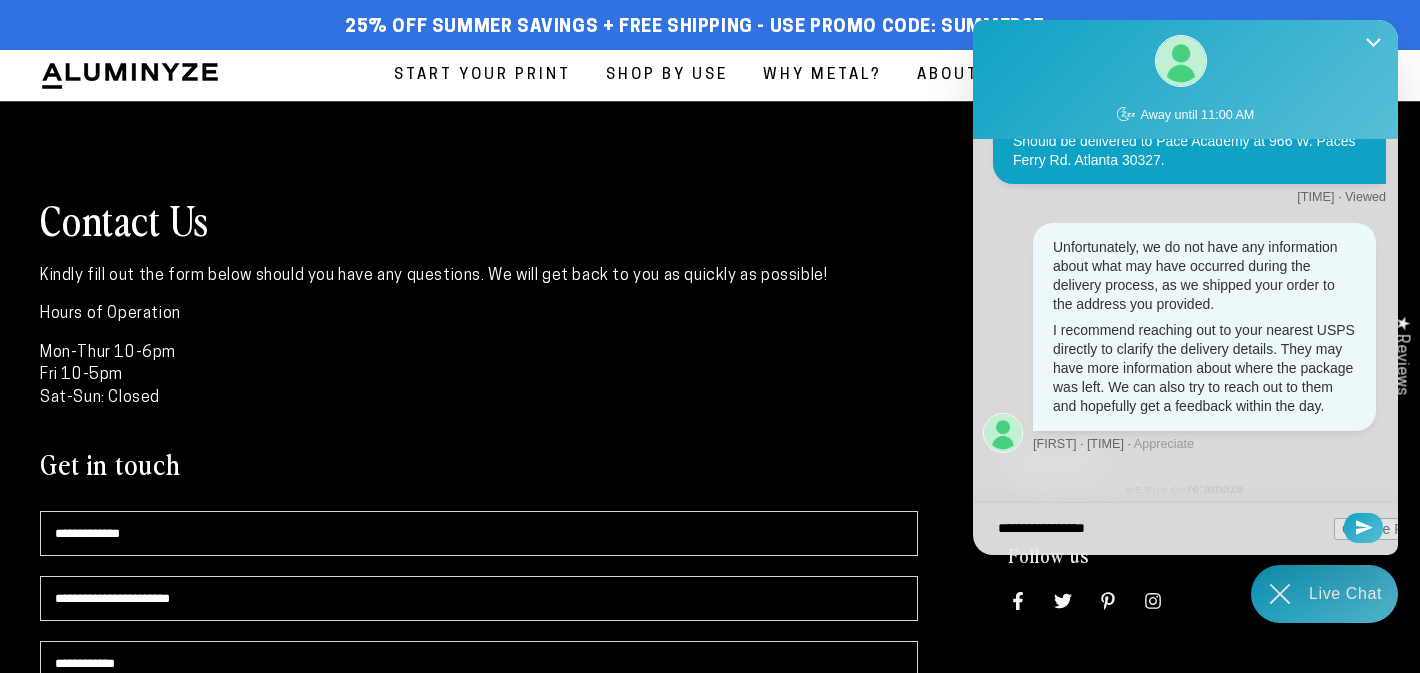 type on "**********" 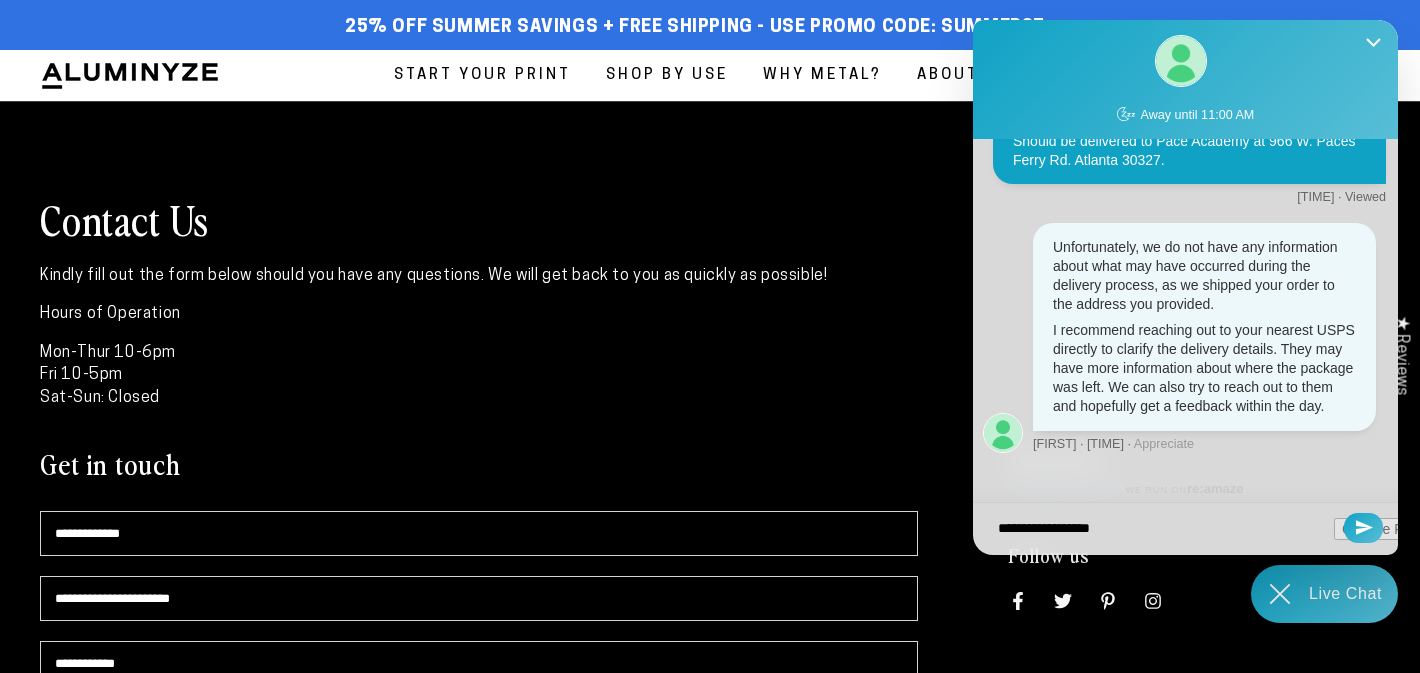 type on "**********" 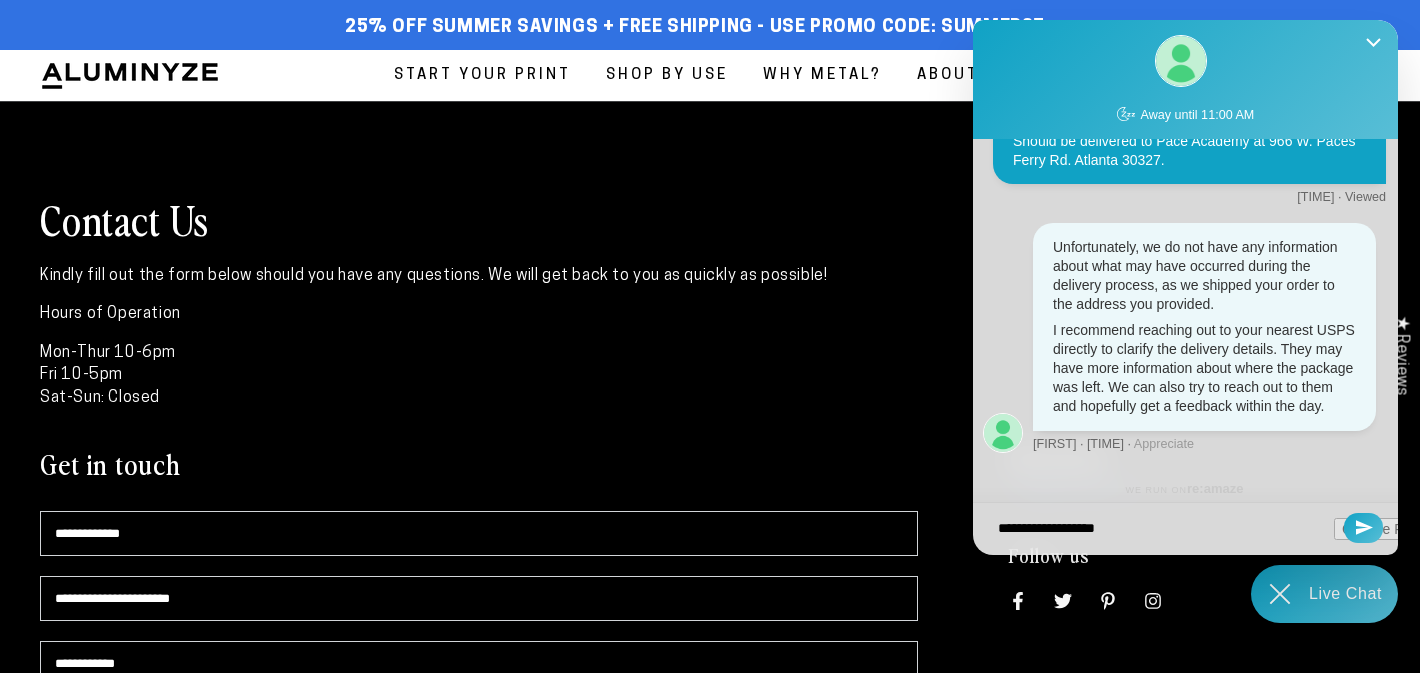 type on "**********" 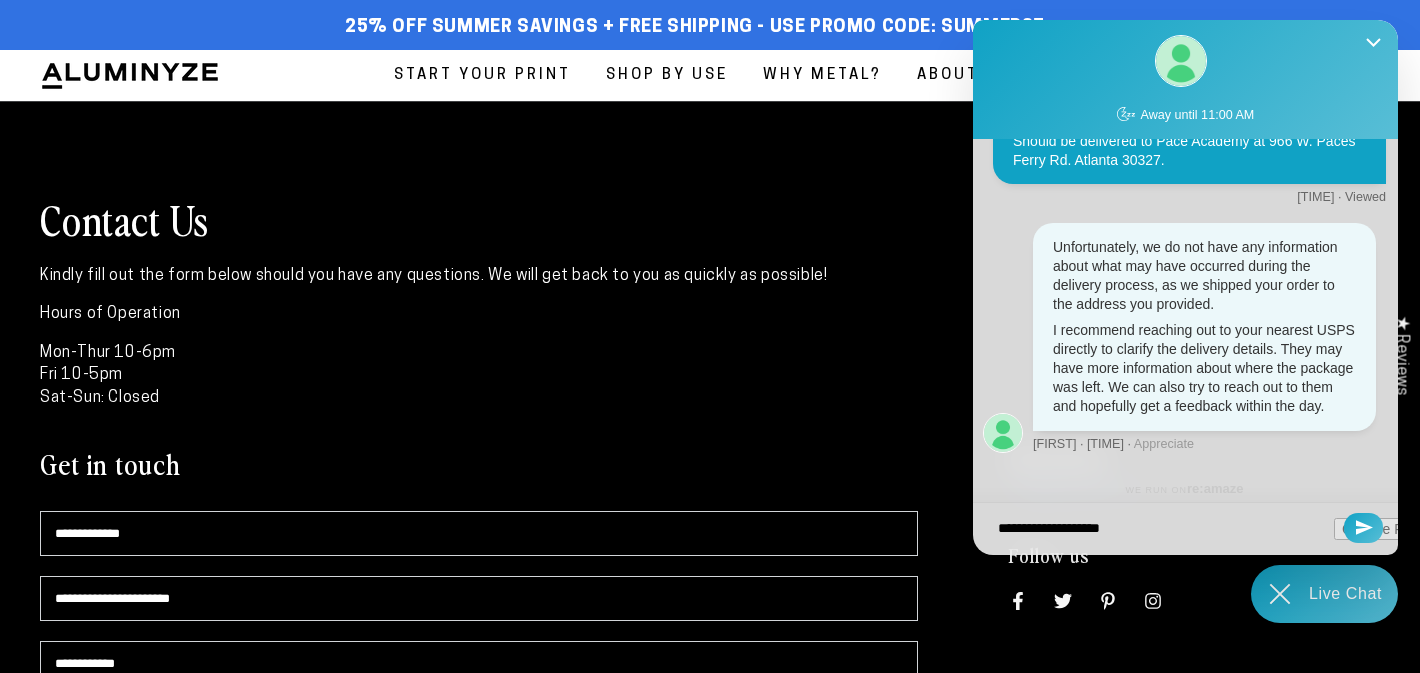 type on "**********" 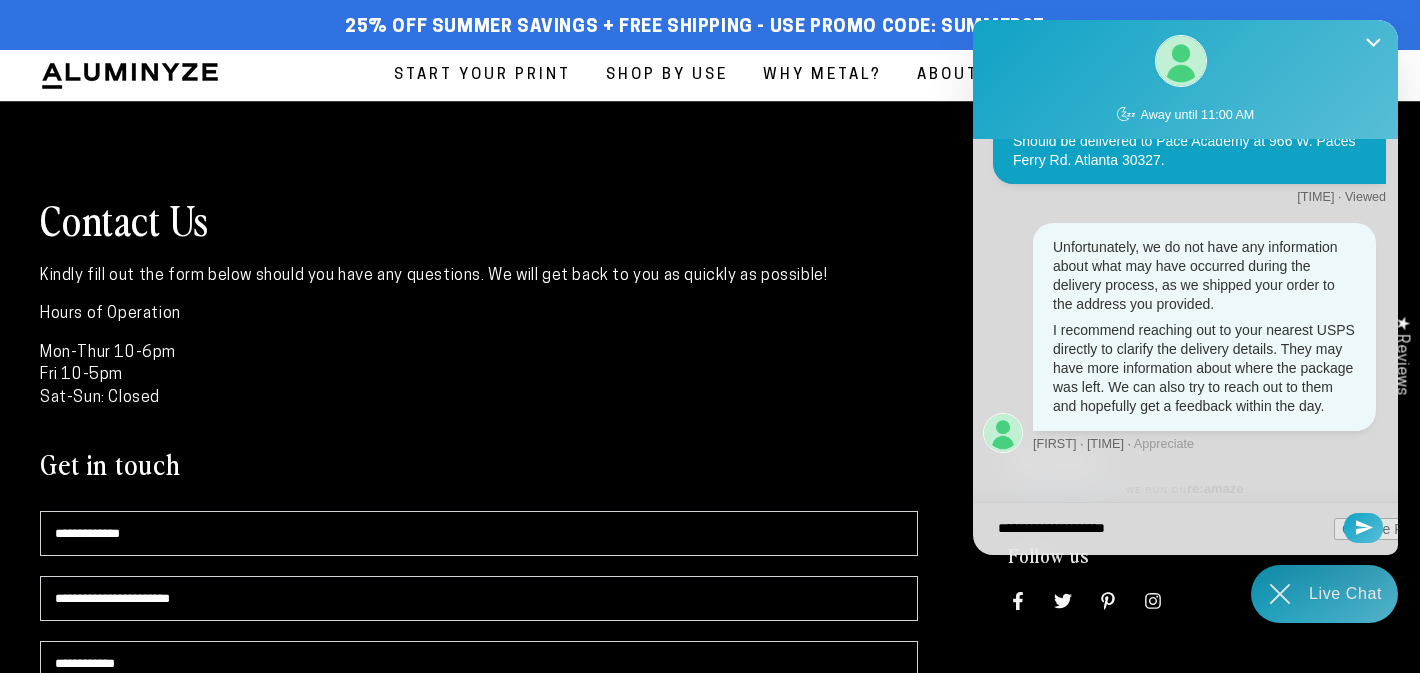 type on "**********" 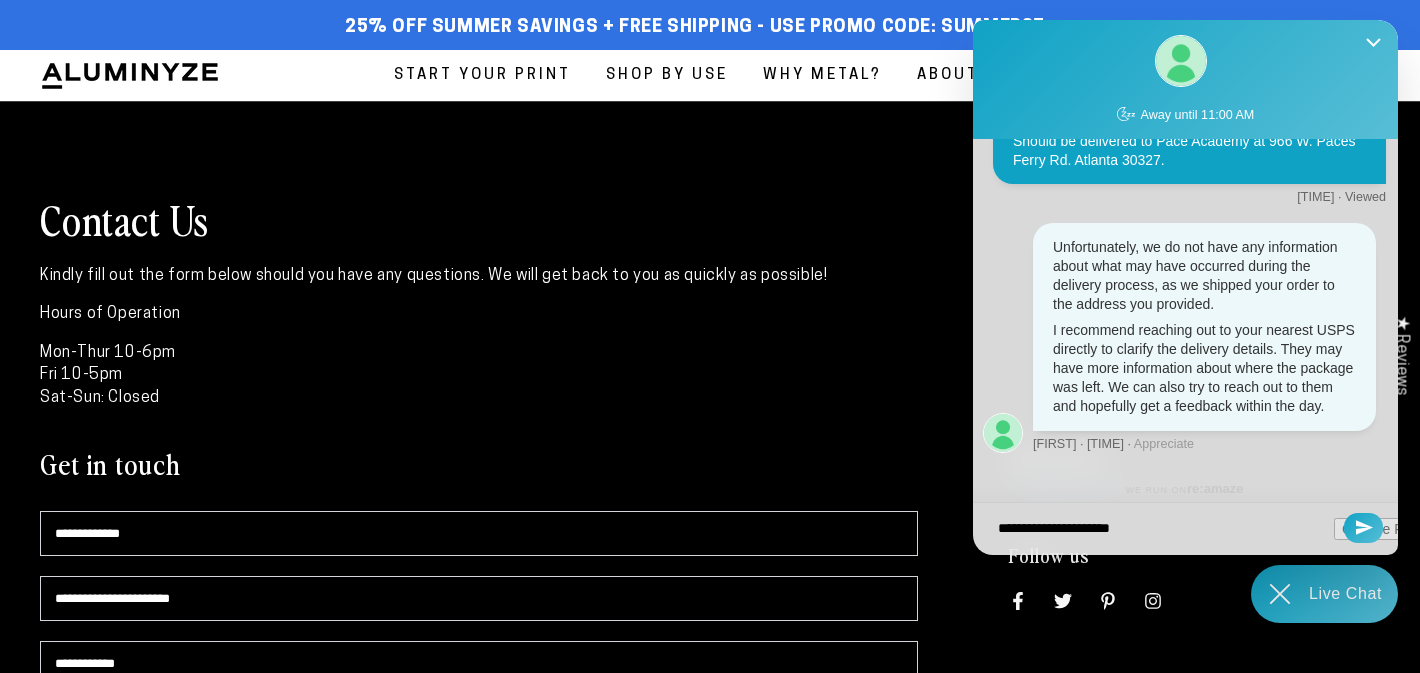 type on "**********" 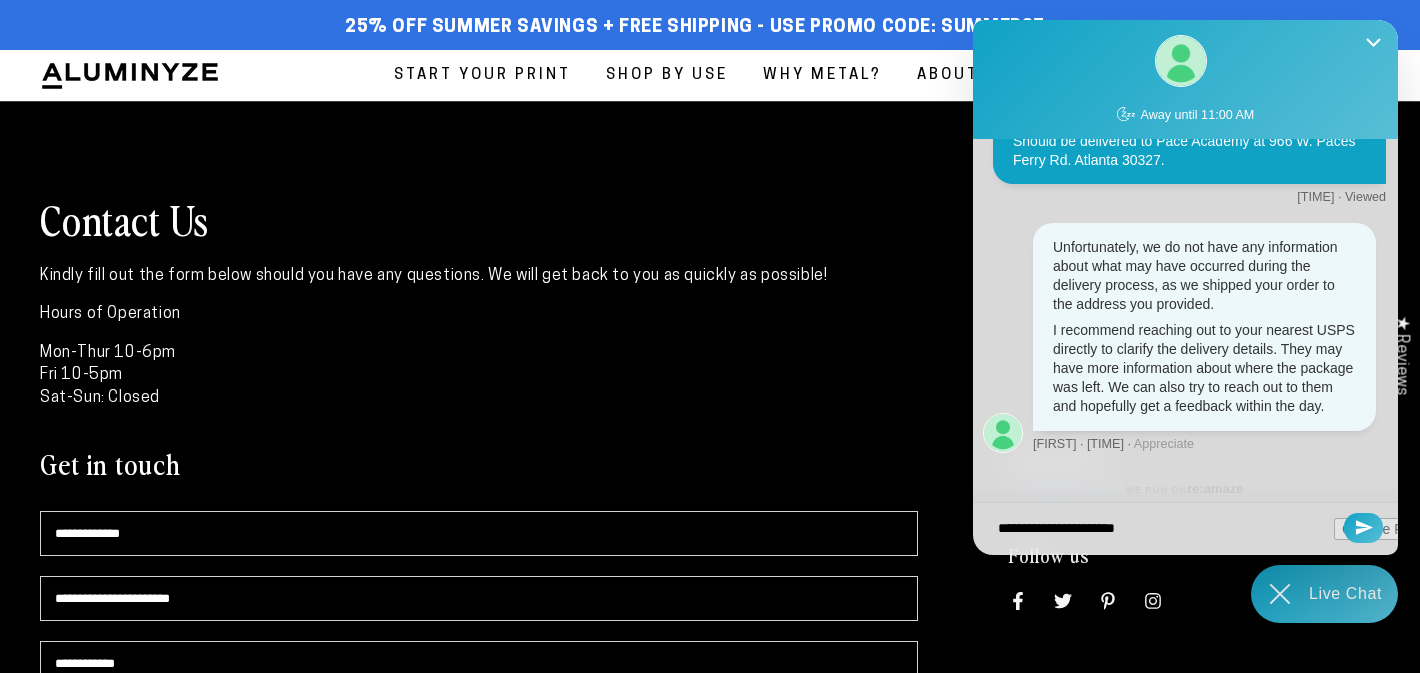 type on "**********" 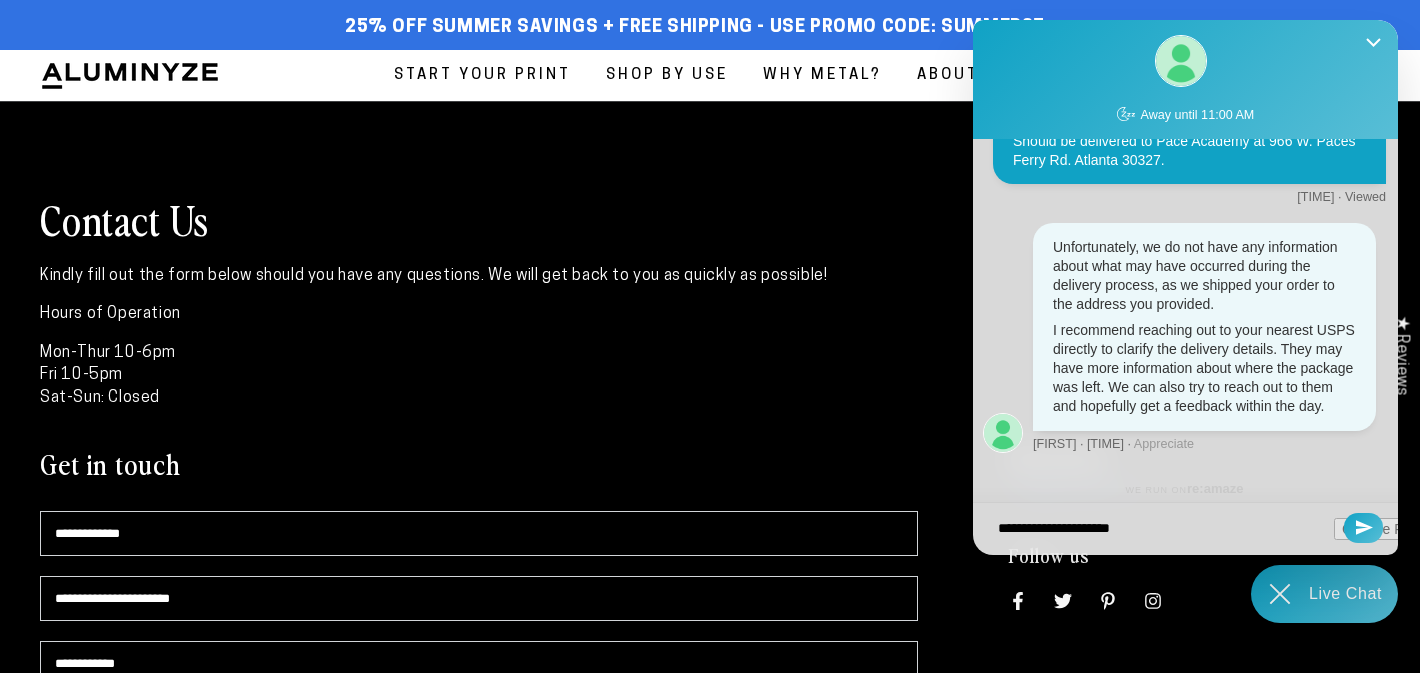 type on "**********" 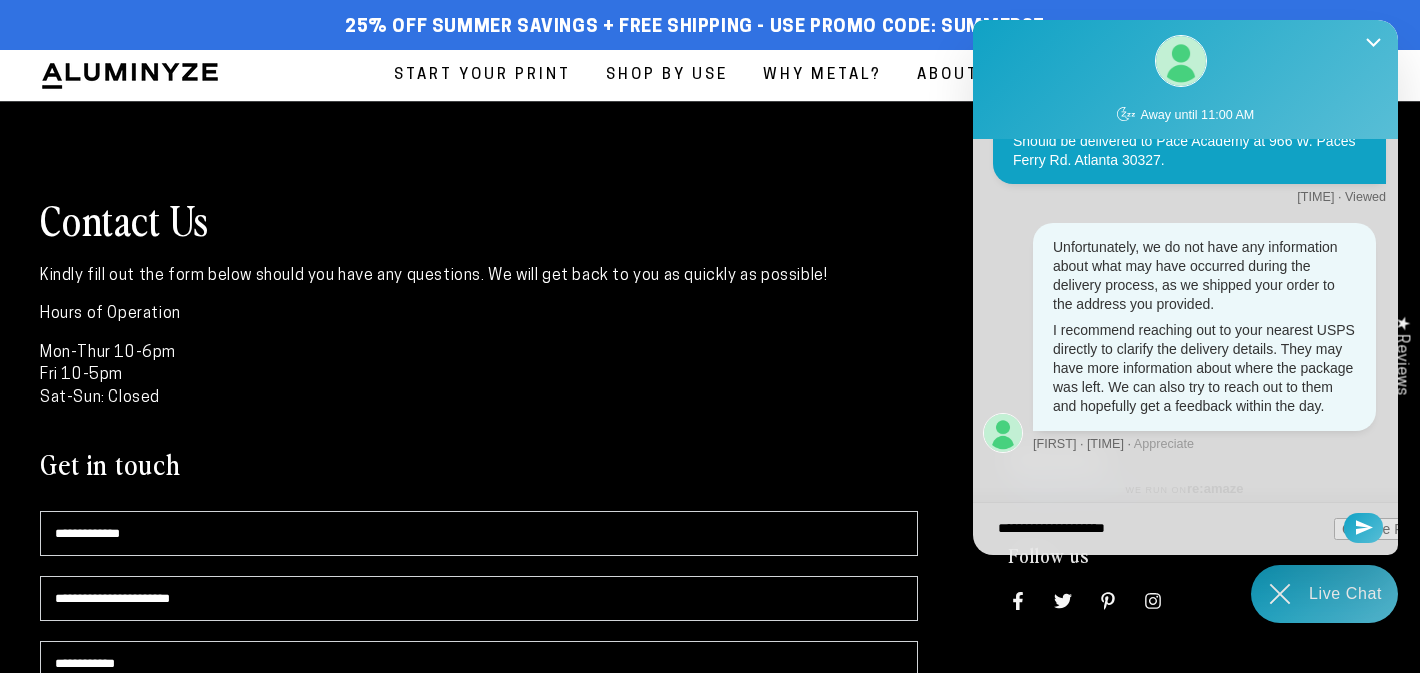 type on "**********" 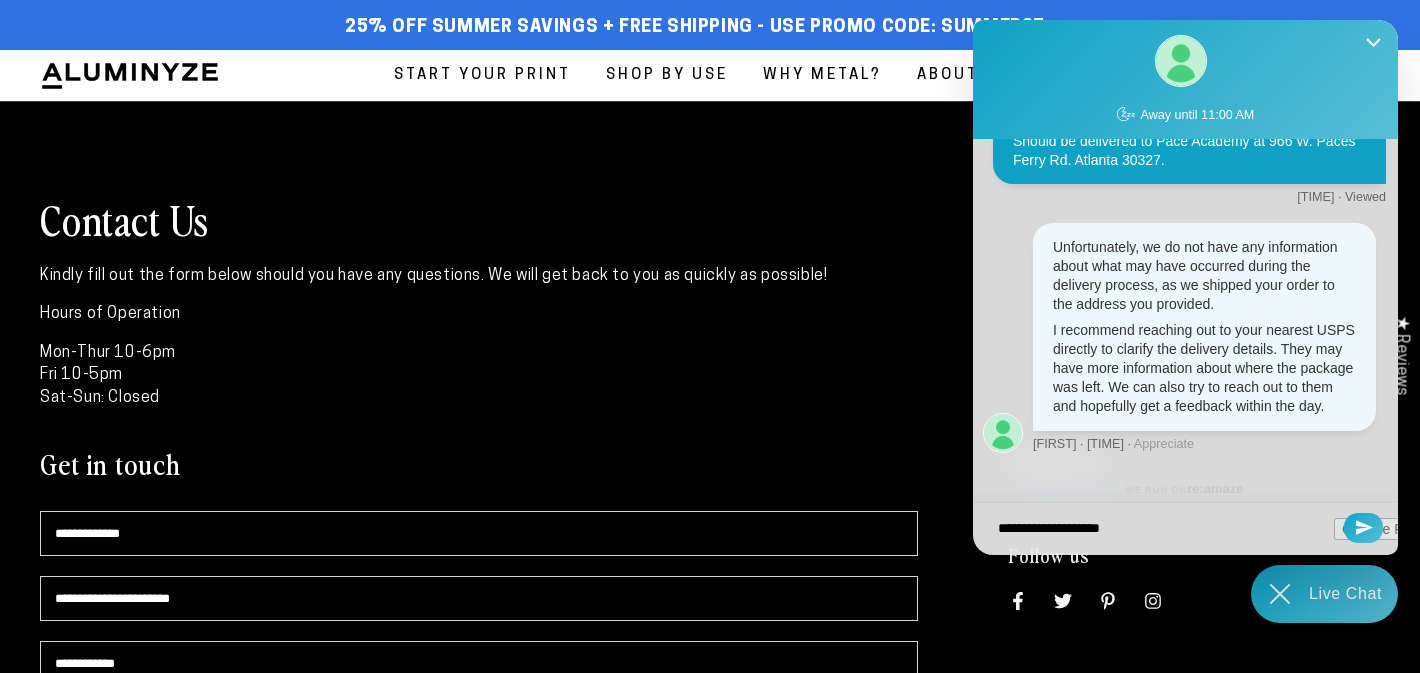 type on "**********" 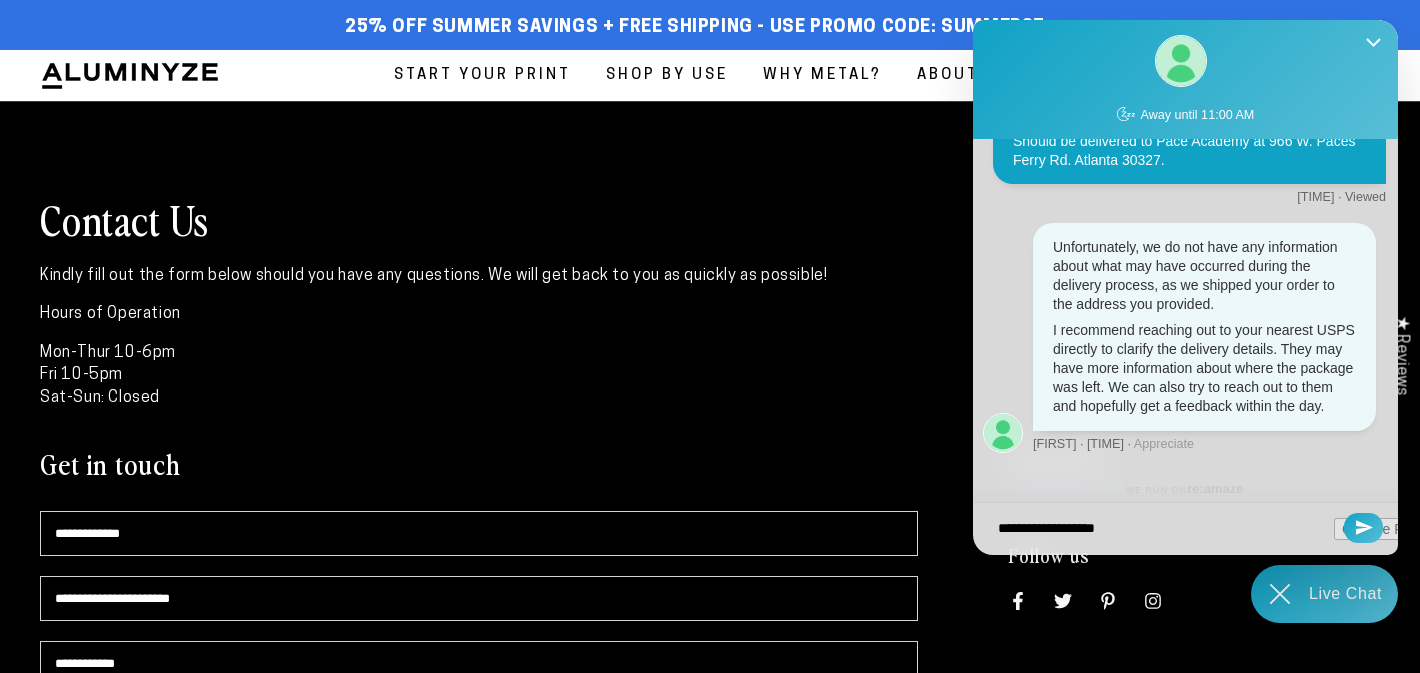 type on "**********" 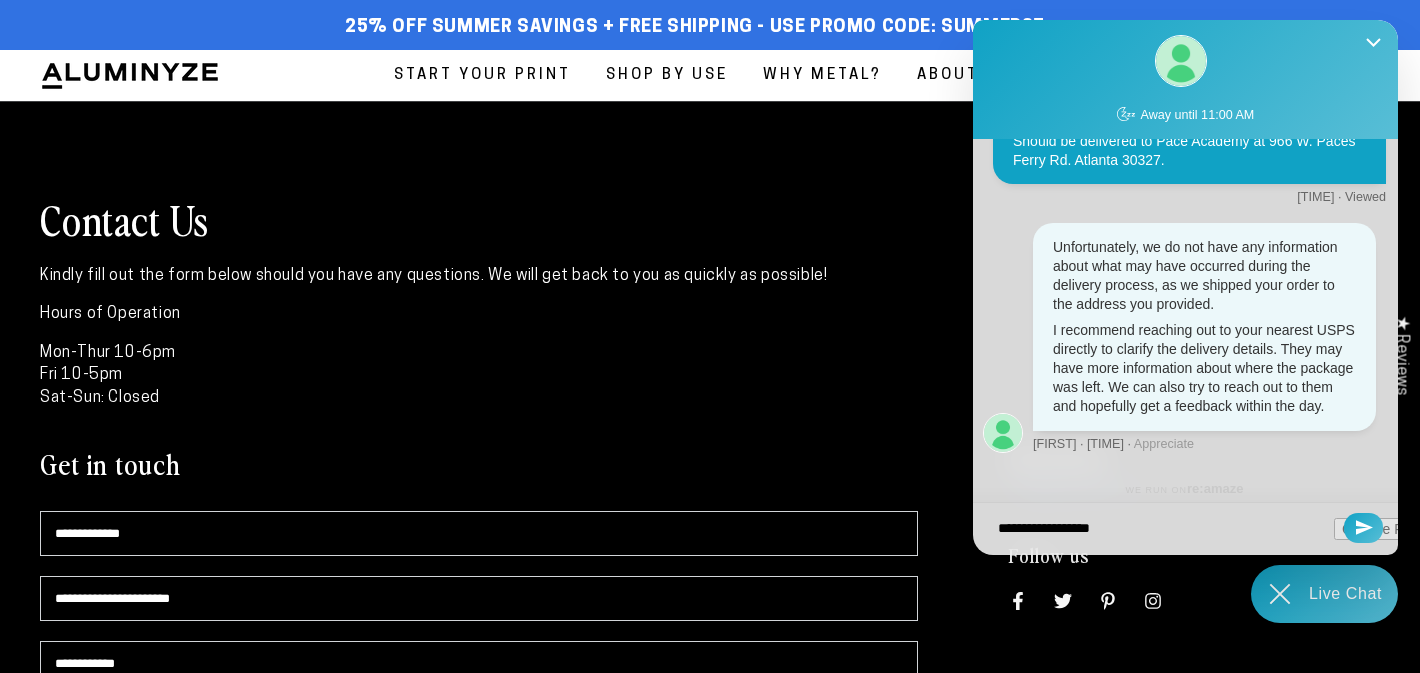 type on "**********" 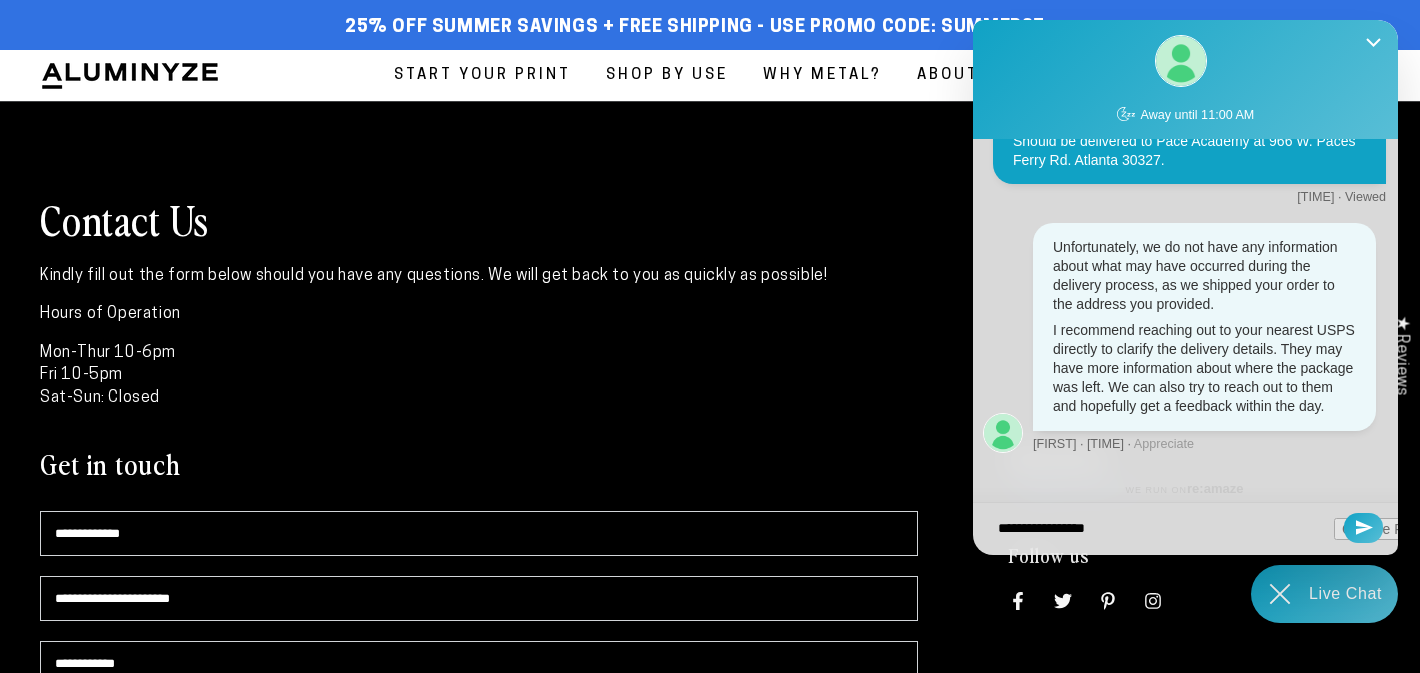 type on "**********" 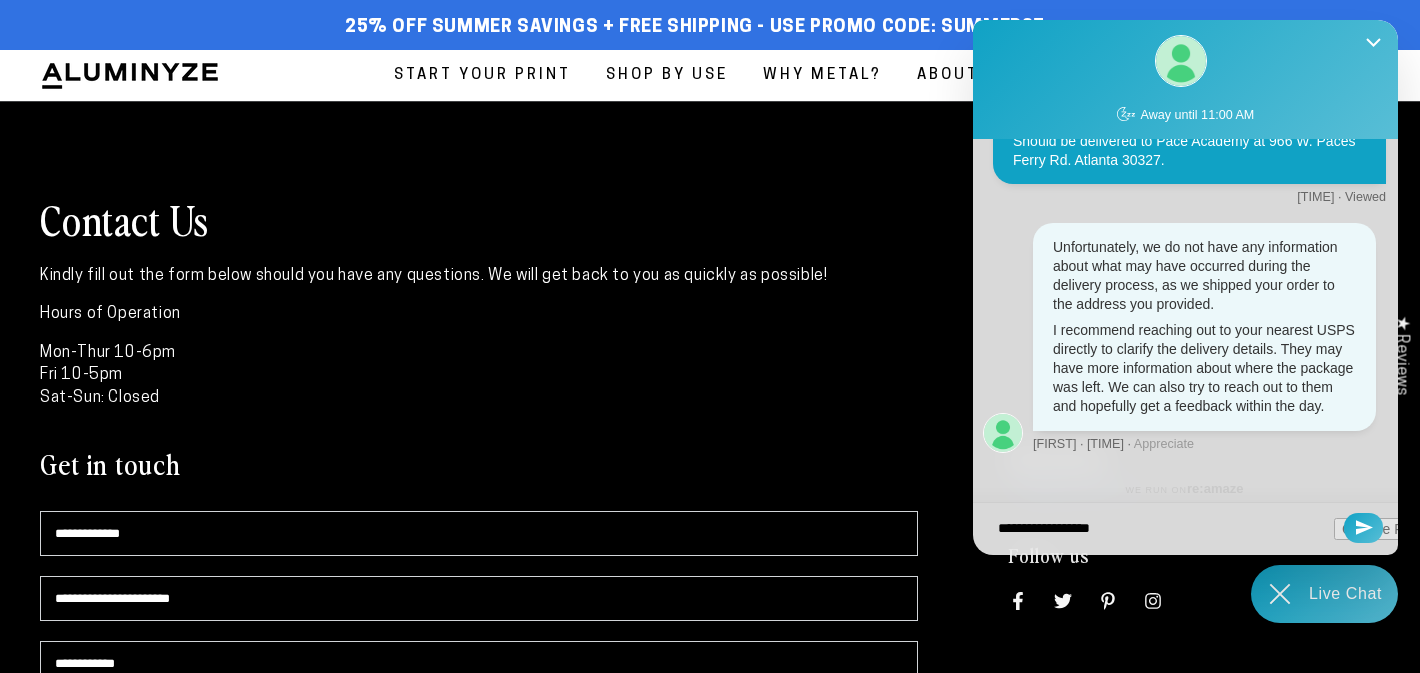 type on "**********" 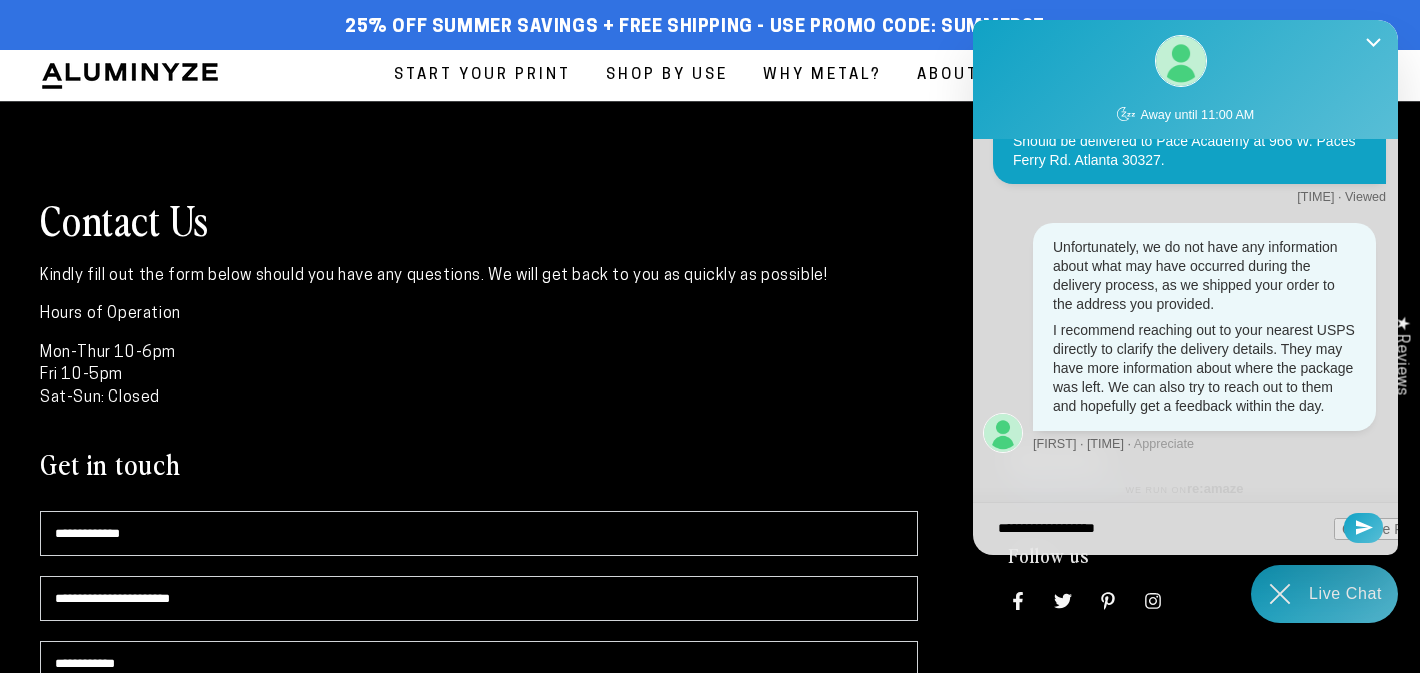 type on "**********" 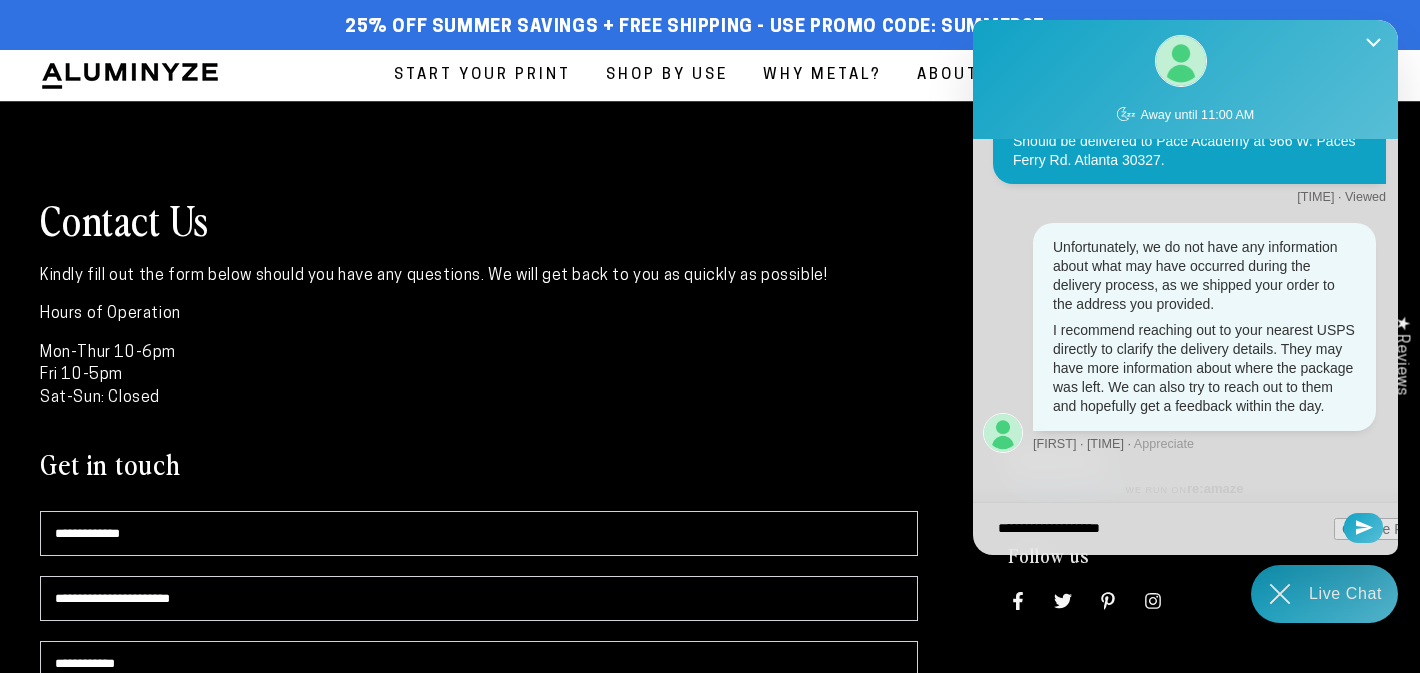 type on "**********" 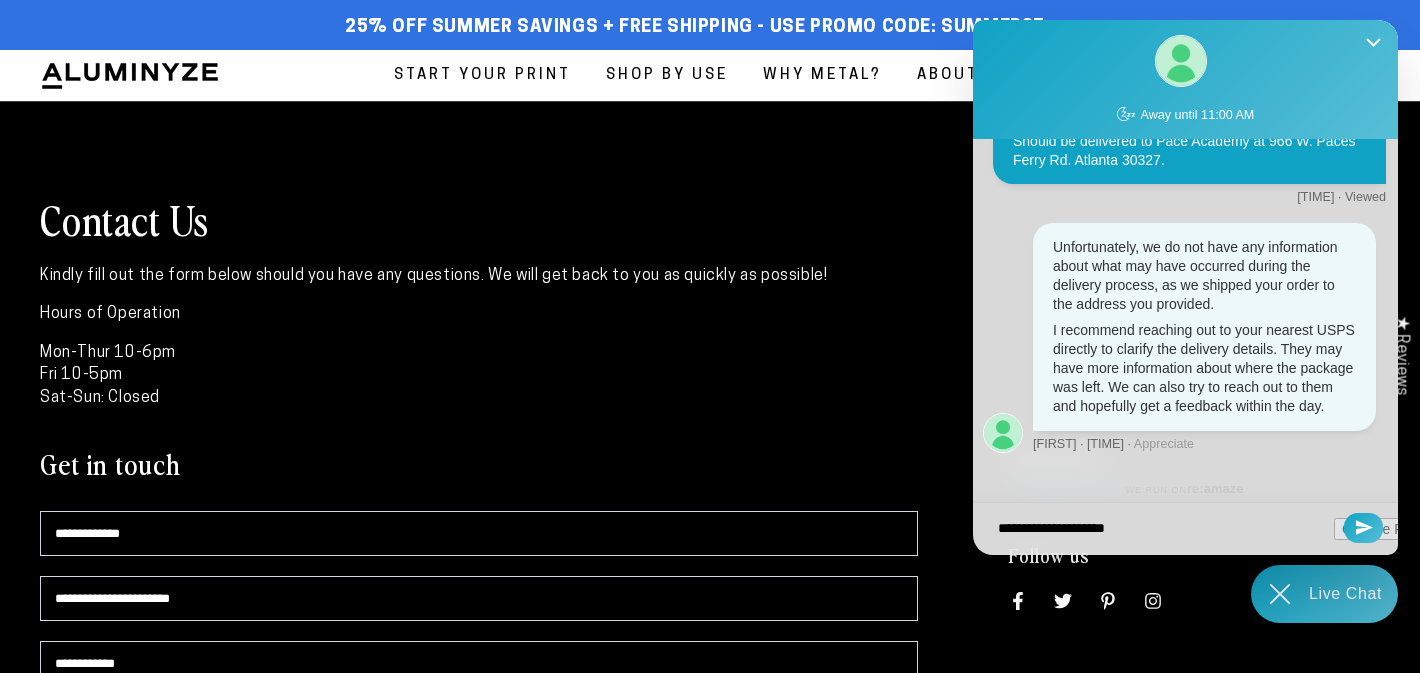 type on "**********" 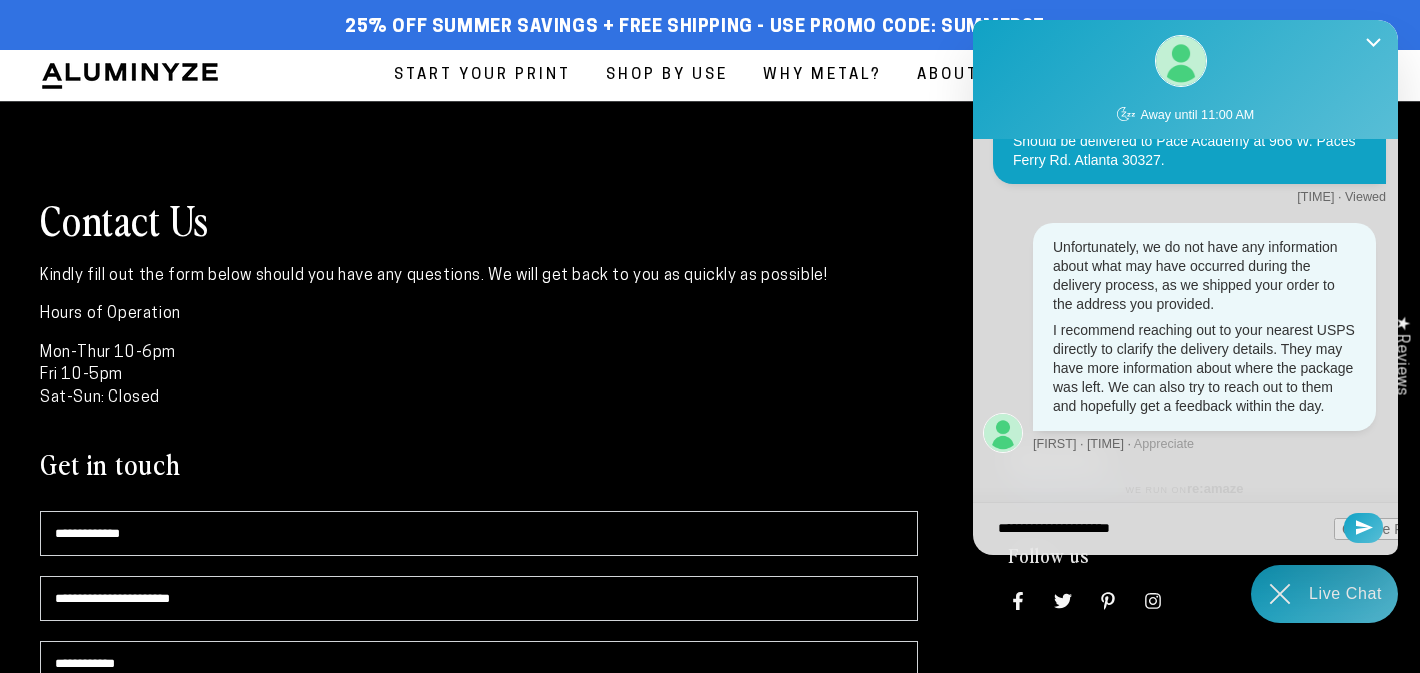 type on "**********" 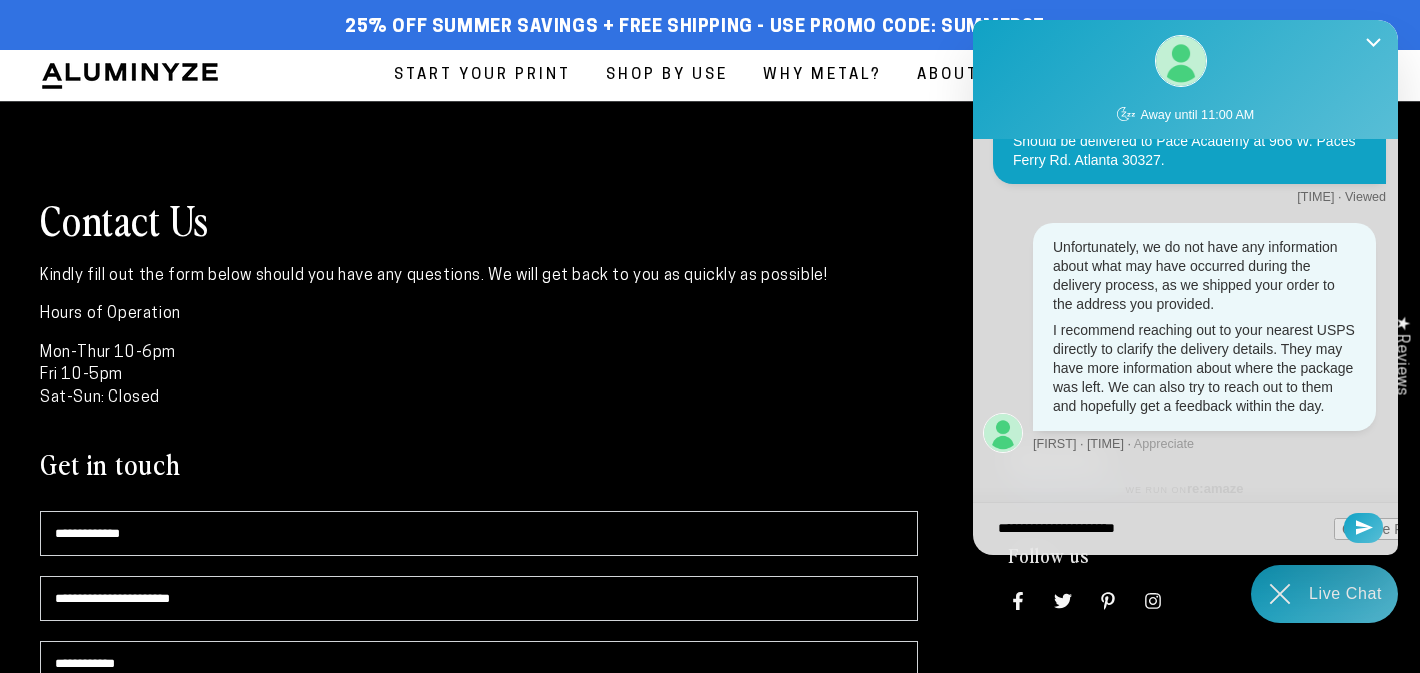 type on "**********" 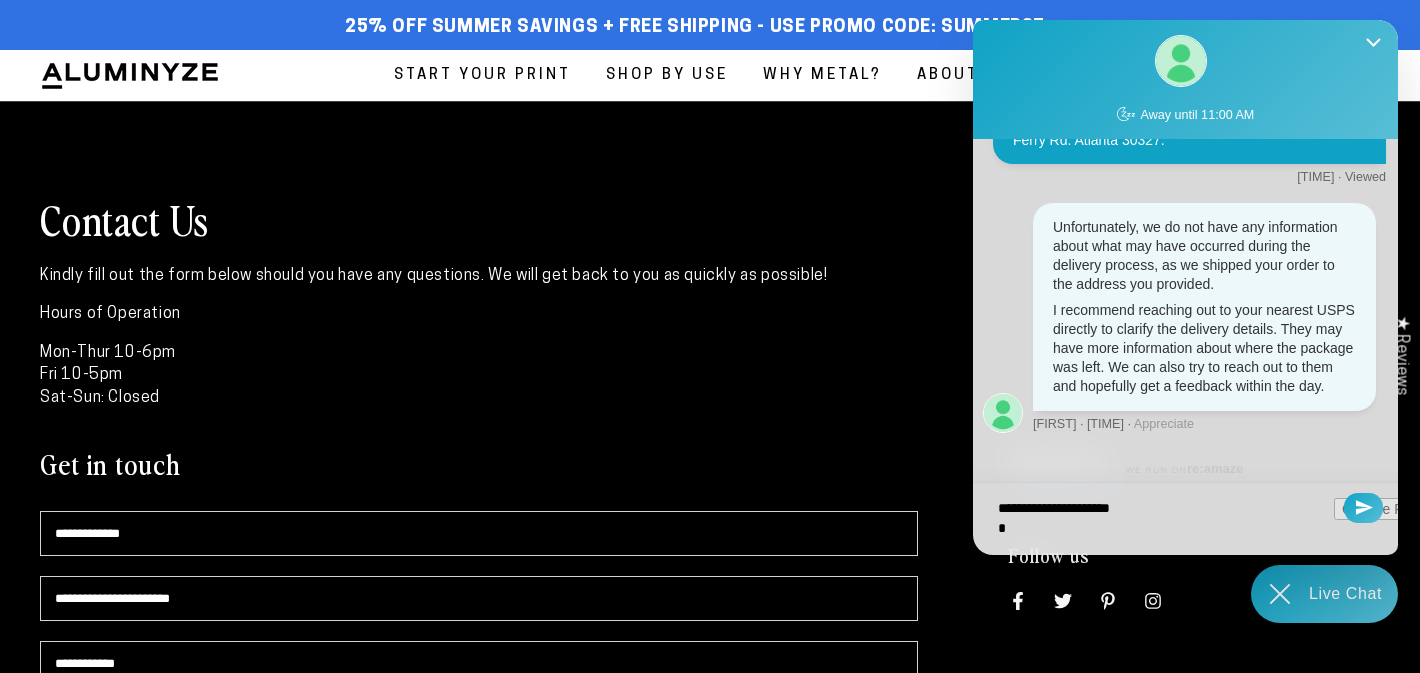 type on "**********" 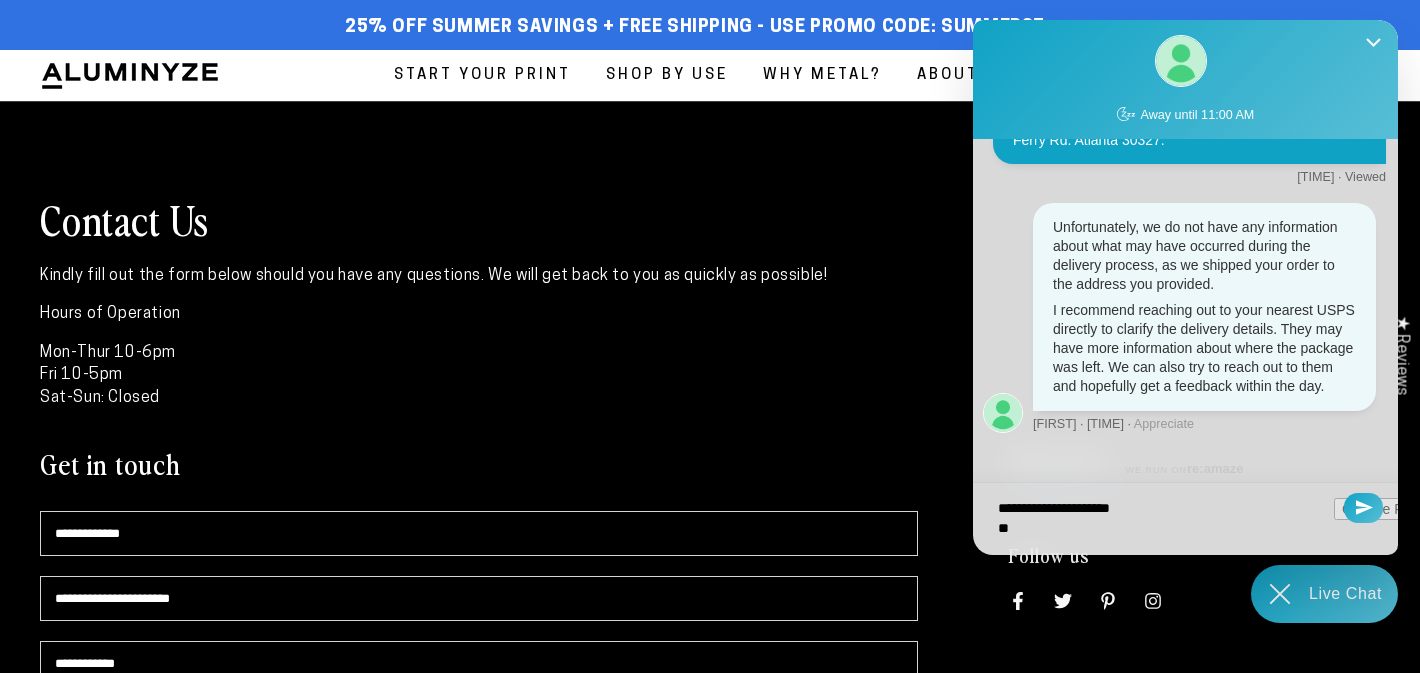 type on "**********" 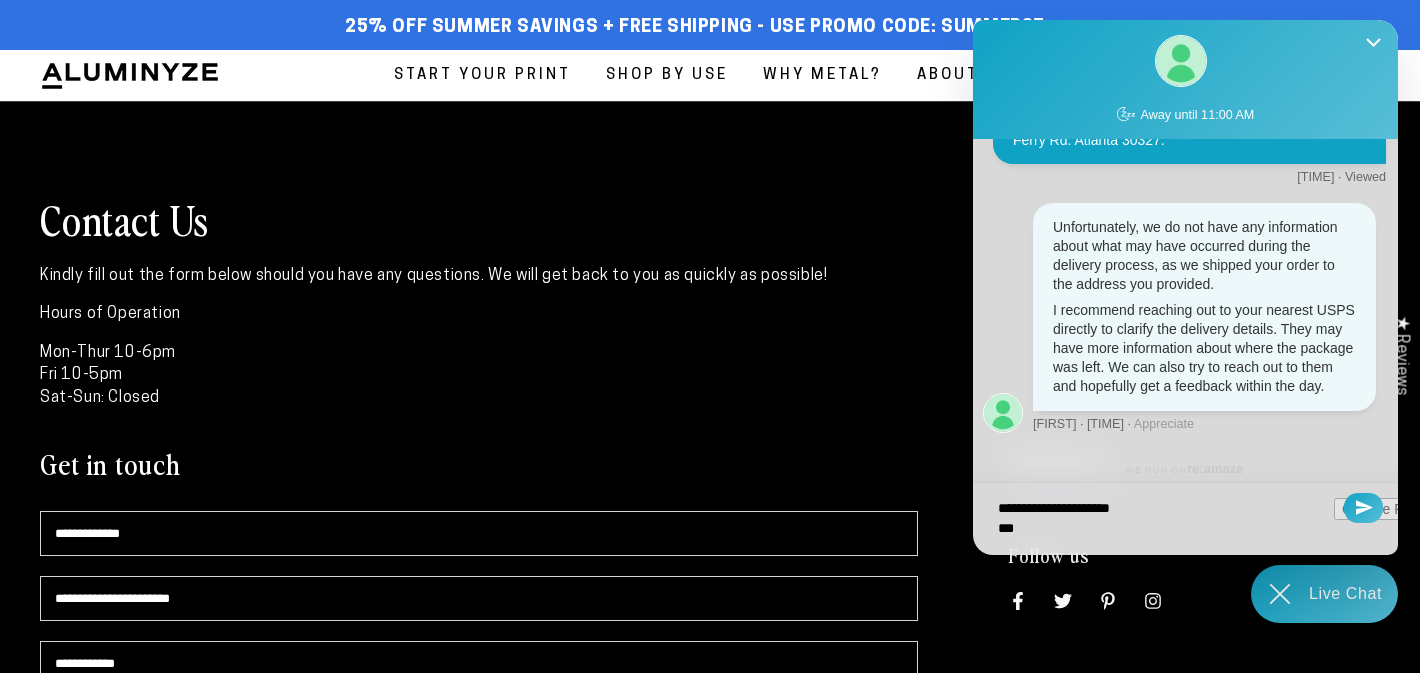 type on "**********" 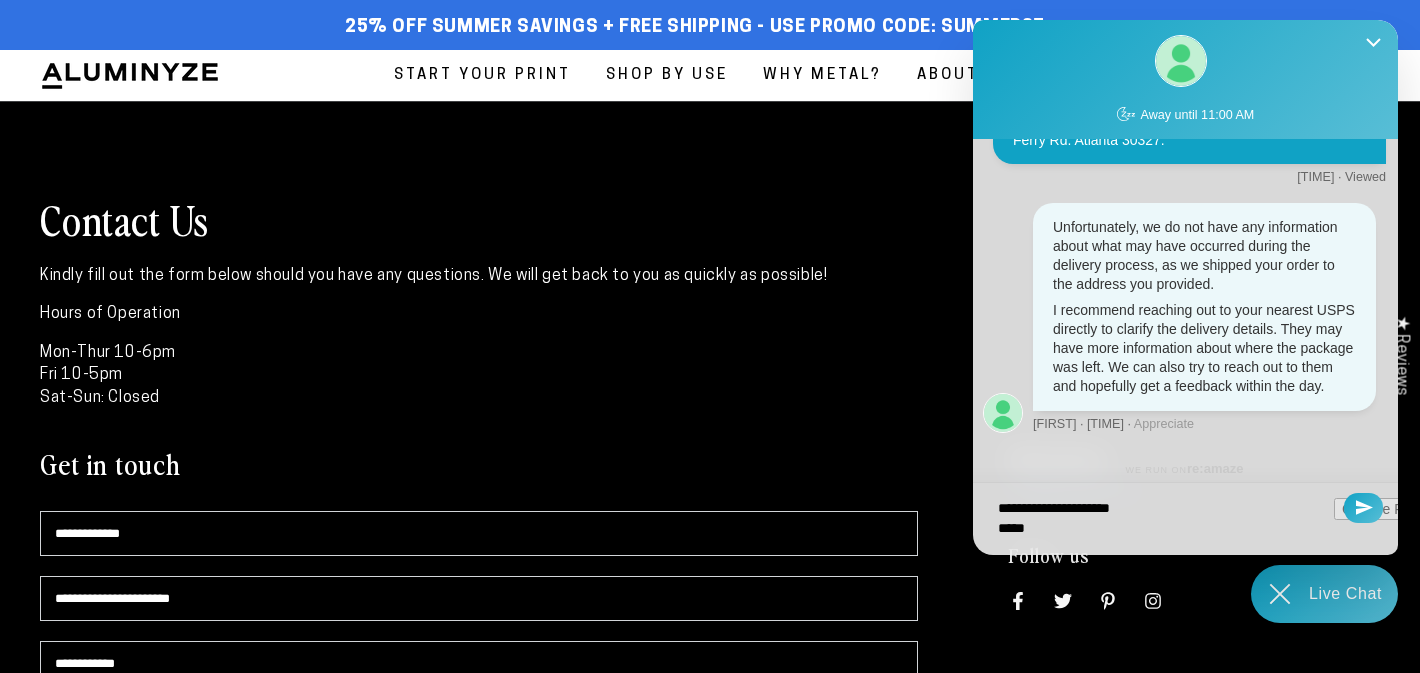 type on "**********" 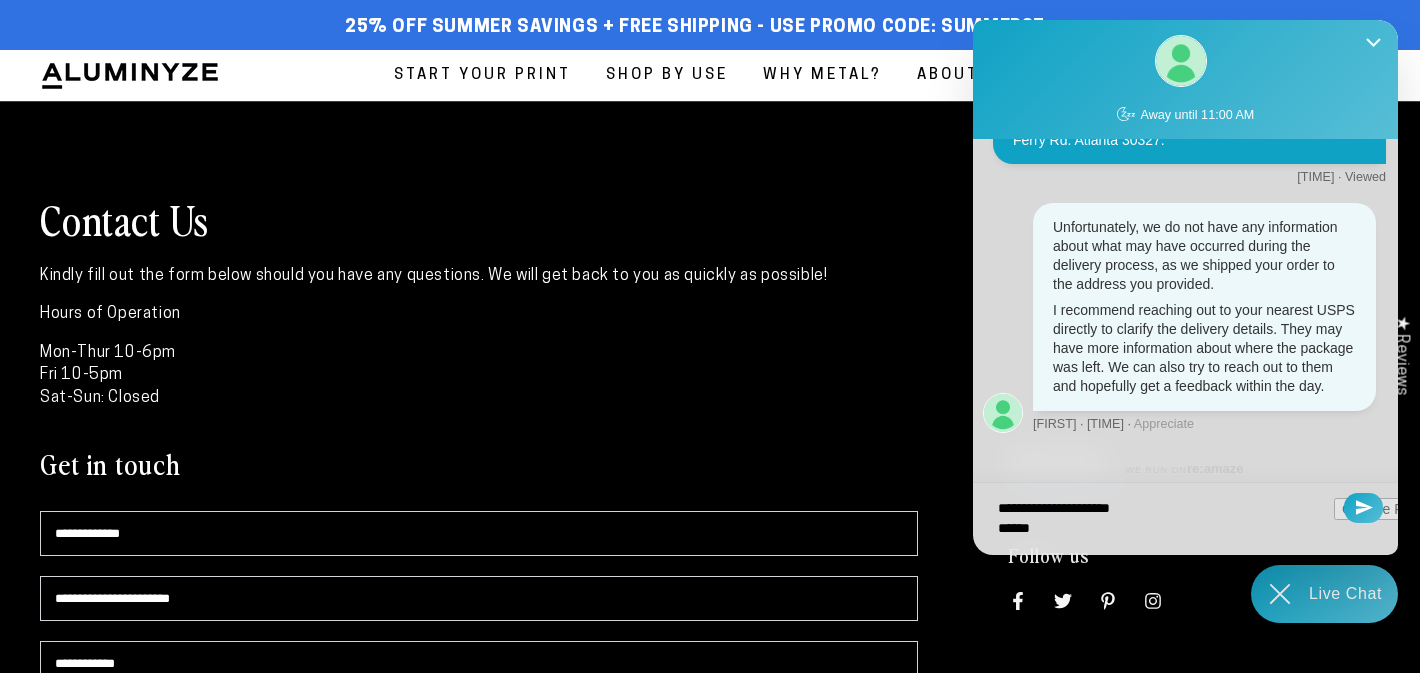 type on "**********" 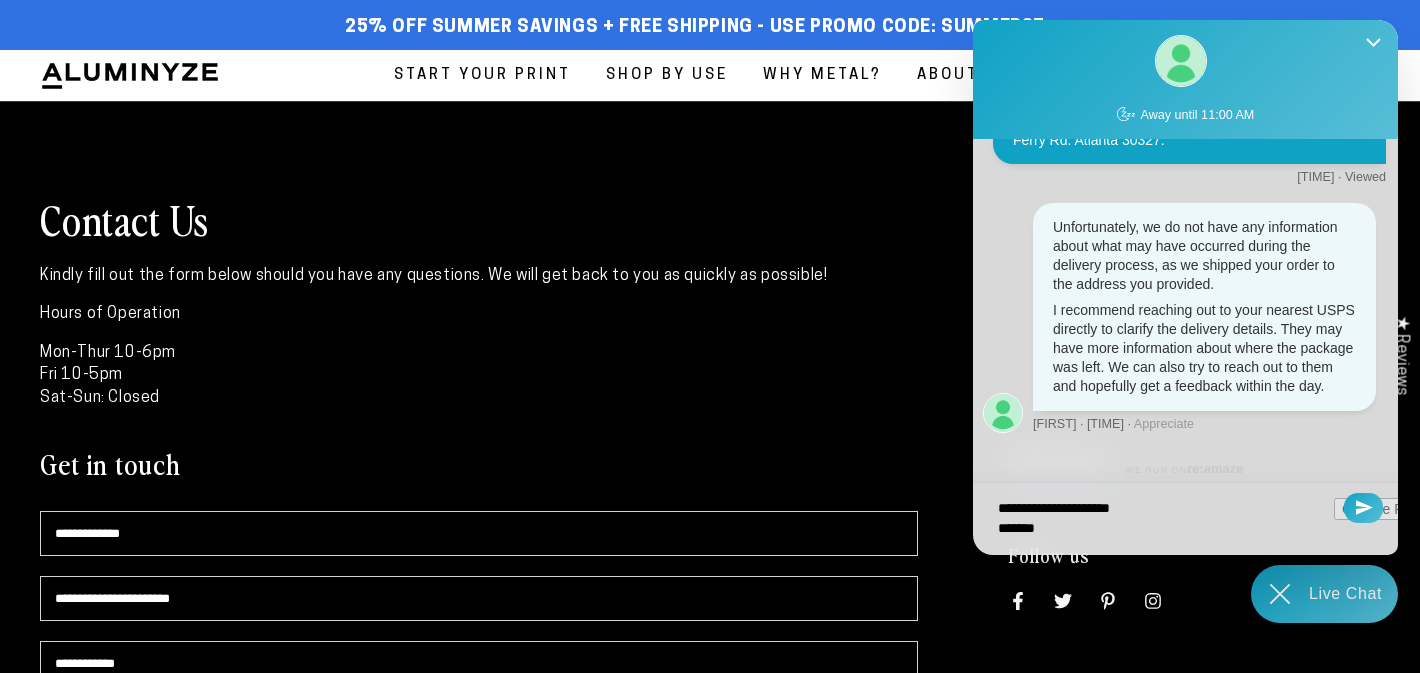 type on "**********" 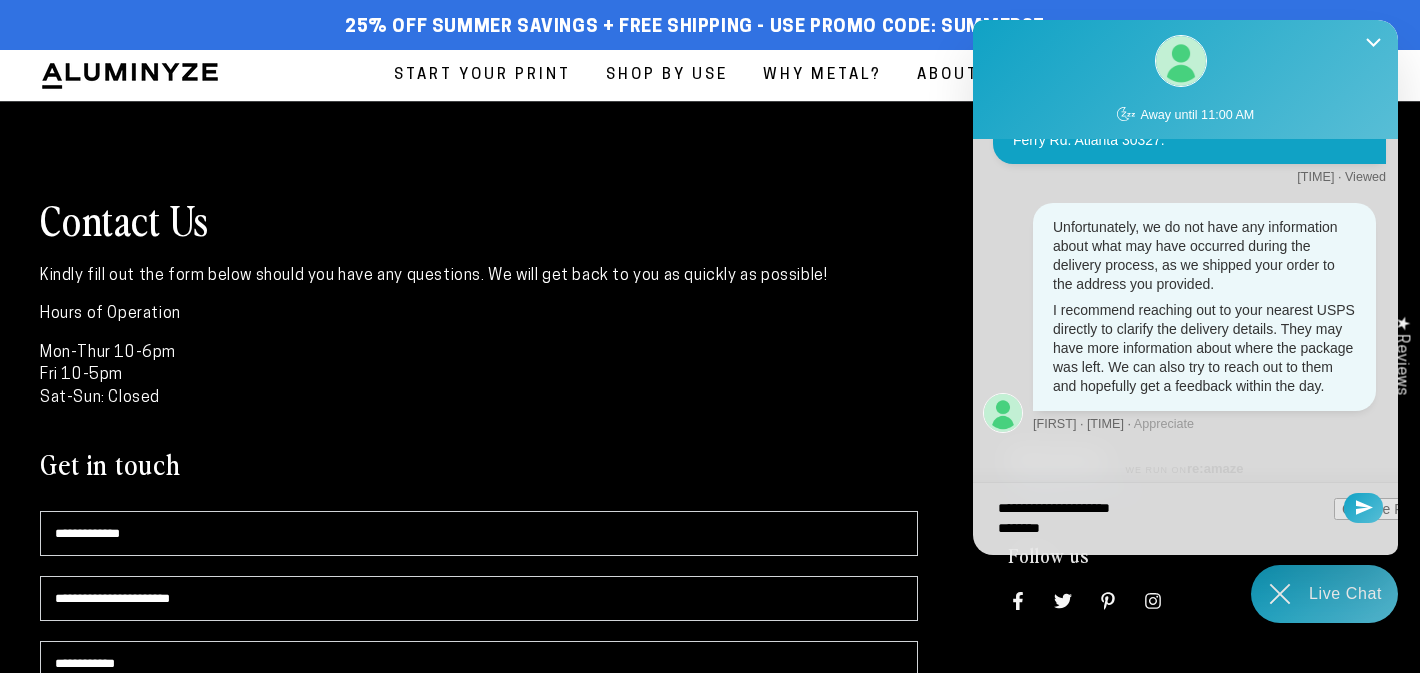 type on "**********" 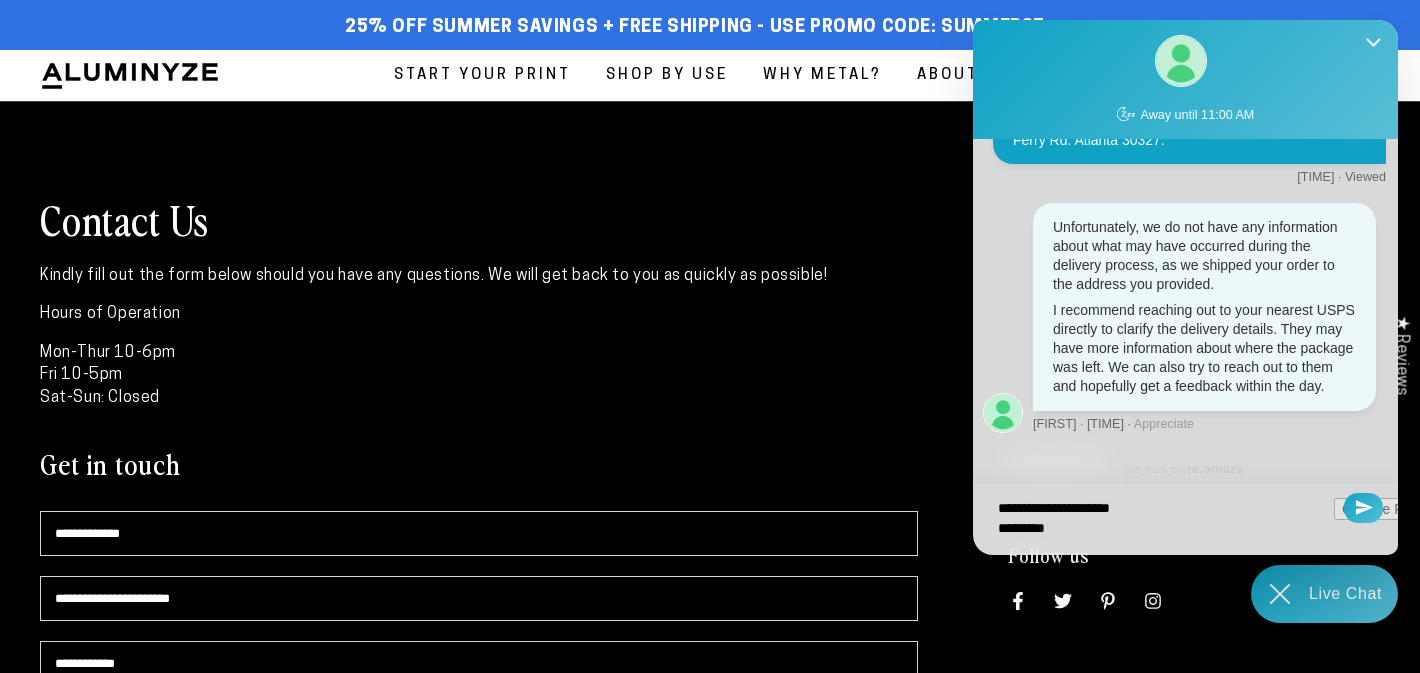 type on "**********" 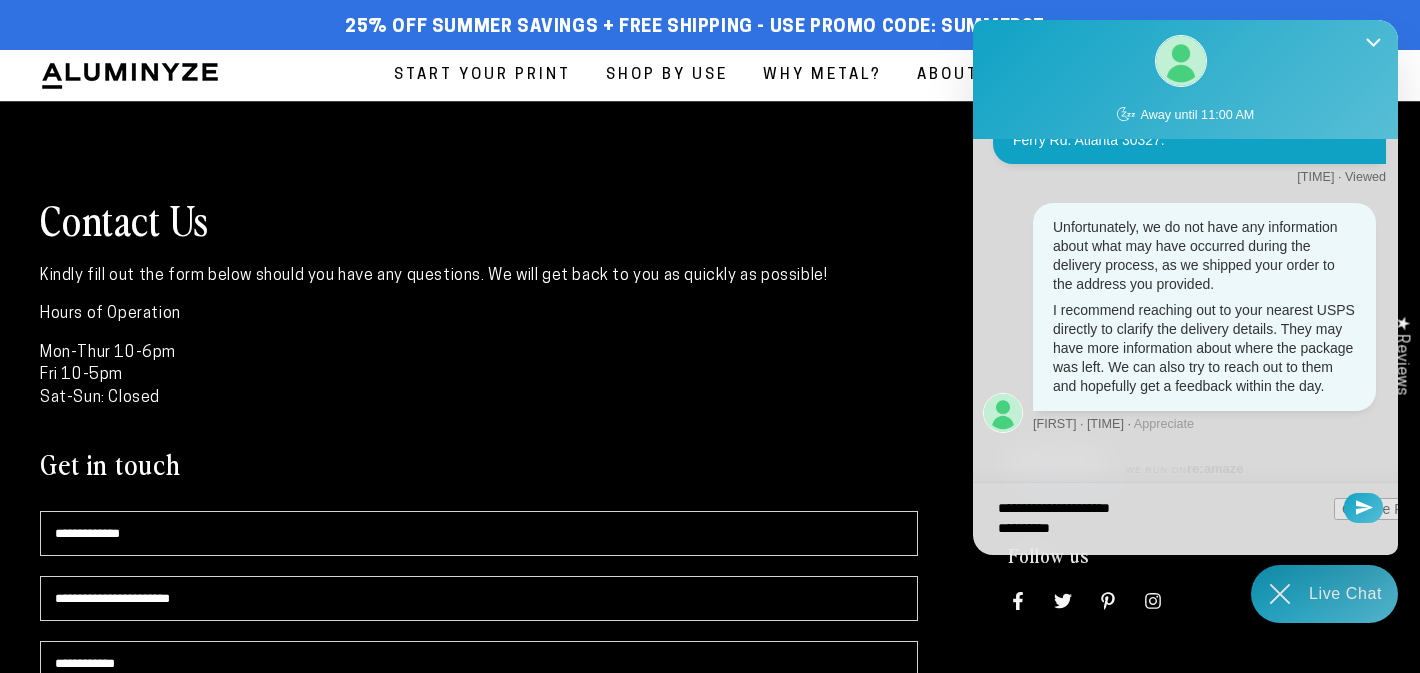 type on "**********" 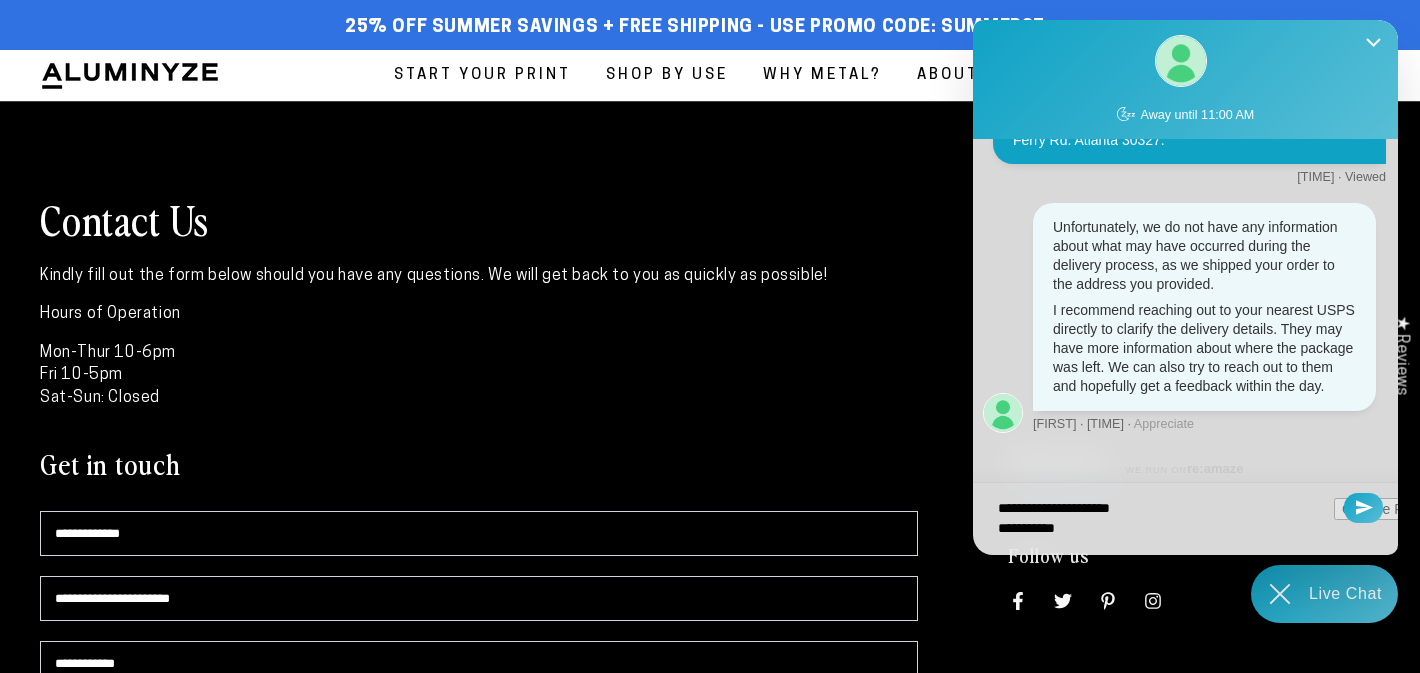 type on "**********" 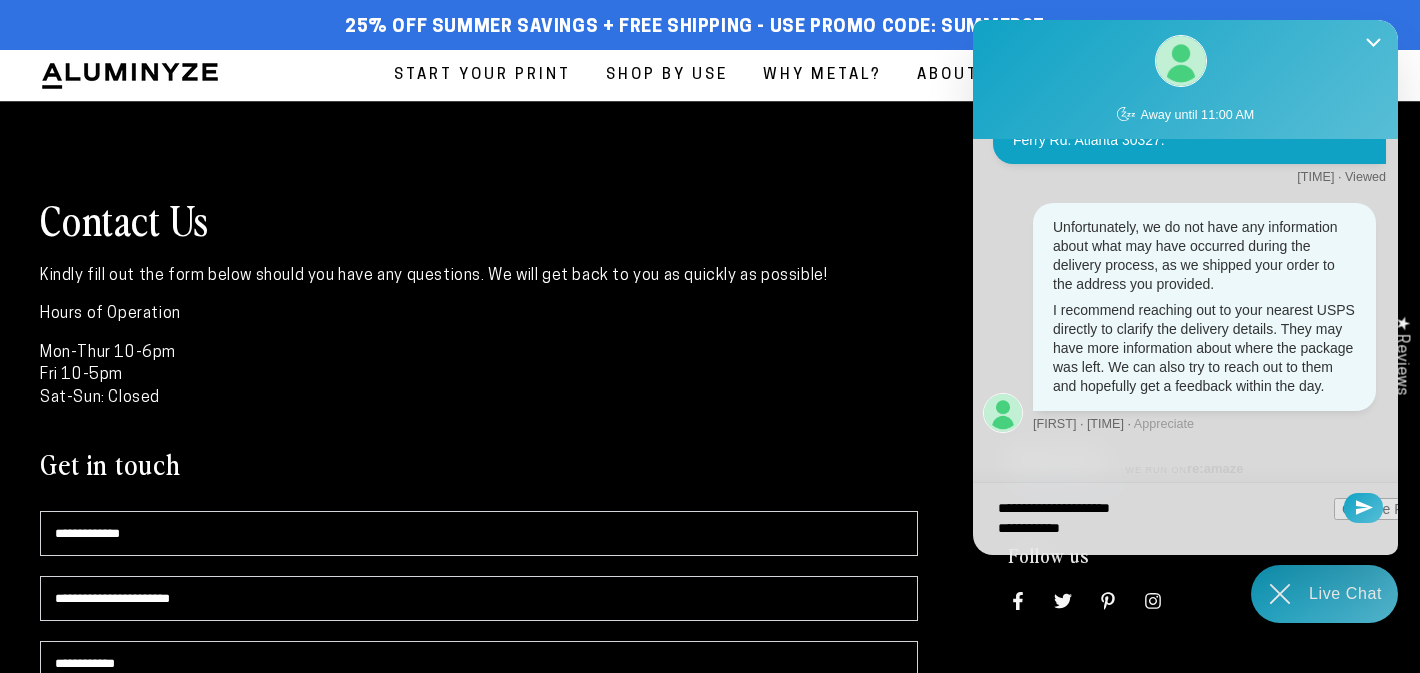 type on "**********" 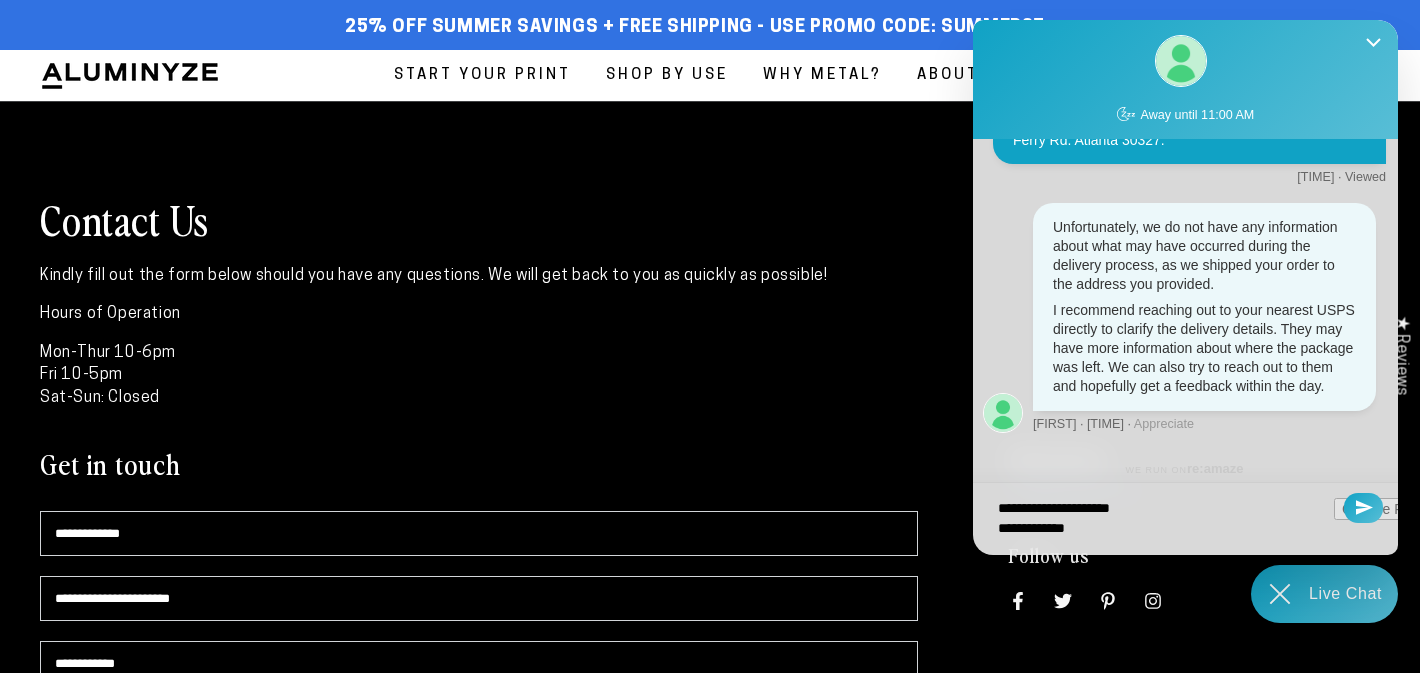 type on "**********" 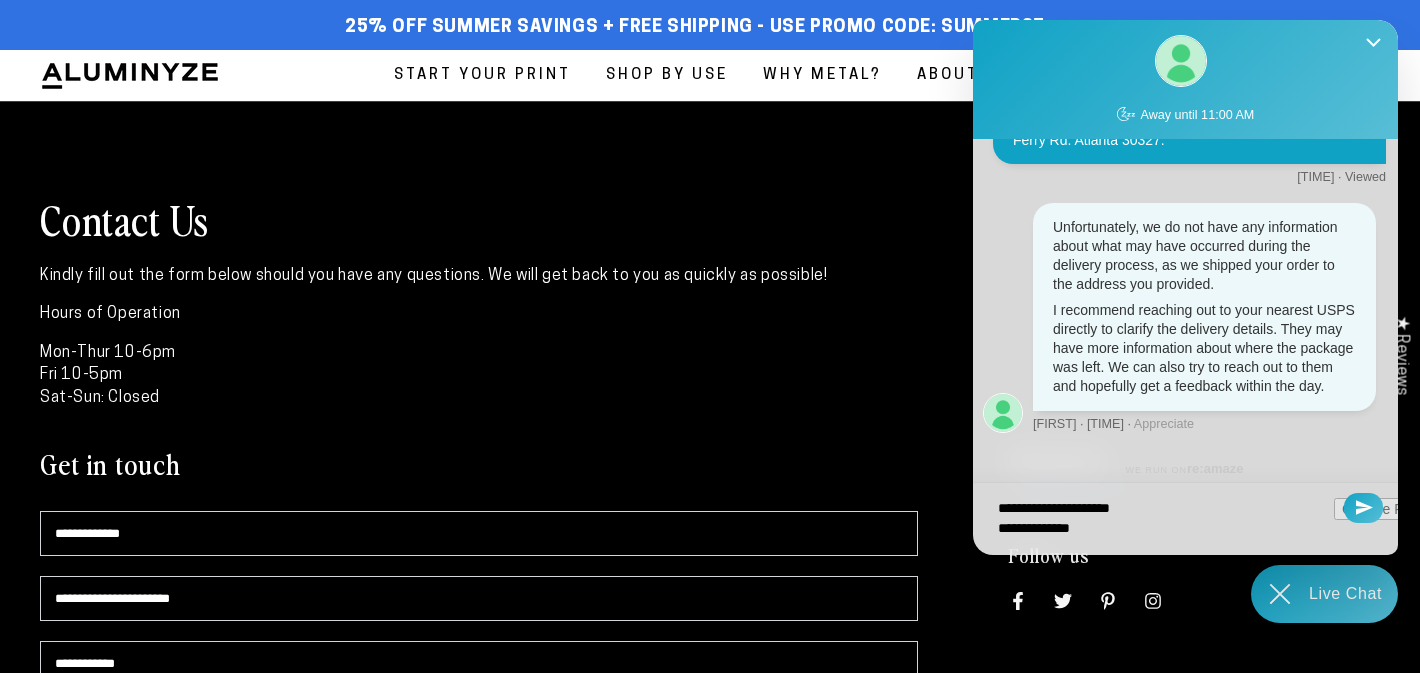 type on "**********" 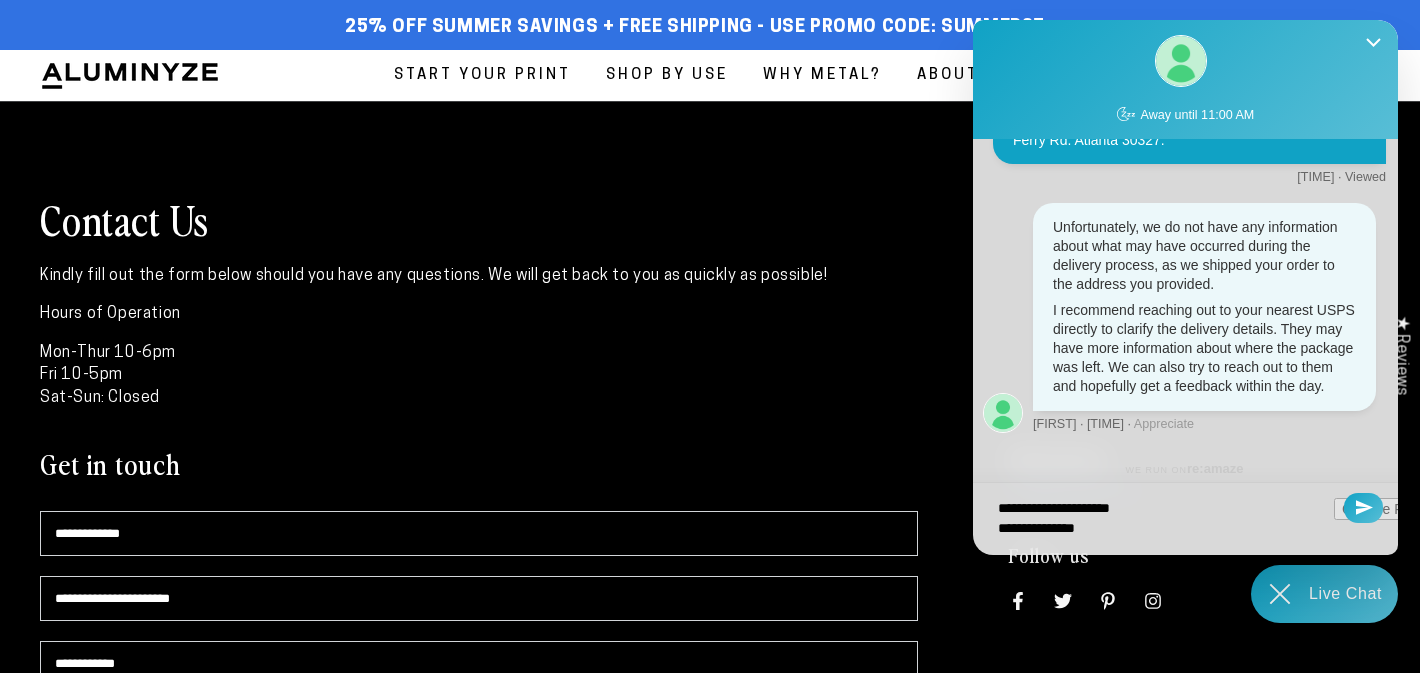 type on "**********" 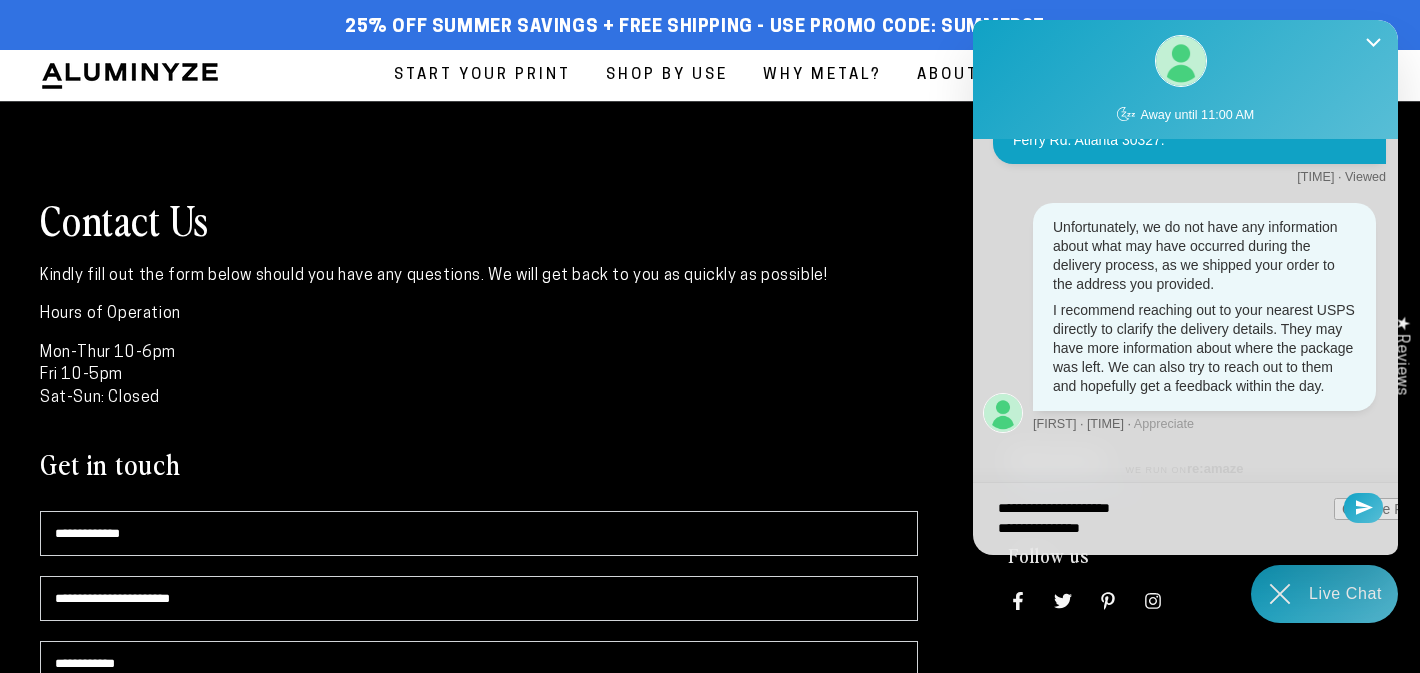 type on "**********" 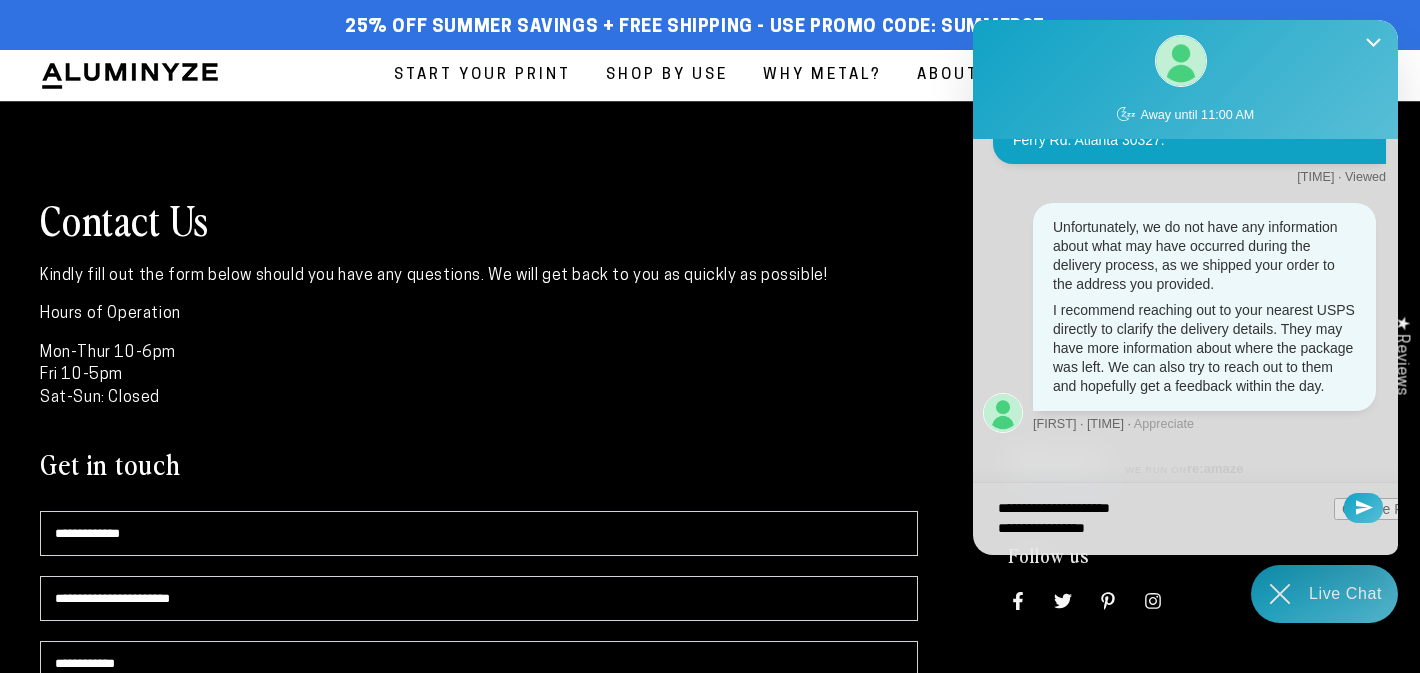 type on "**********" 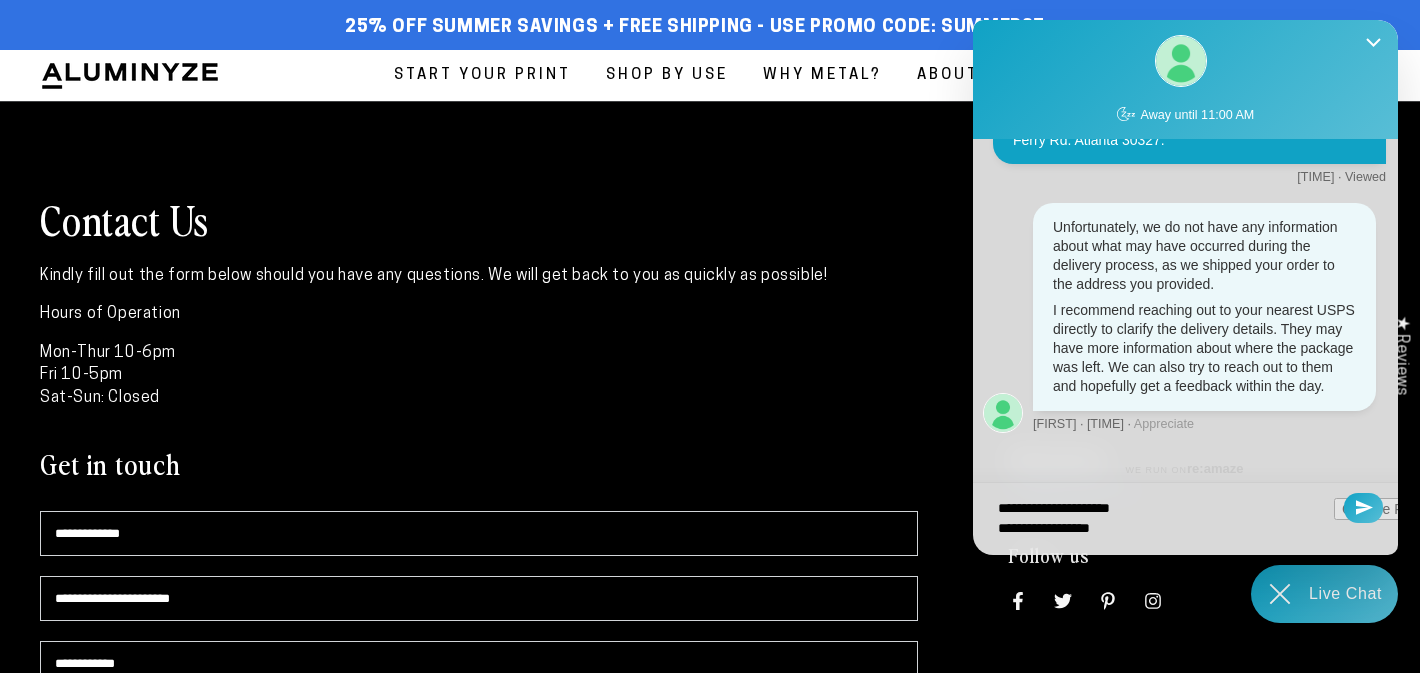 type on "**********" 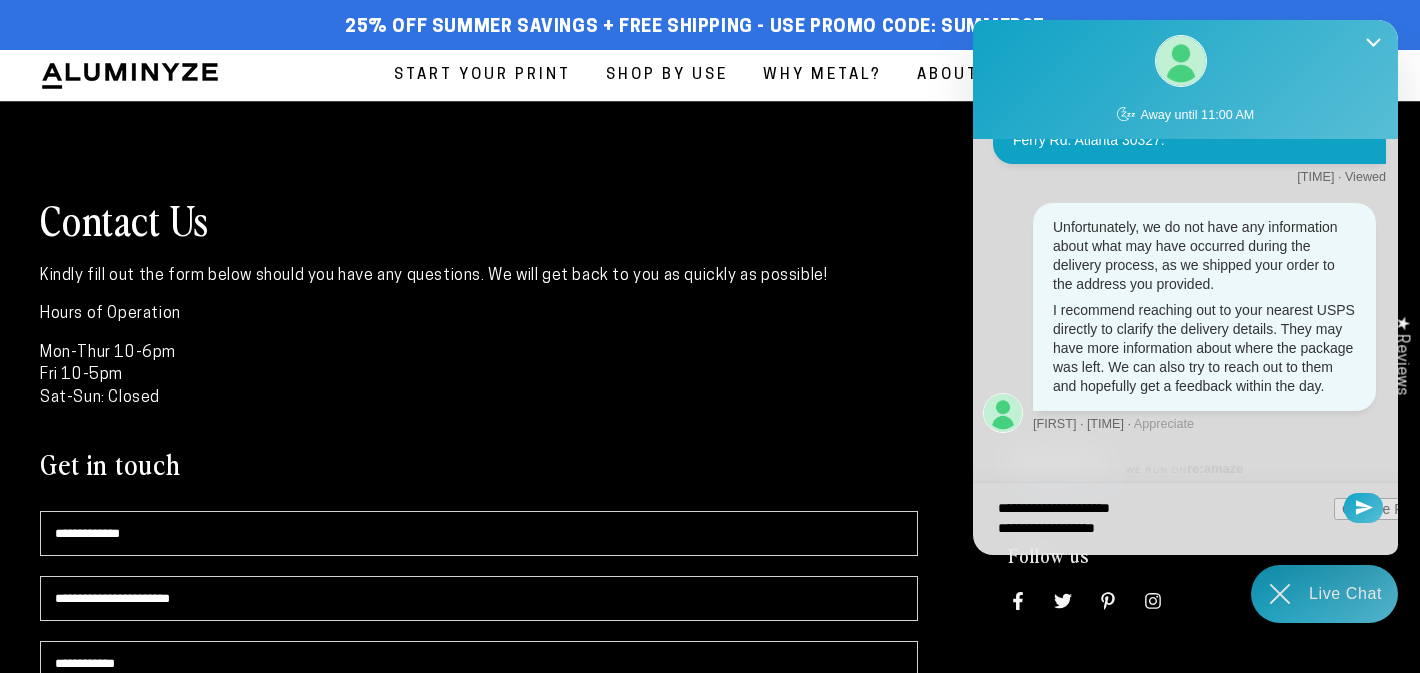 type on "**********" 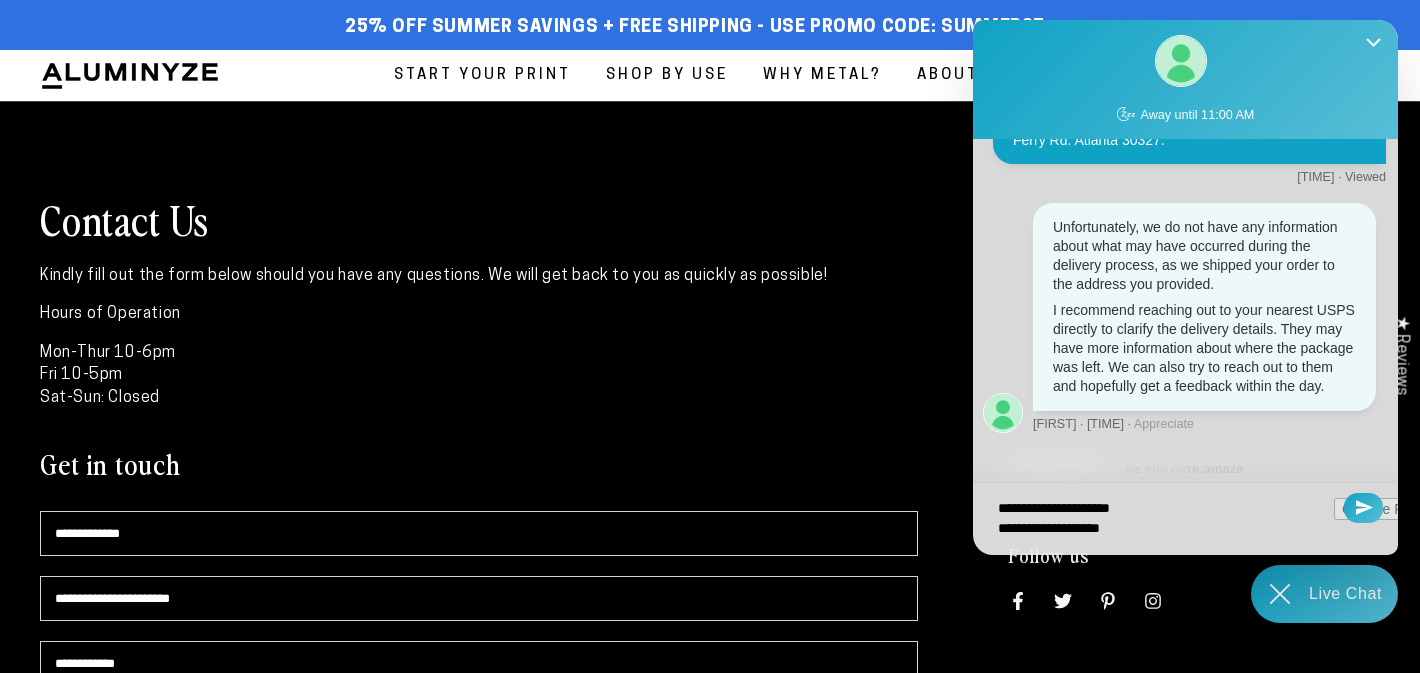 type on "**********" 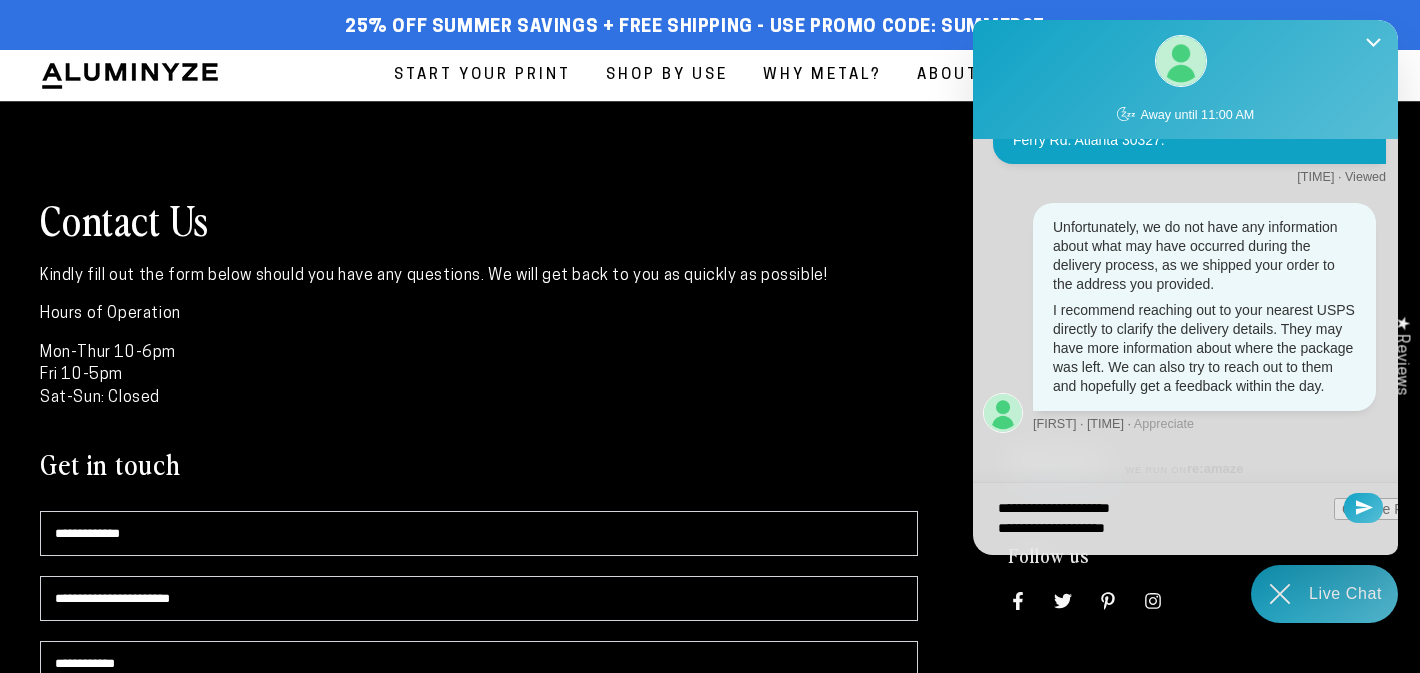 type on "**********" 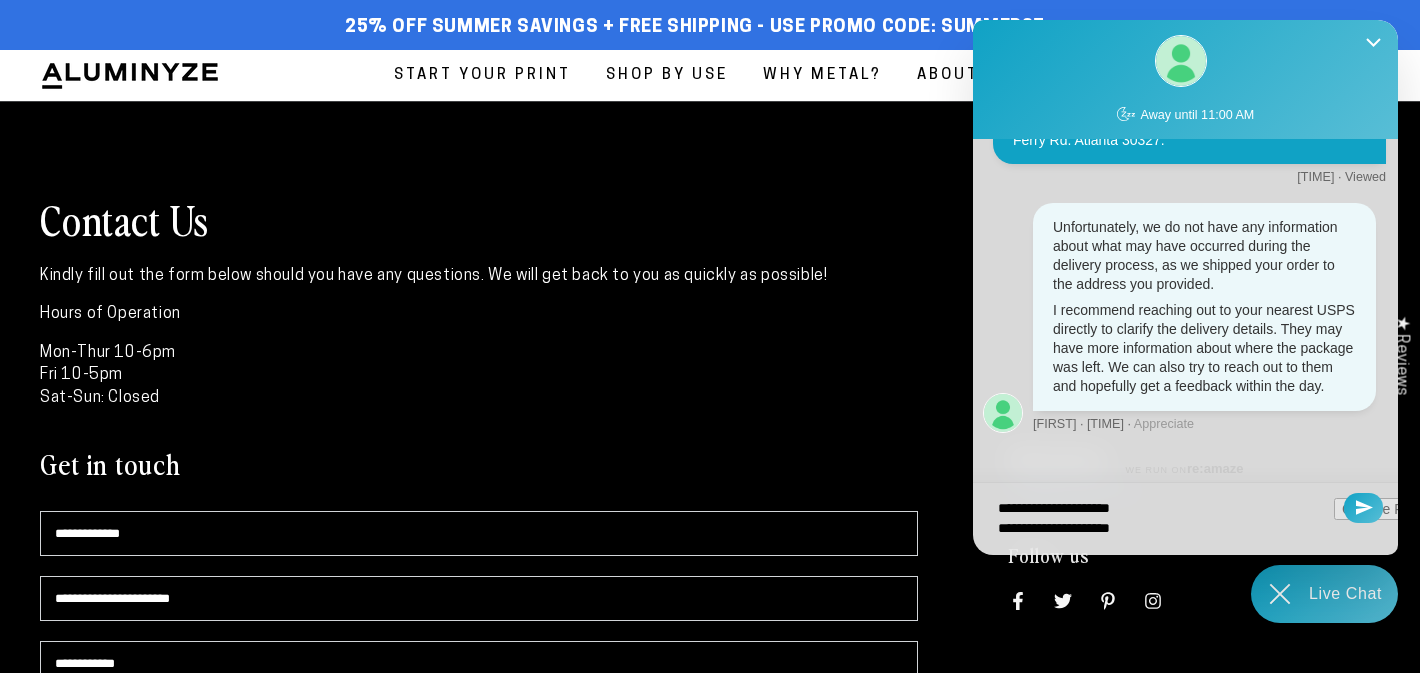 type on "**********" 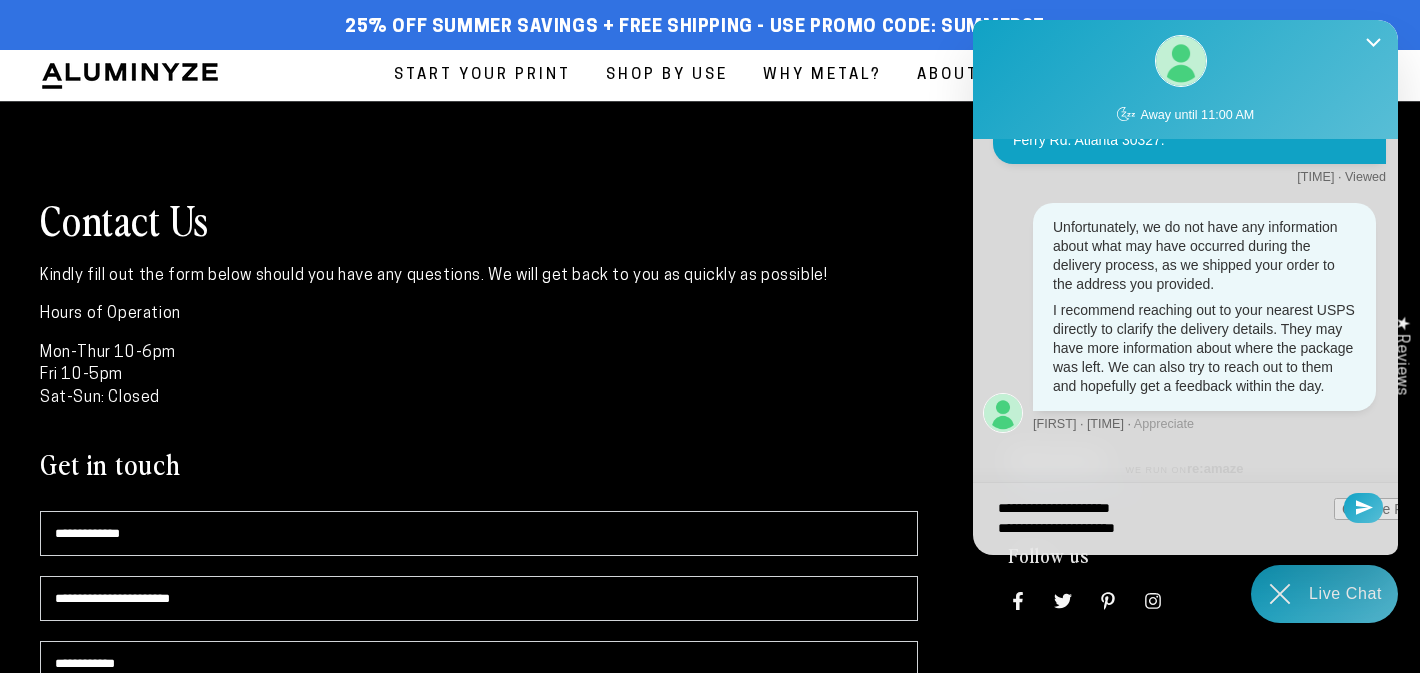 type on "**********" 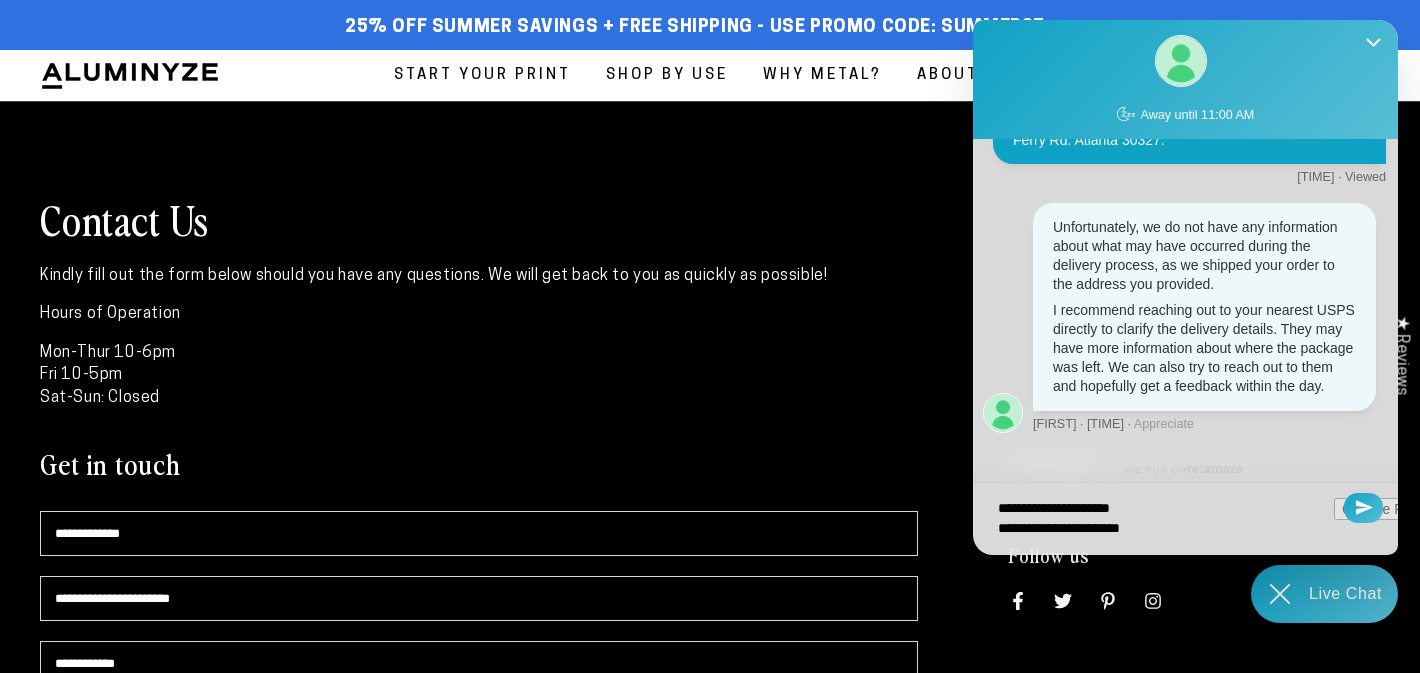 type on "**********" 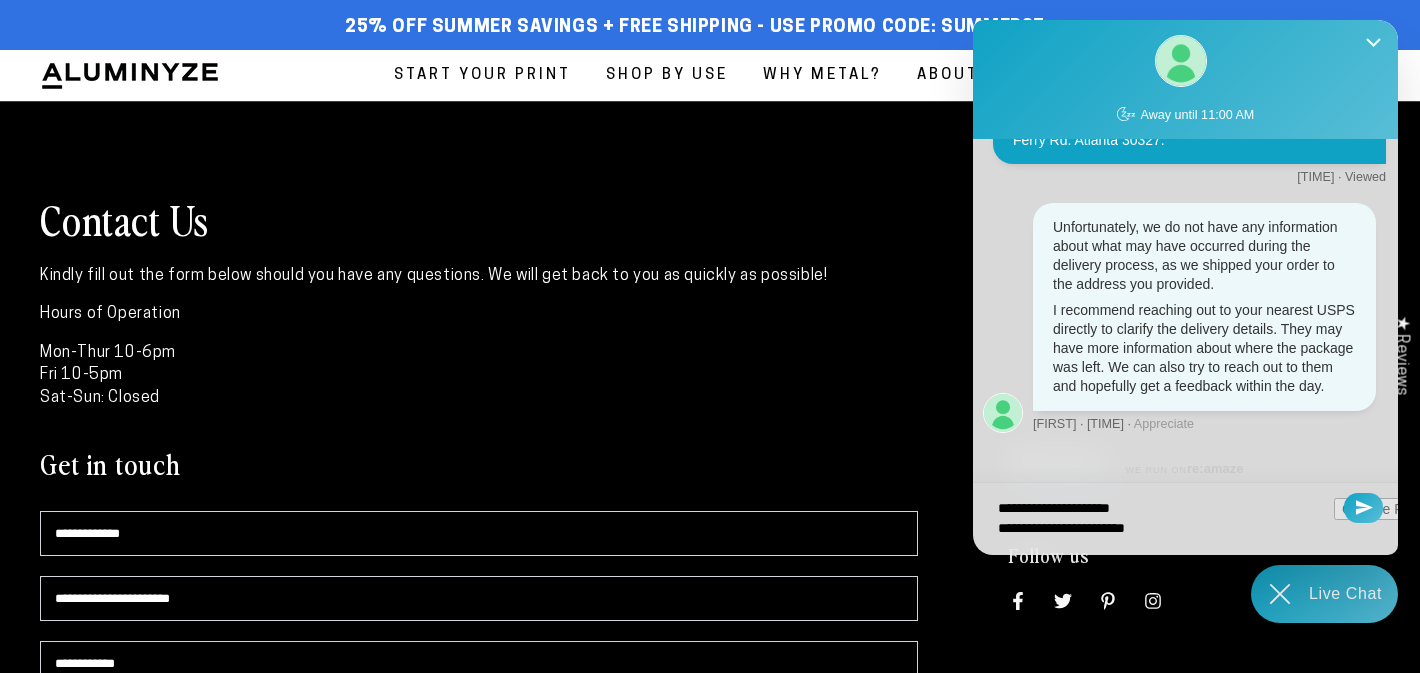 type on "**********" 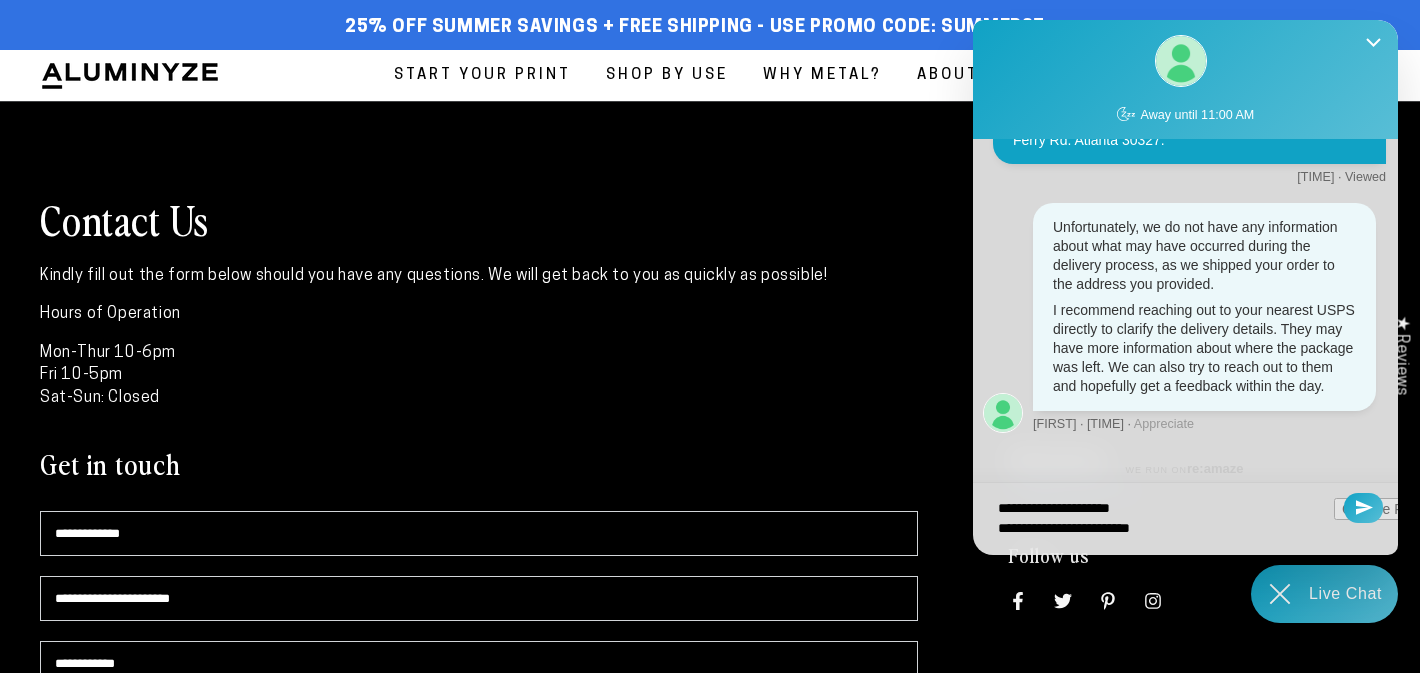 type on "**********" 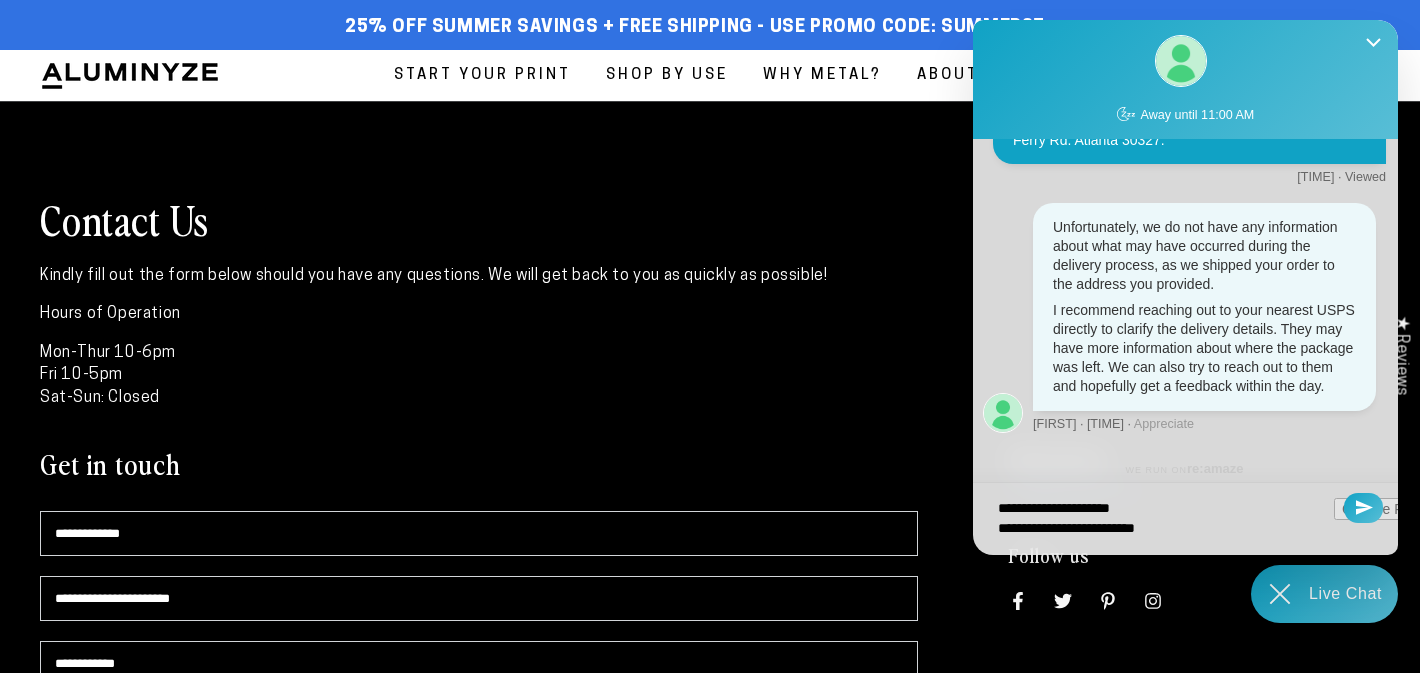 type on "**********" 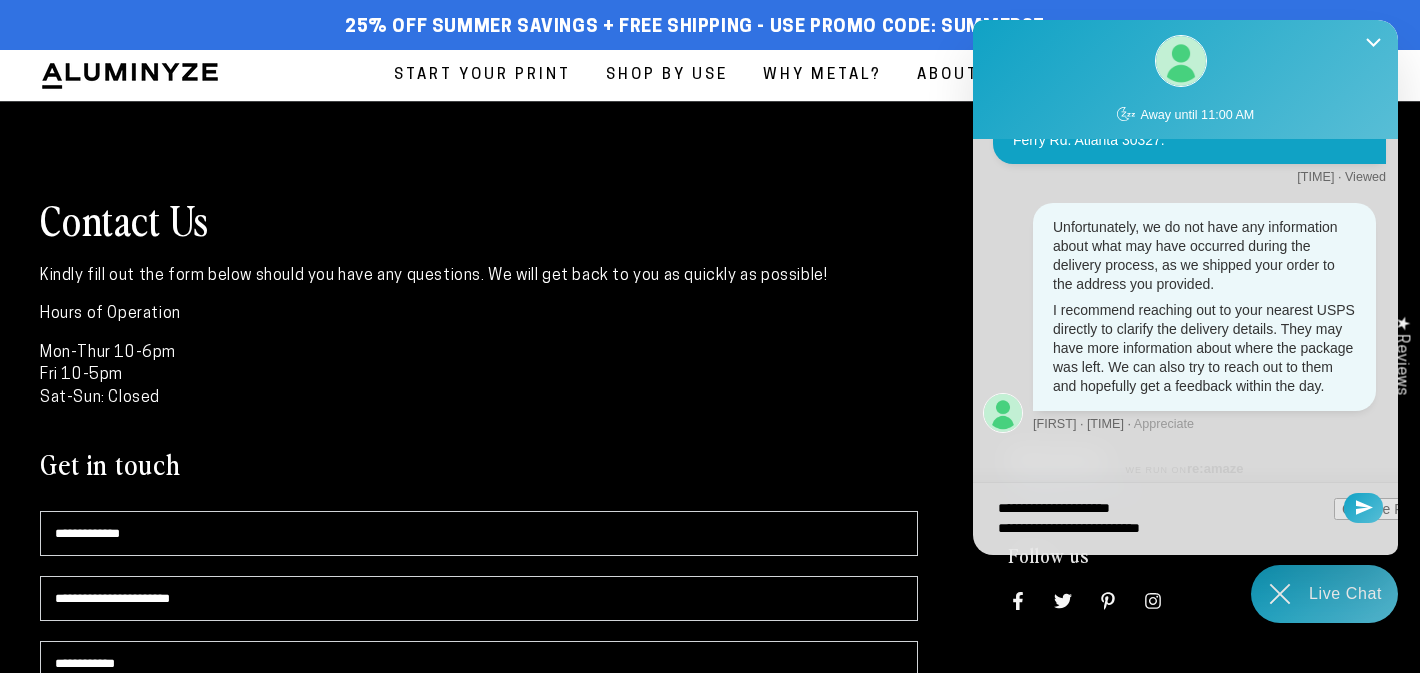 type on "**********" 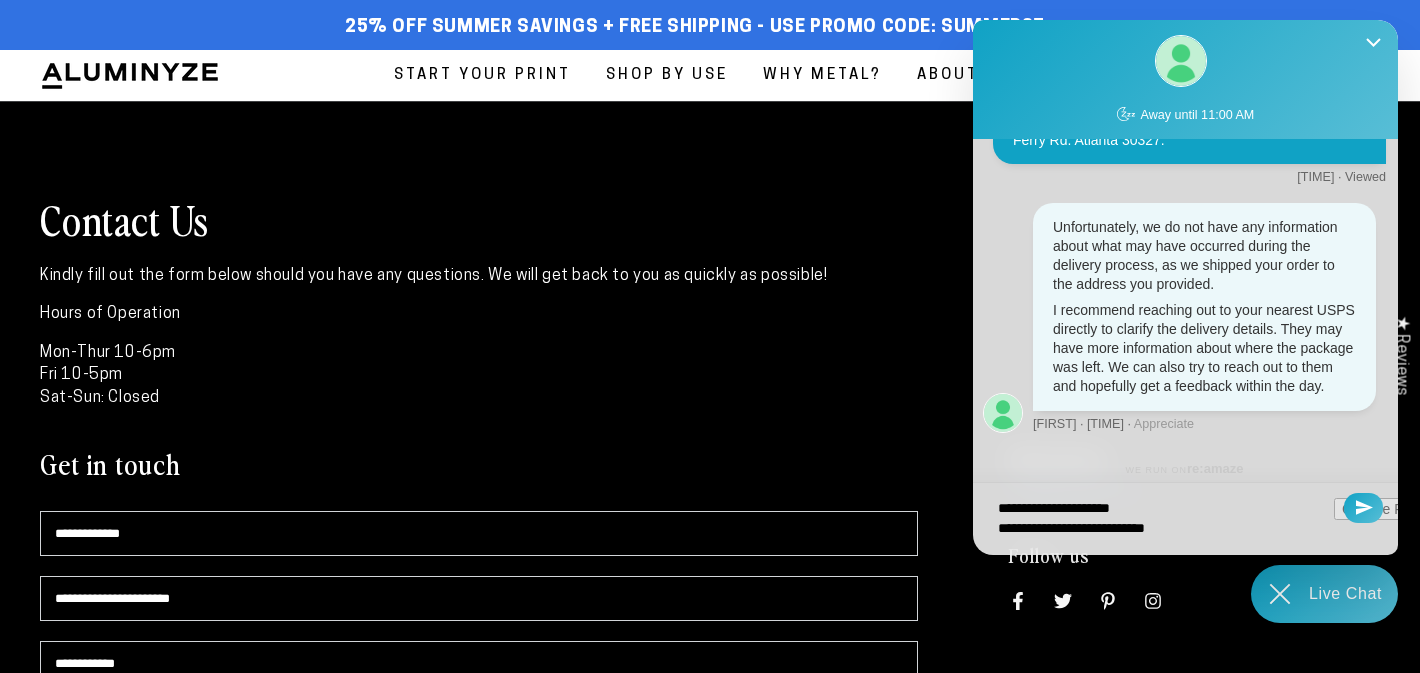 type on "**********" 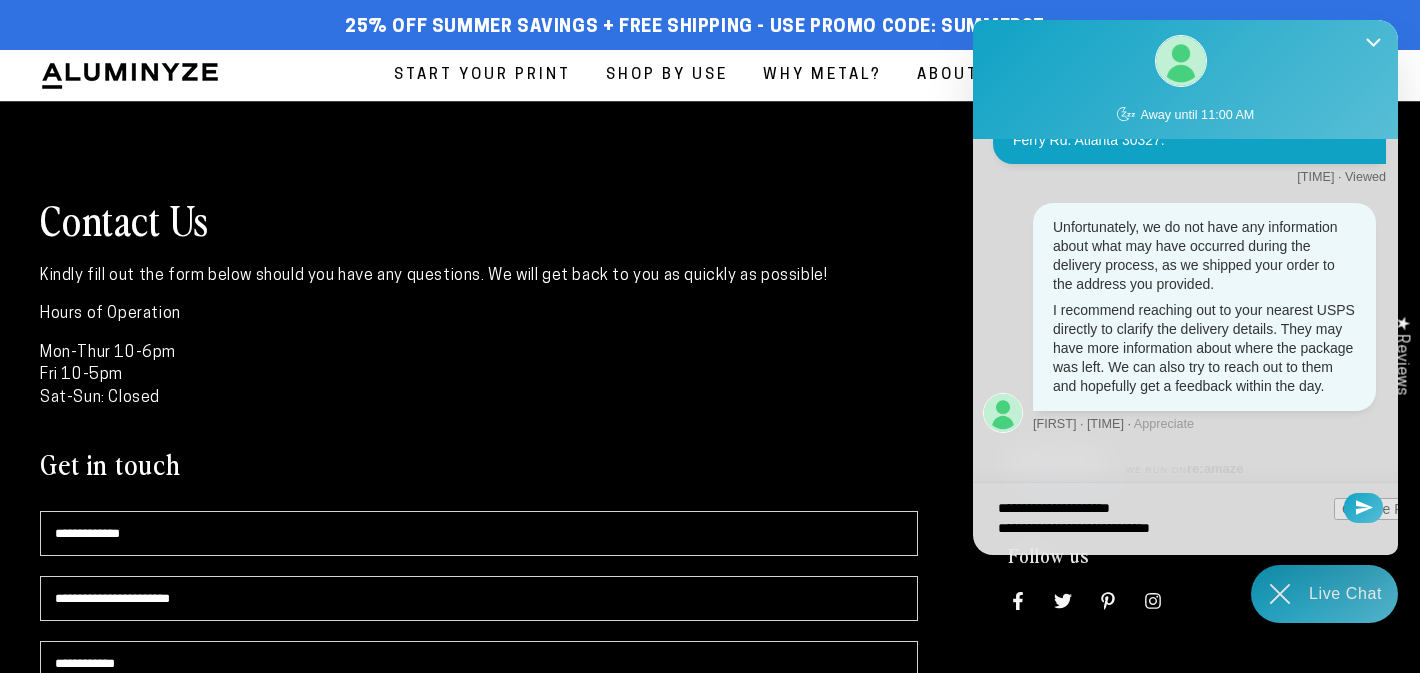 type on "**********" 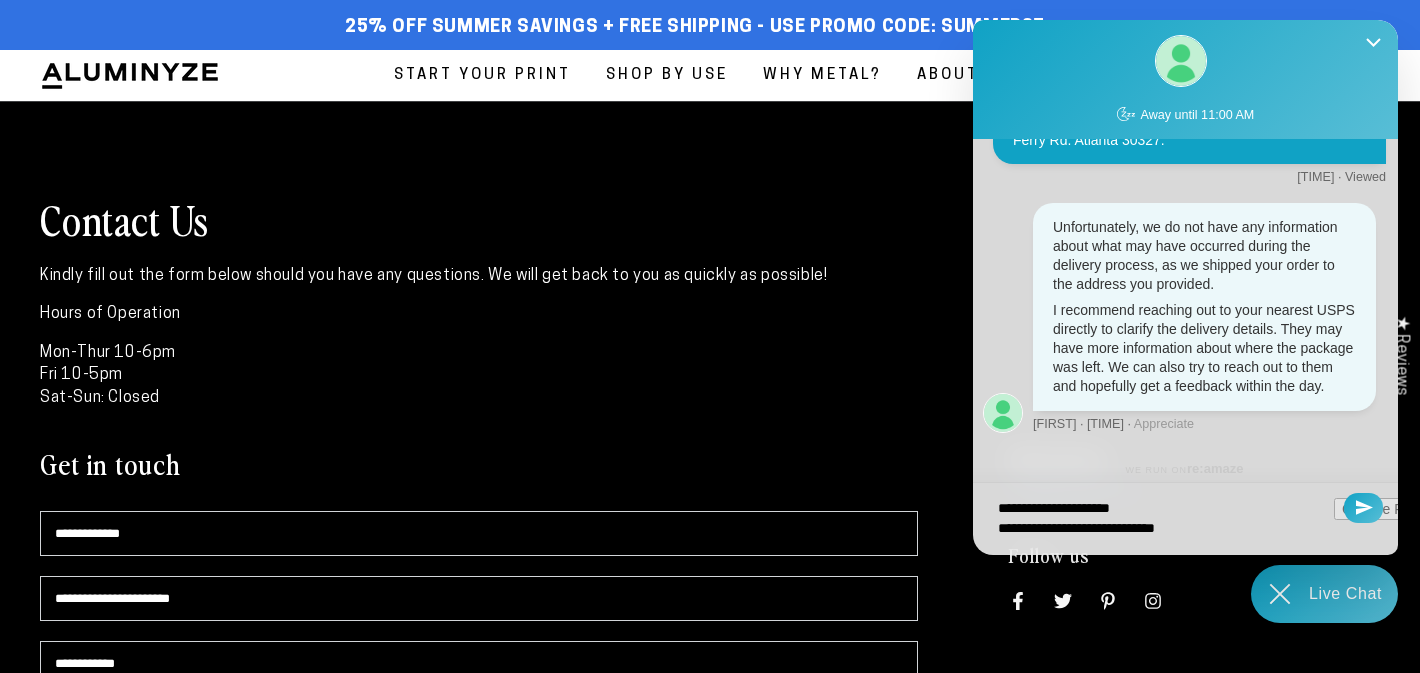 type on "**********" 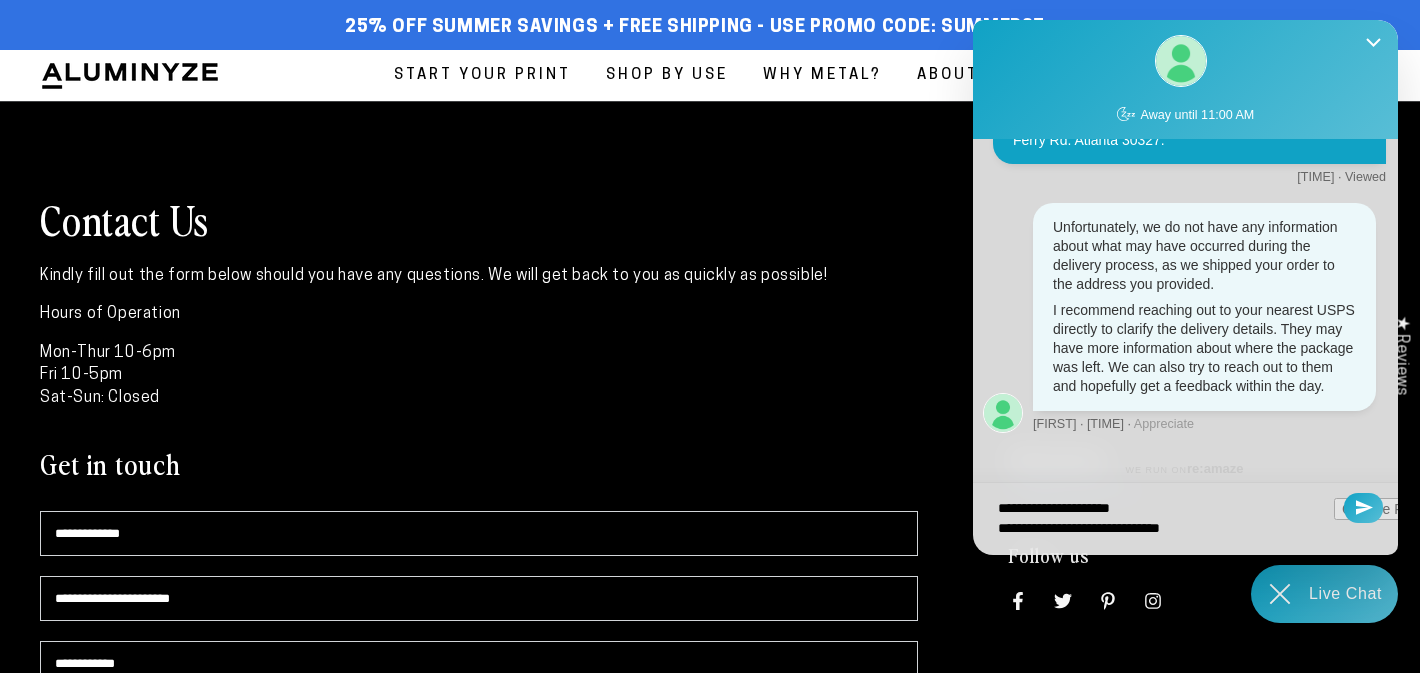 type on "**********" 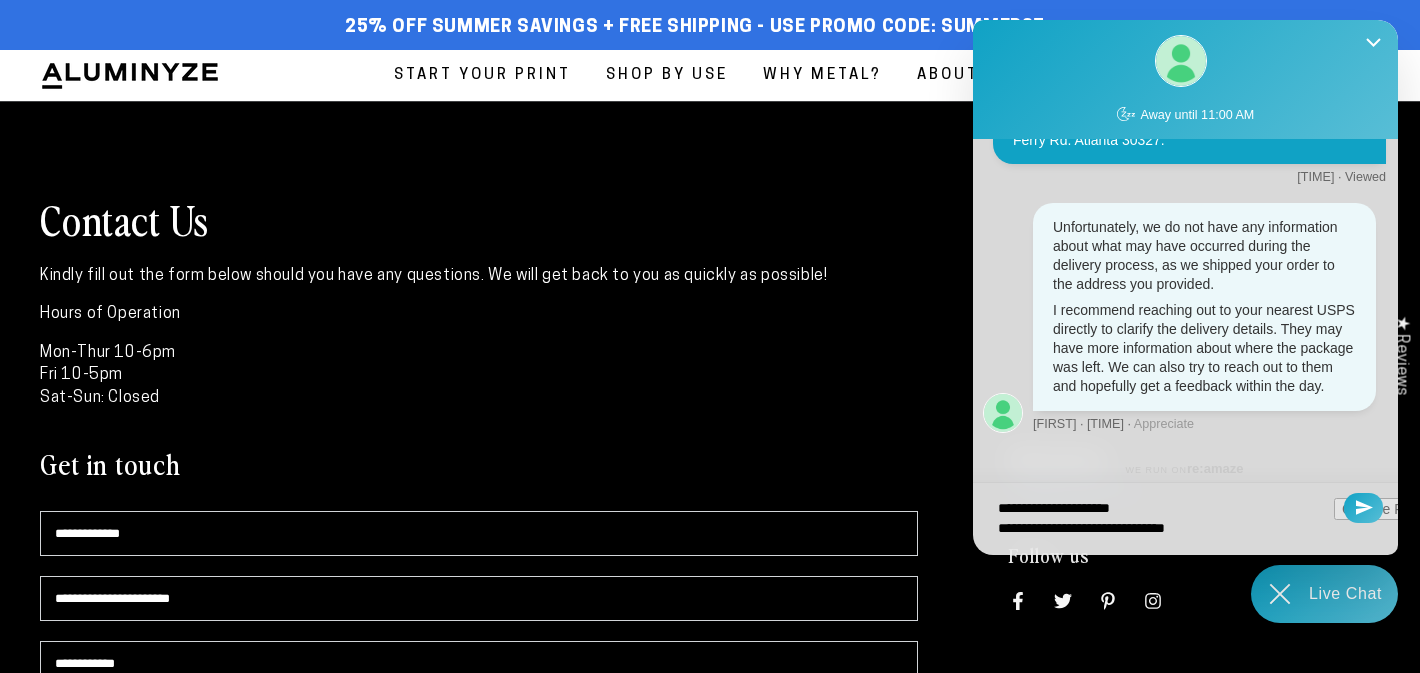 type on "**********" 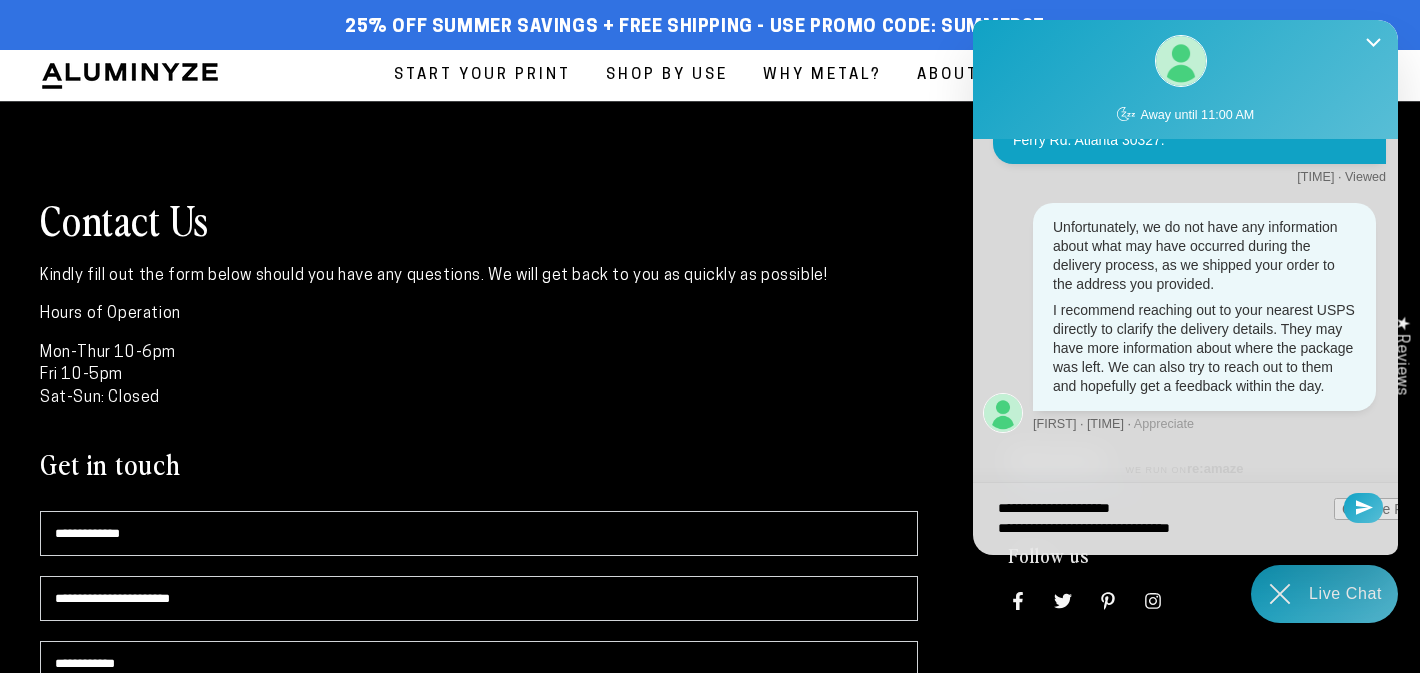 type on "**********" 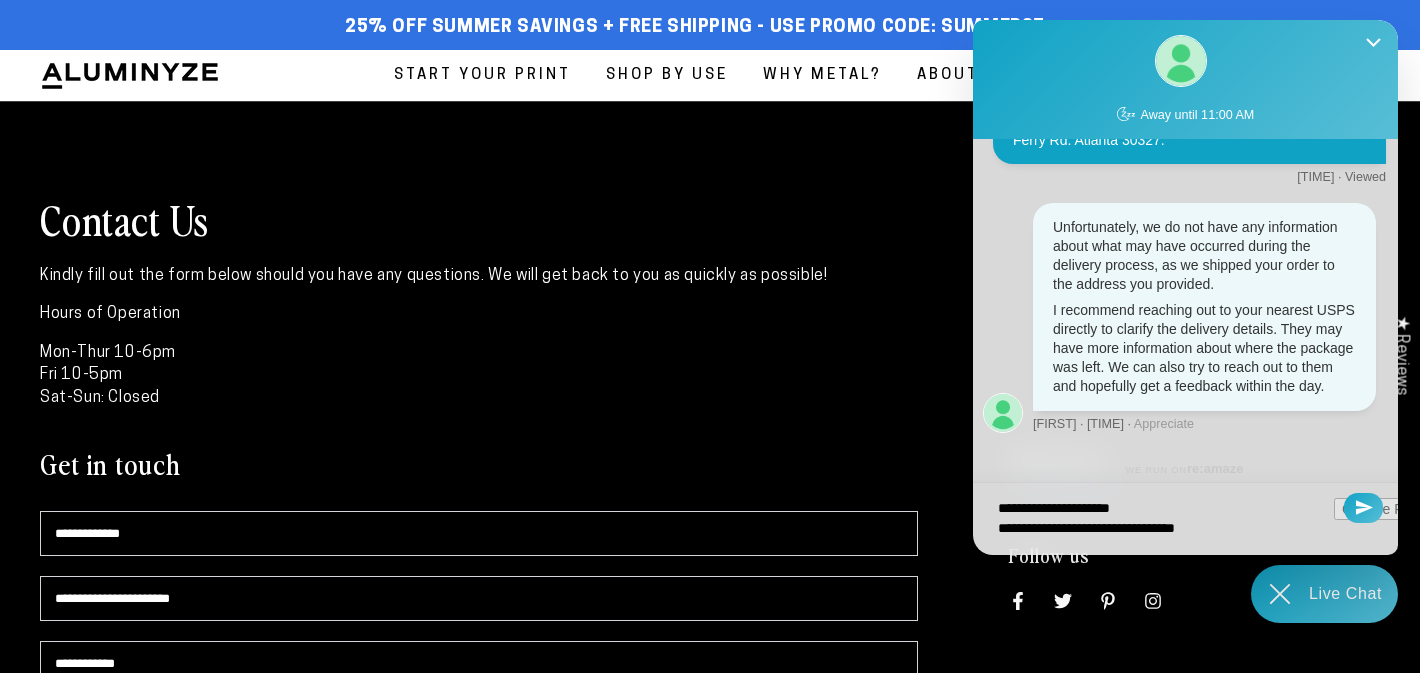 type on "**********" 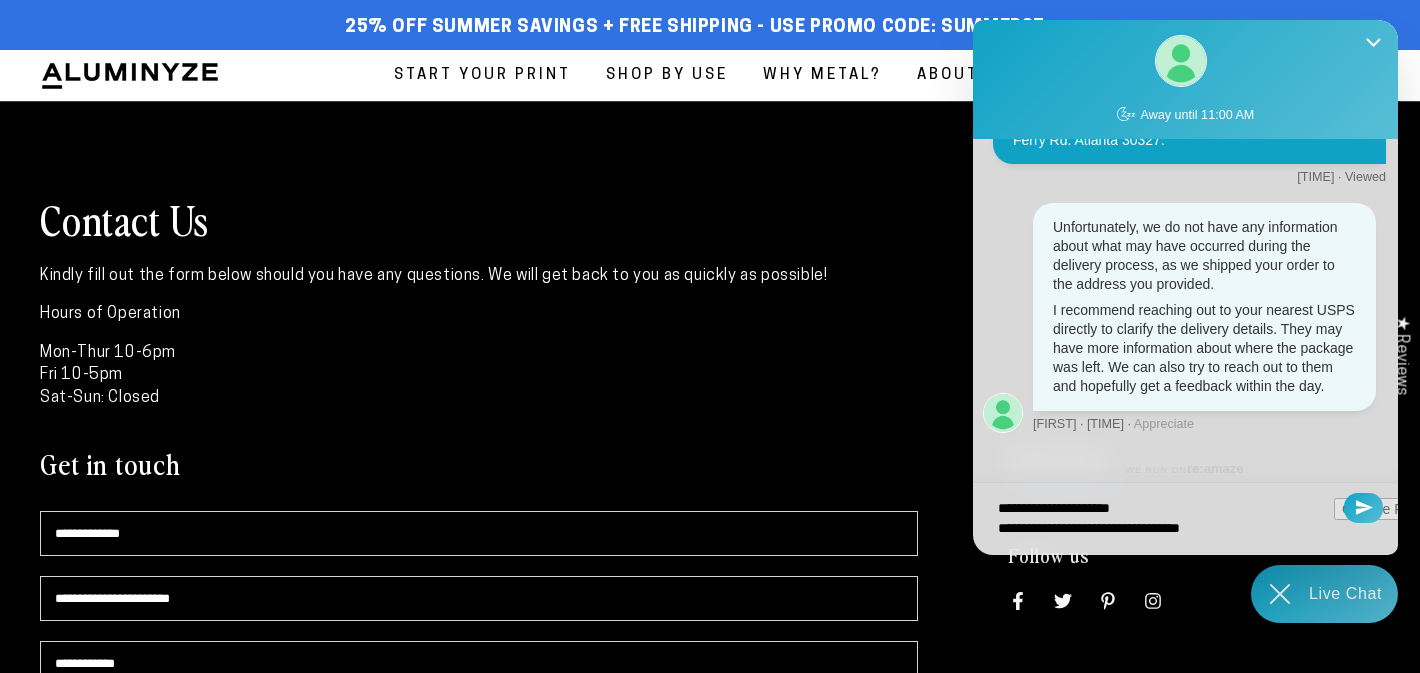 type on "**********" 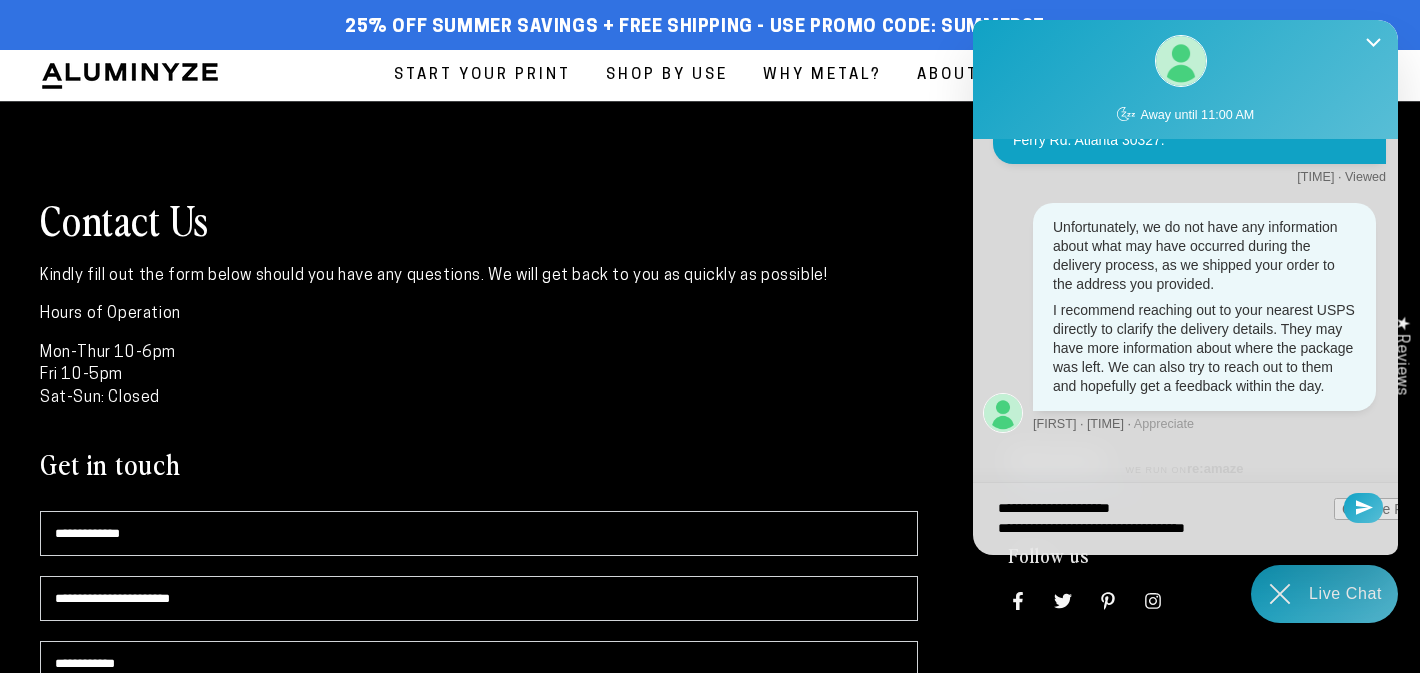 type on "**********" 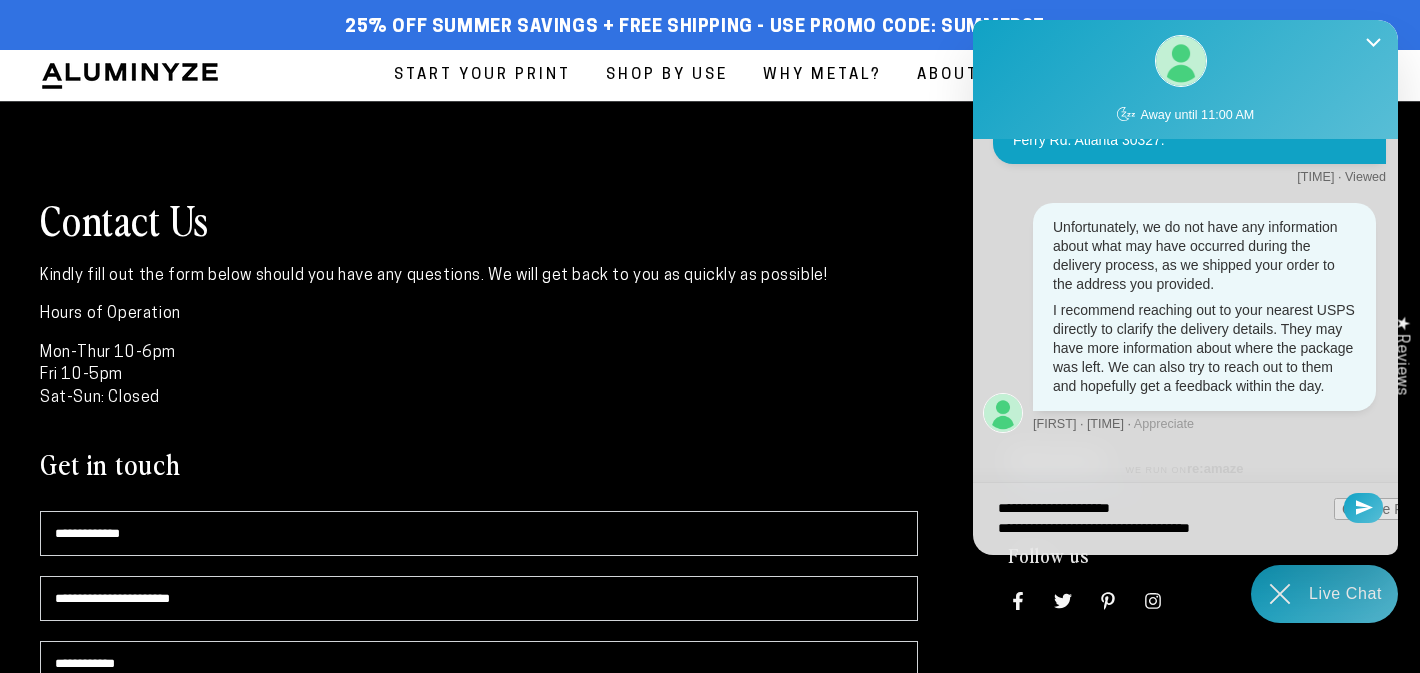 type on "**********" 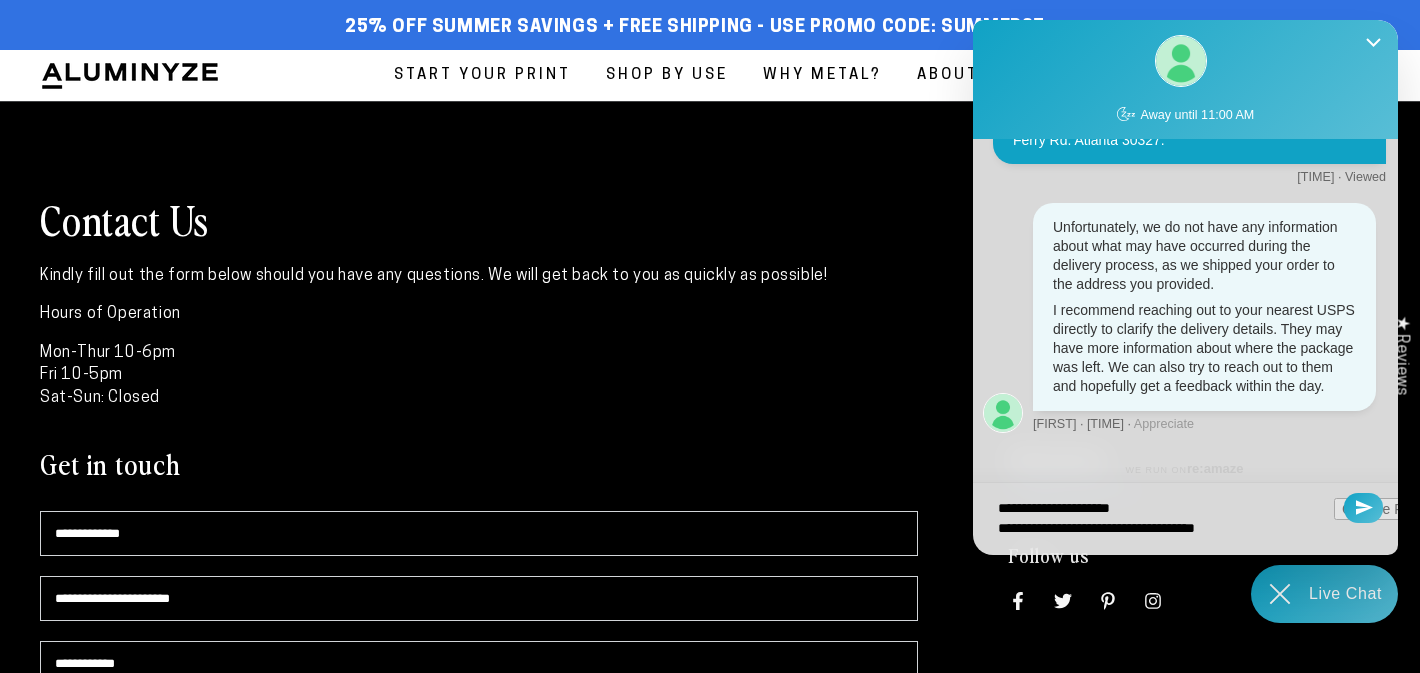 type on "**********" 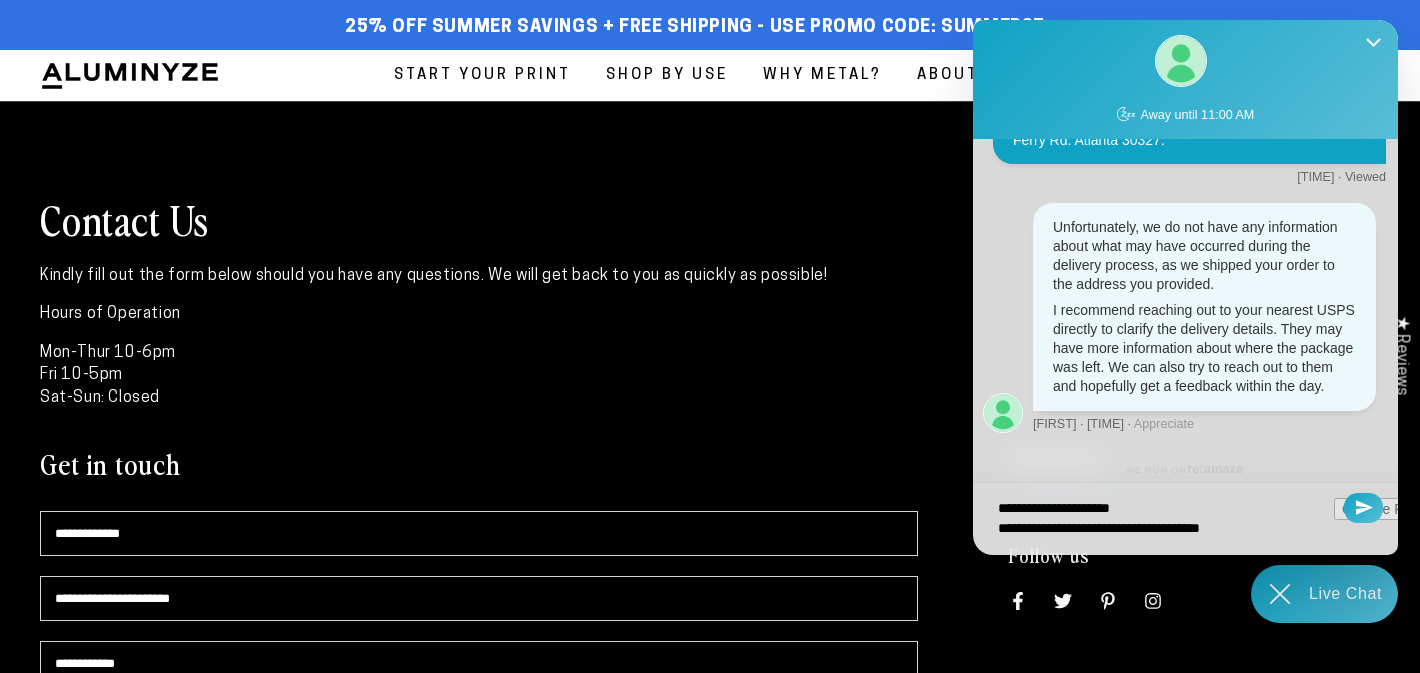 type on "**********" 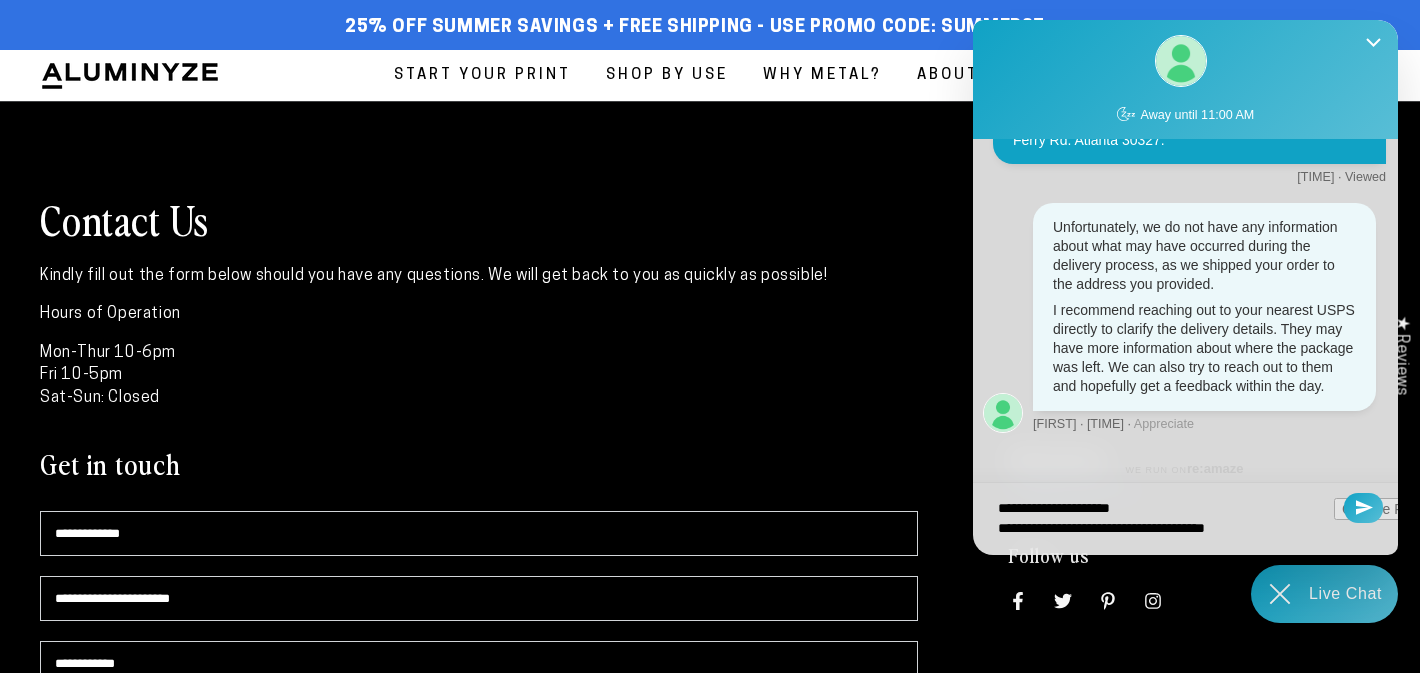 type on "**********" 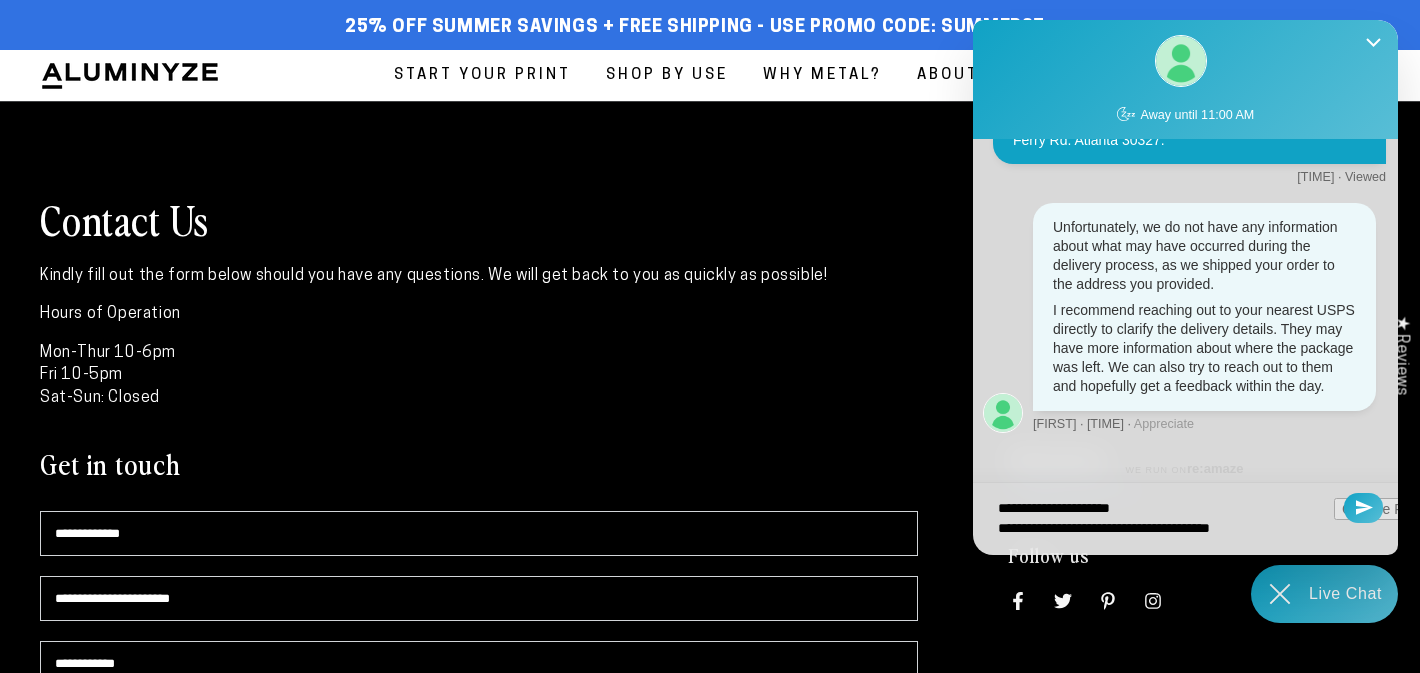type on "**********" 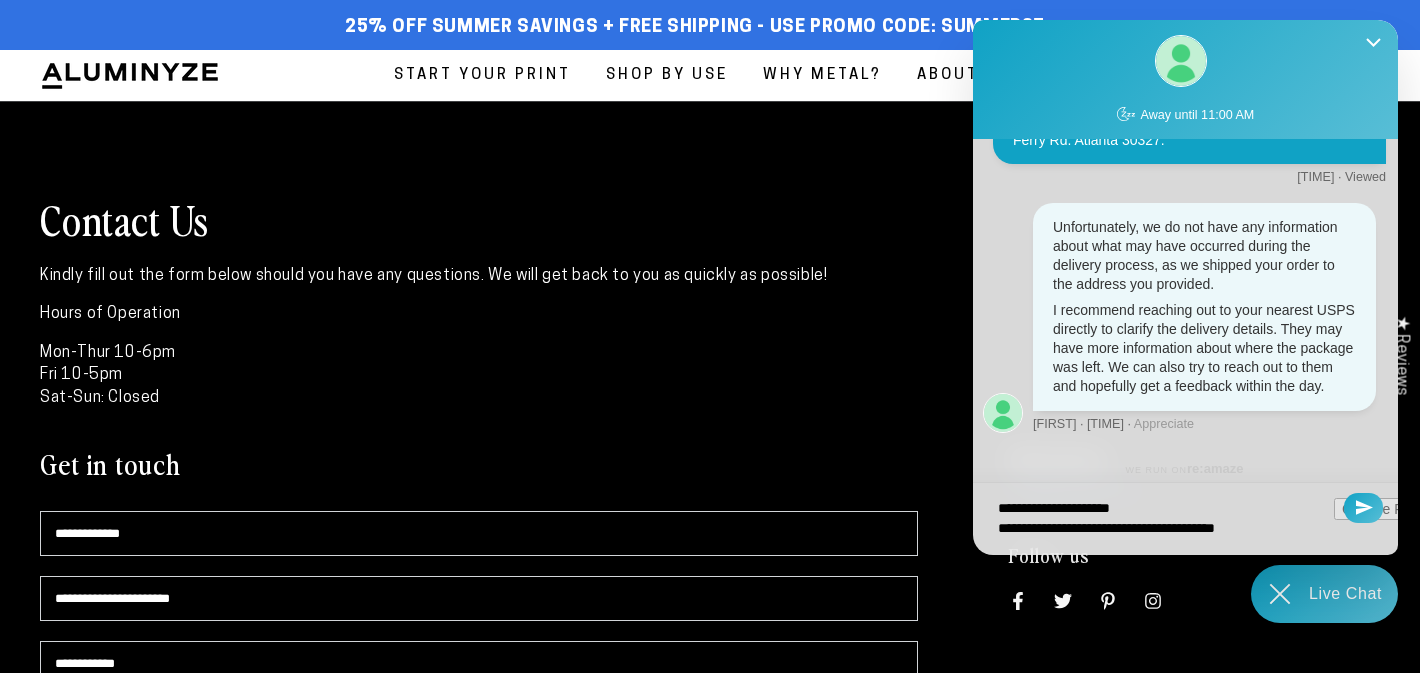 type on "**********" 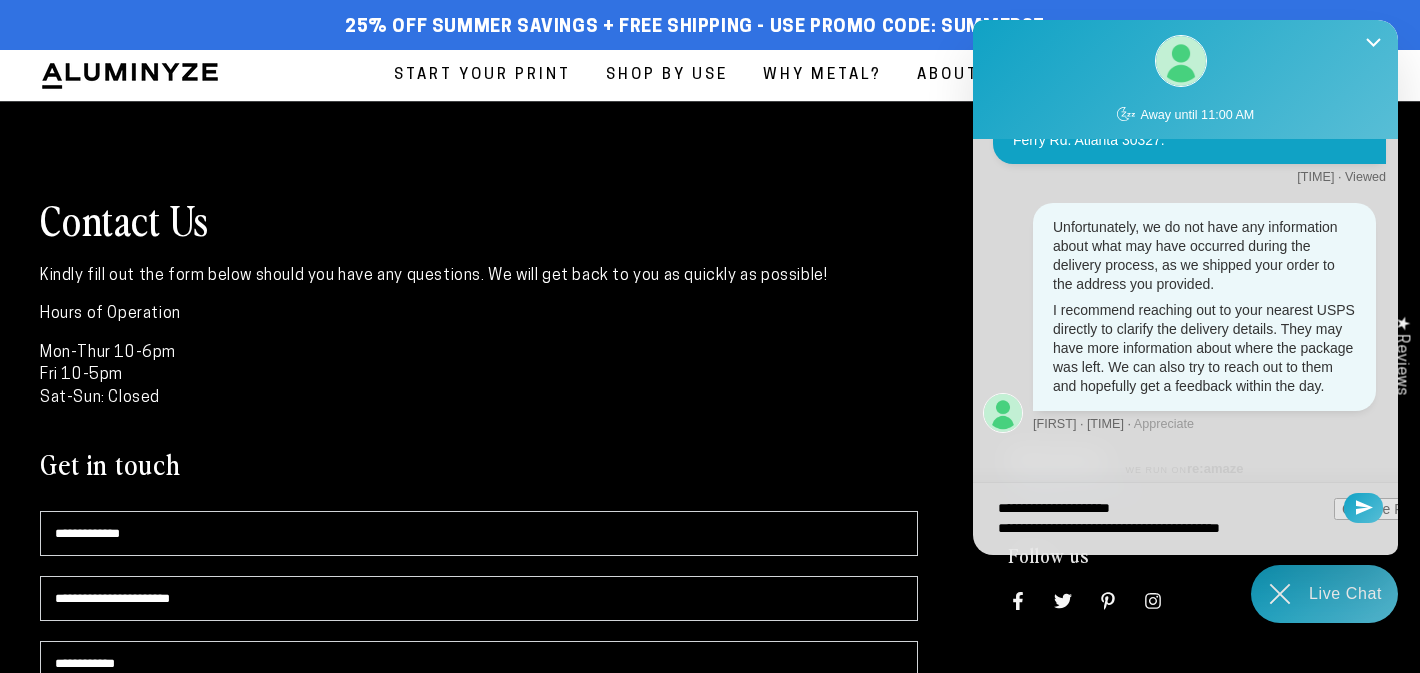 type on "[CITY], US" 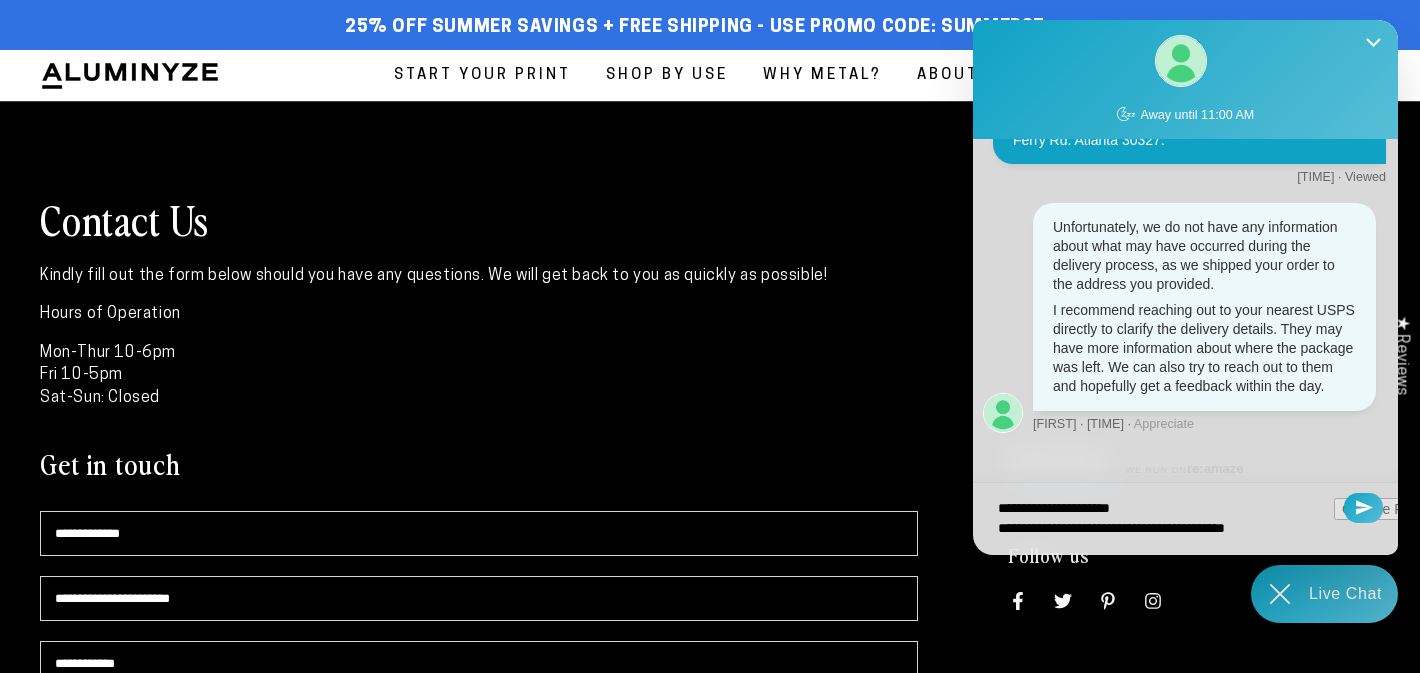type on "**********" 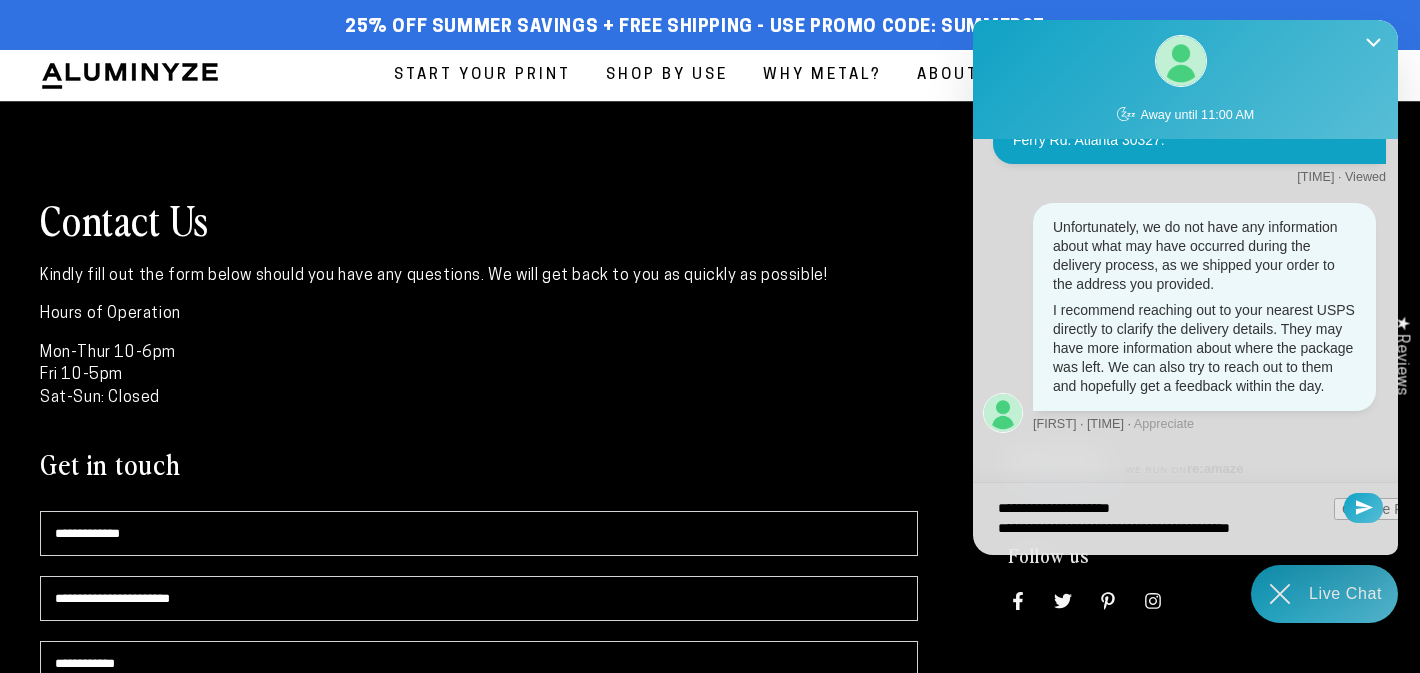 type on "**********" 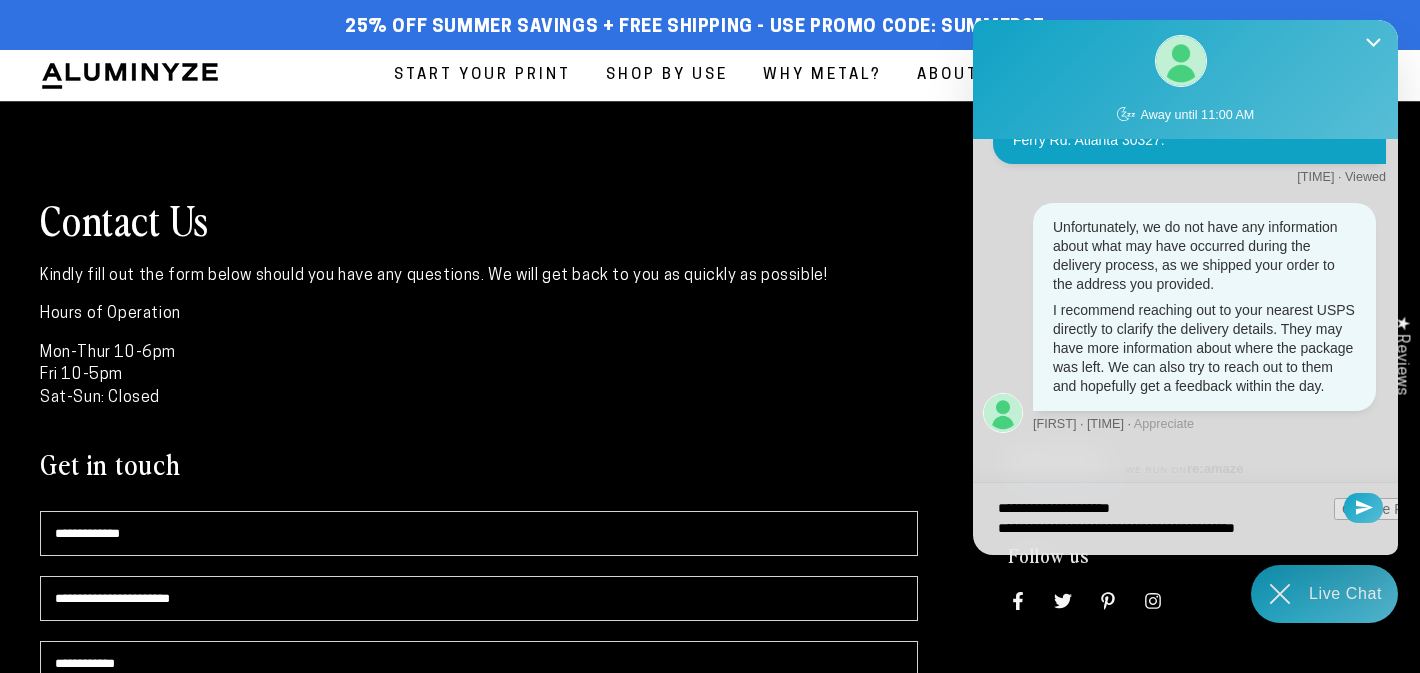 type on "**********" 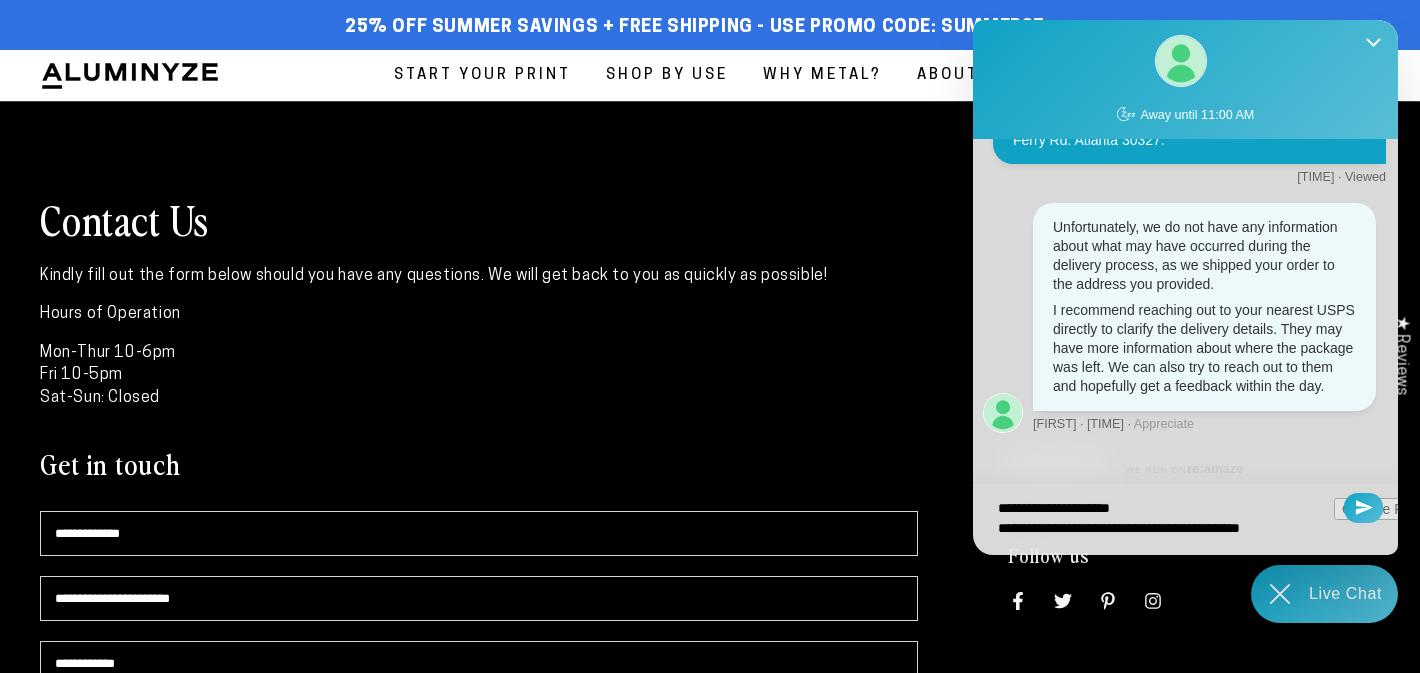type on "**********" 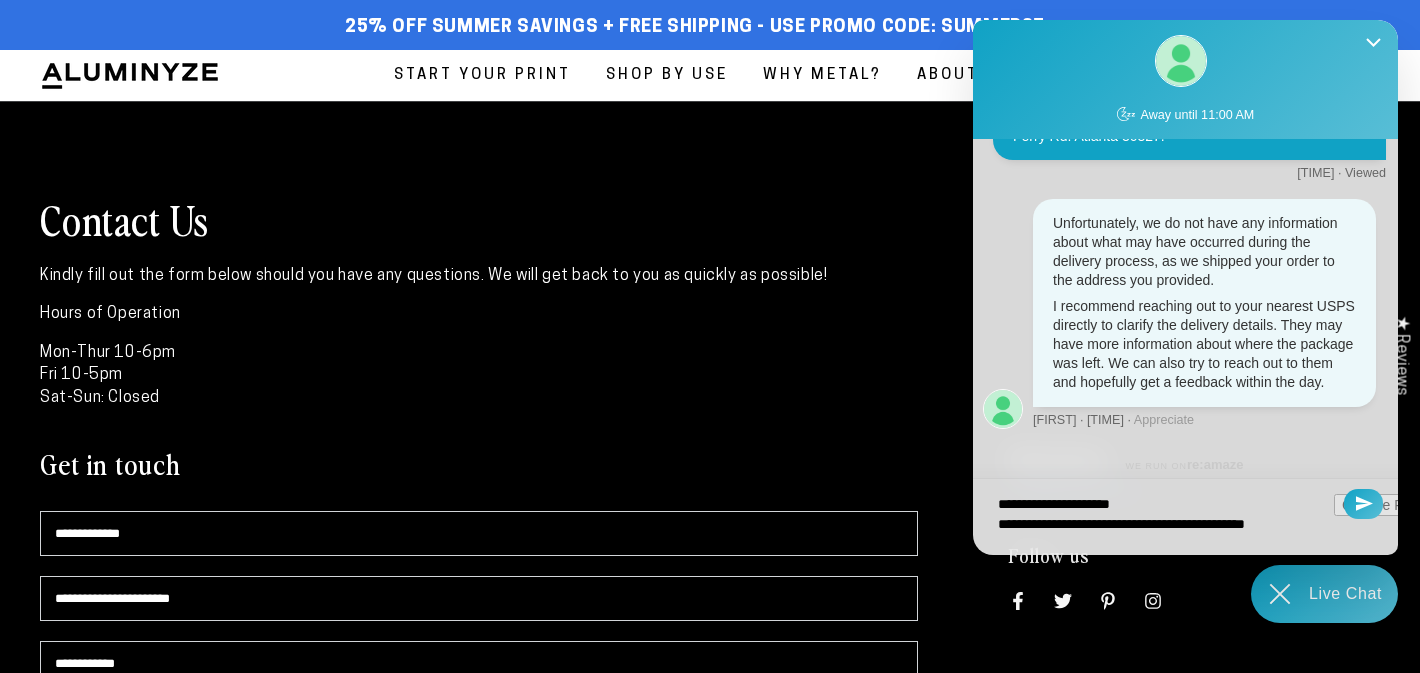 type on "**********" 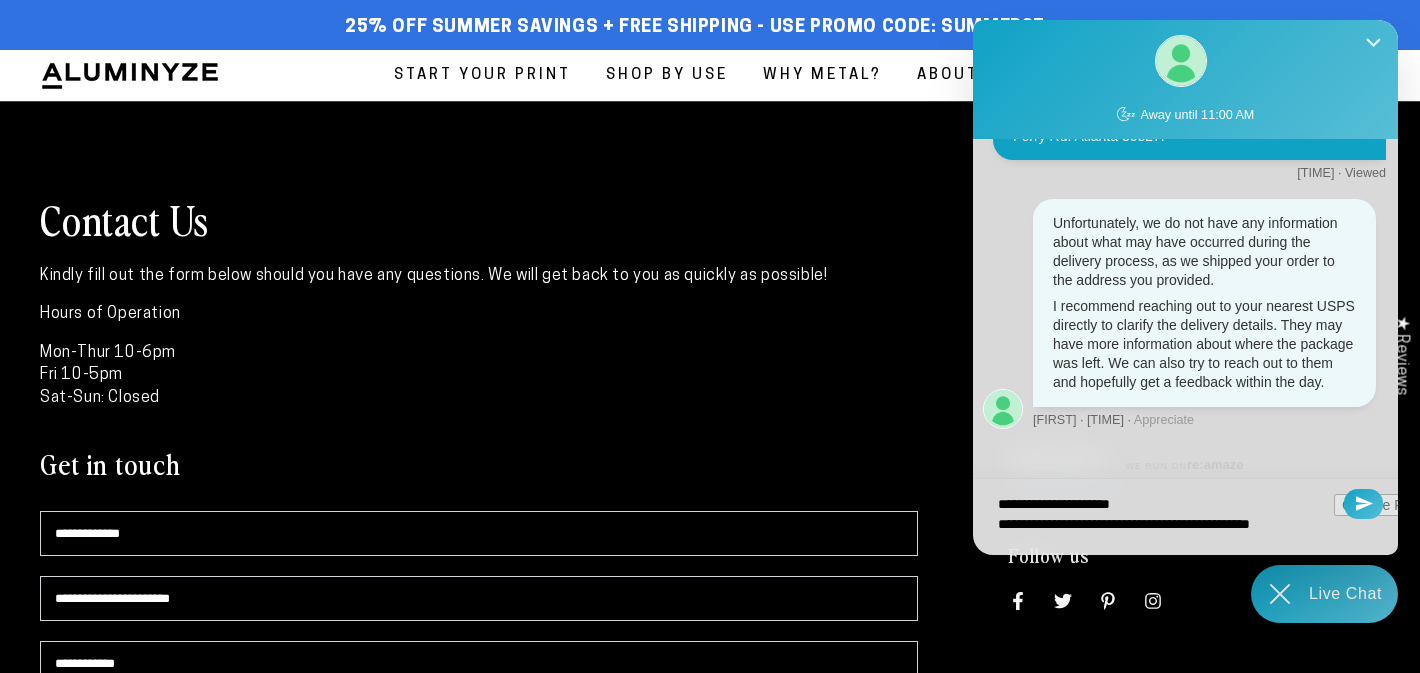 scroll, scrollTop: 8, scrollLeft: 0, axis: vertical 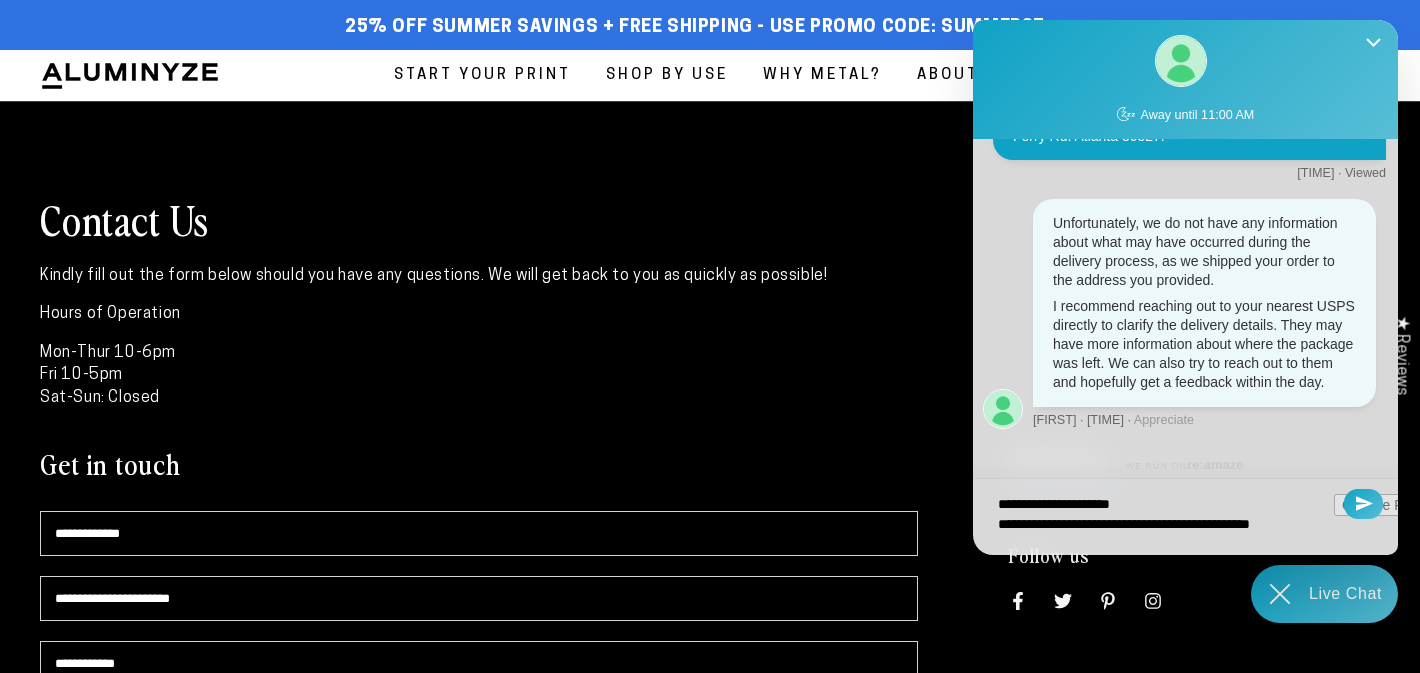 type on "**********" 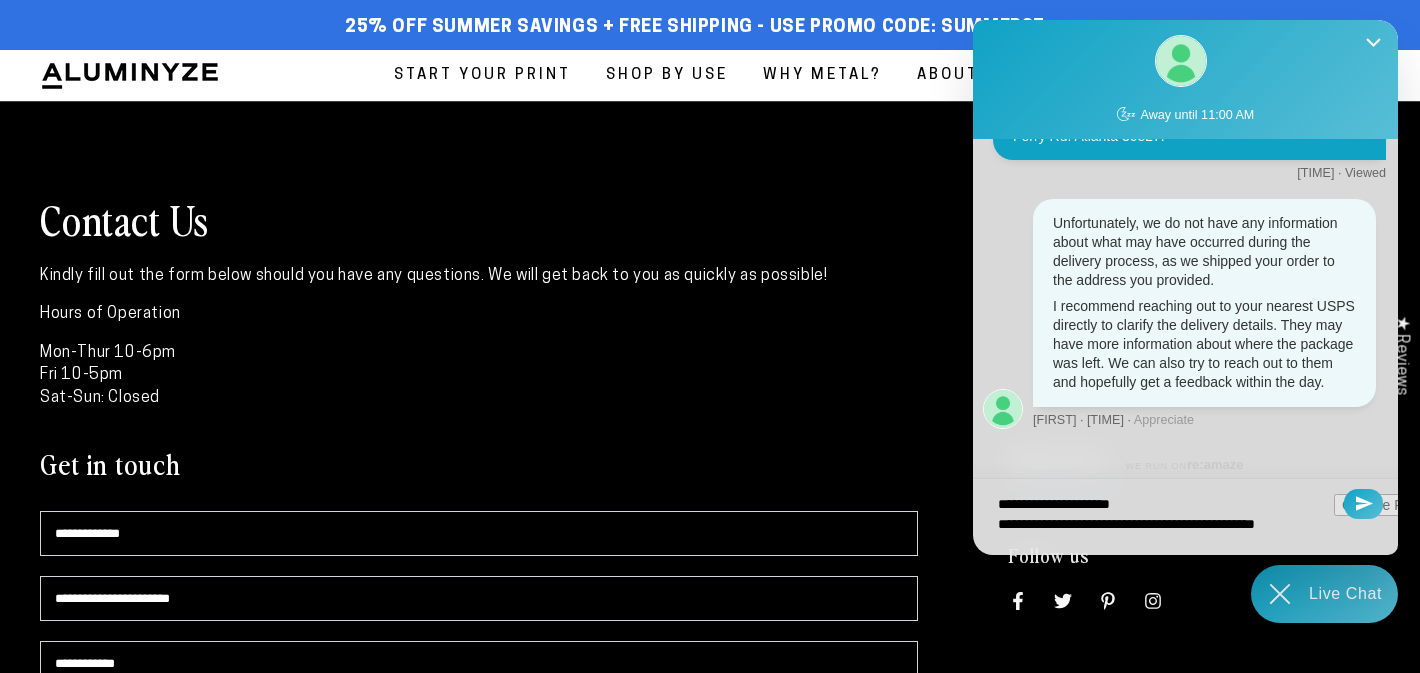 type on "**********" 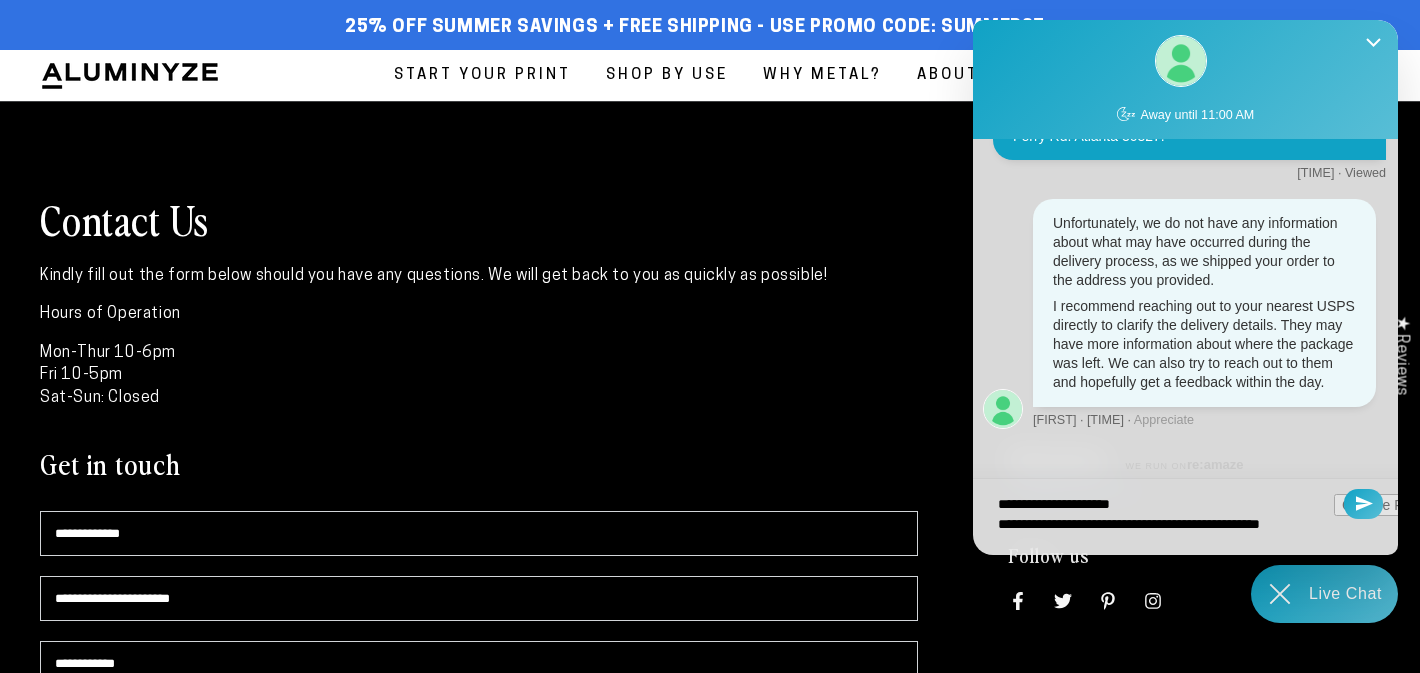 type on "**********" 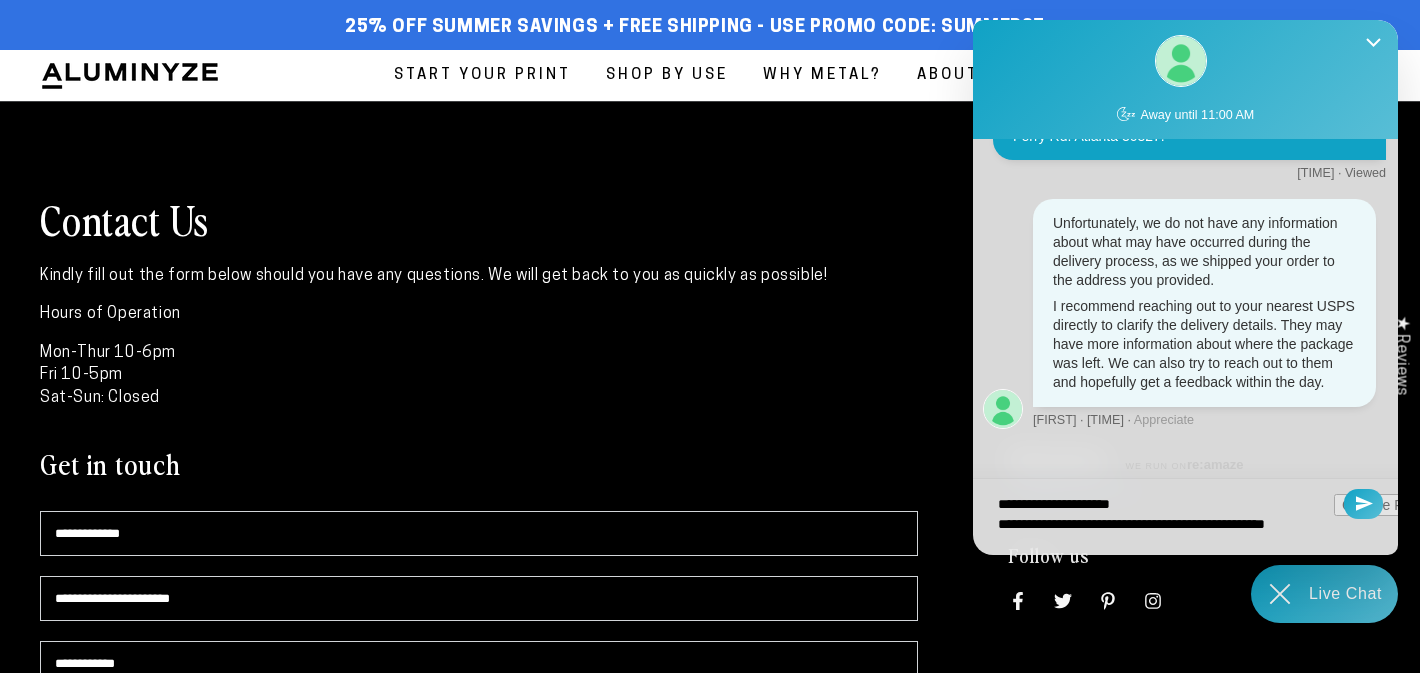 type on "**********" 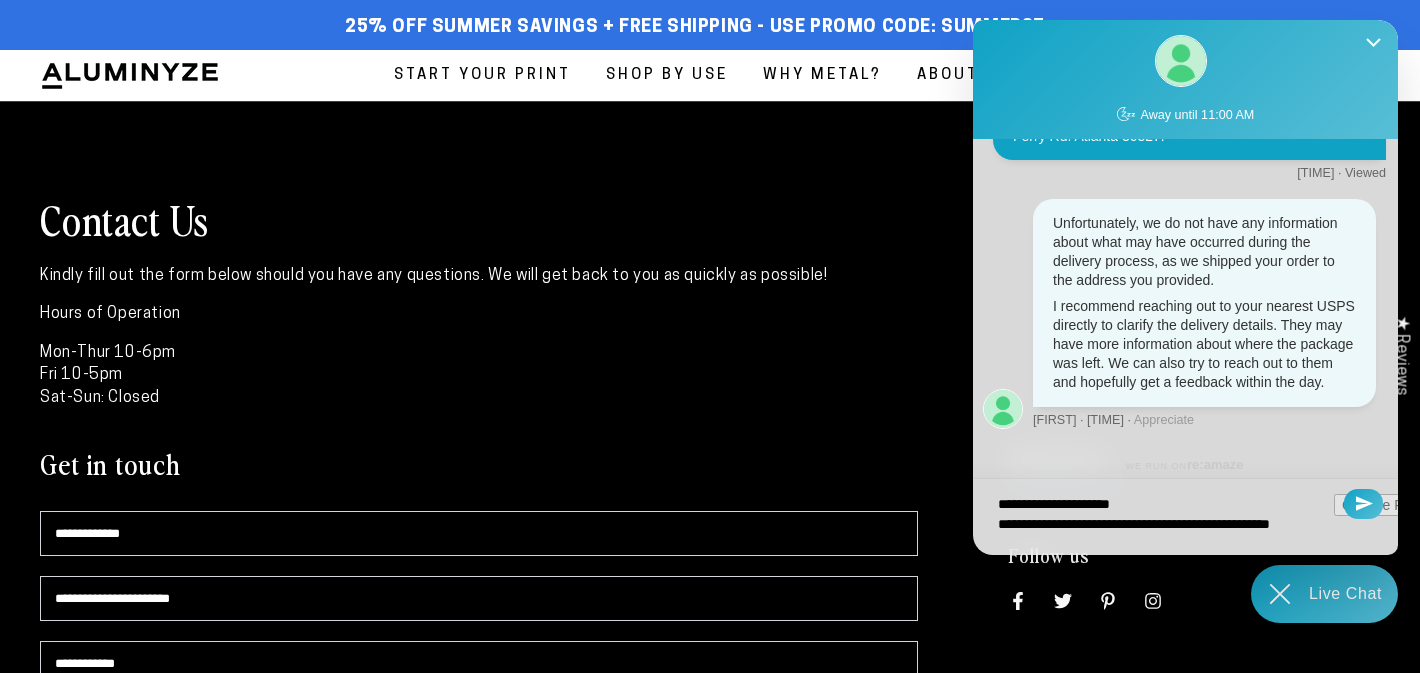 type on "**********" 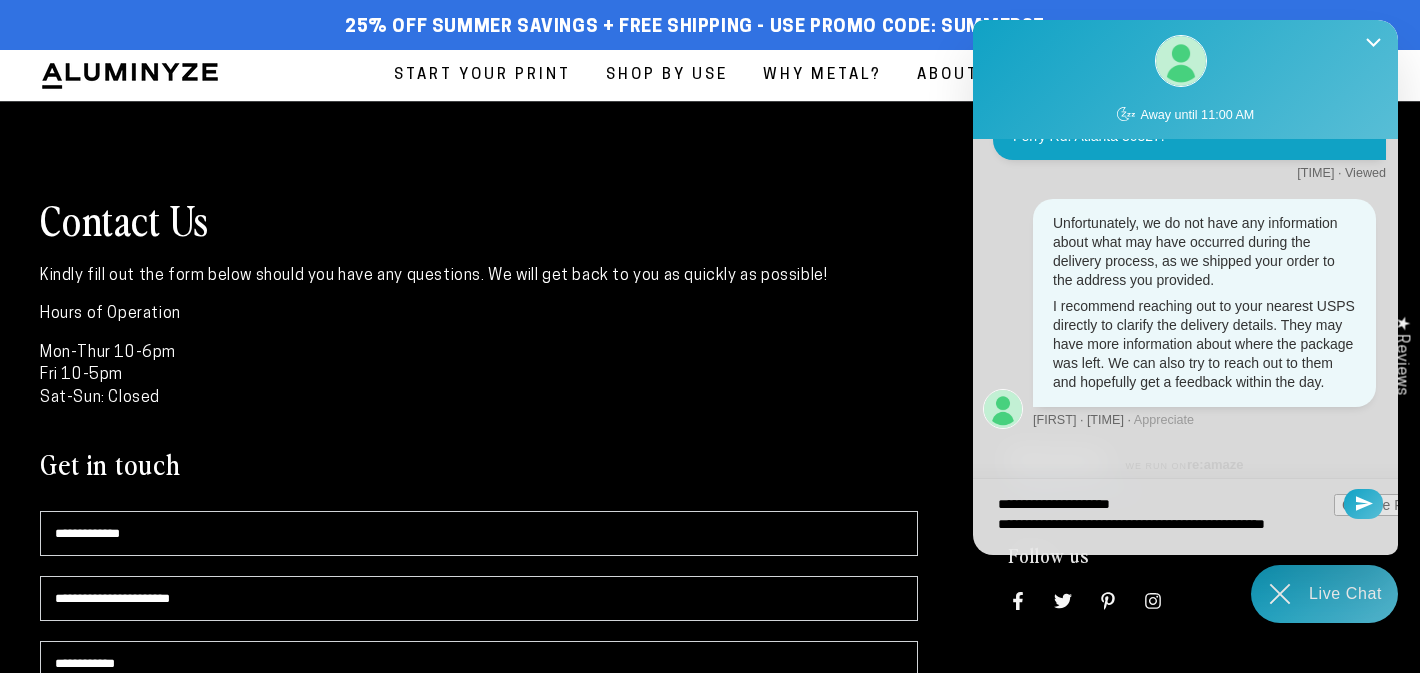type on "**********" 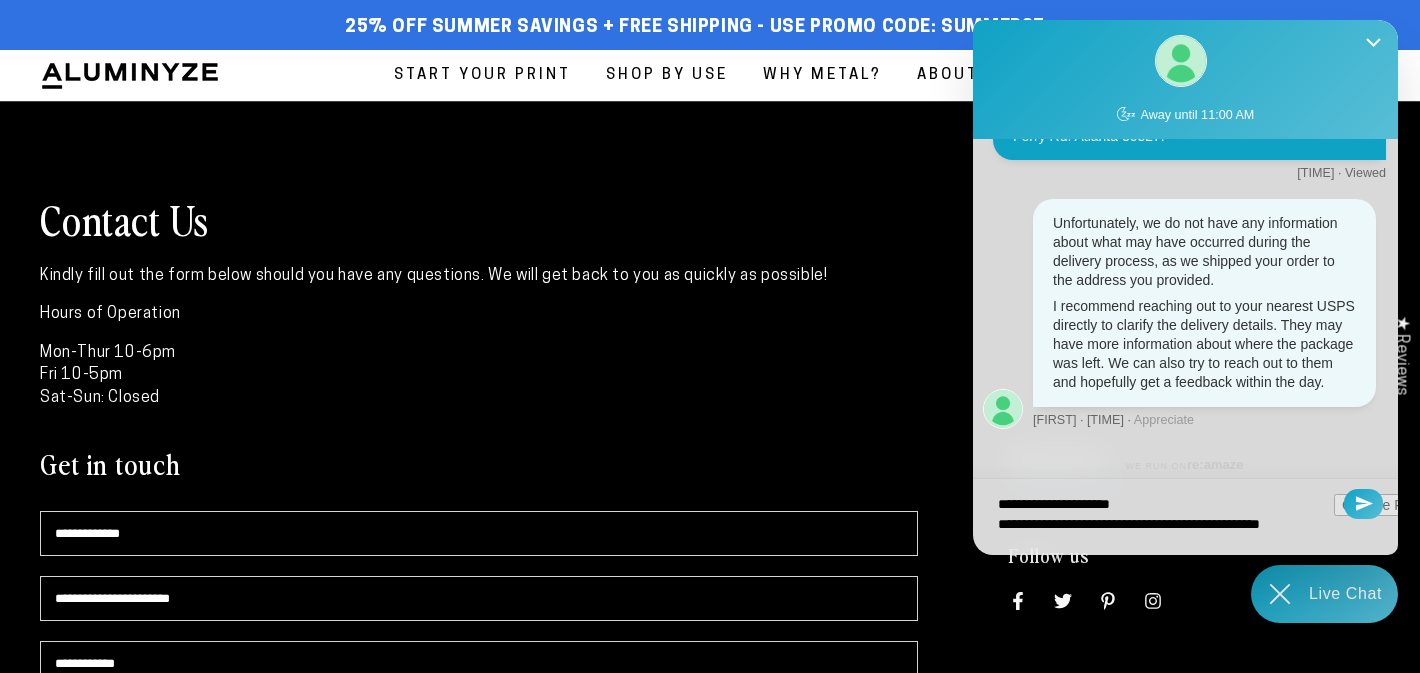 type on "**********" 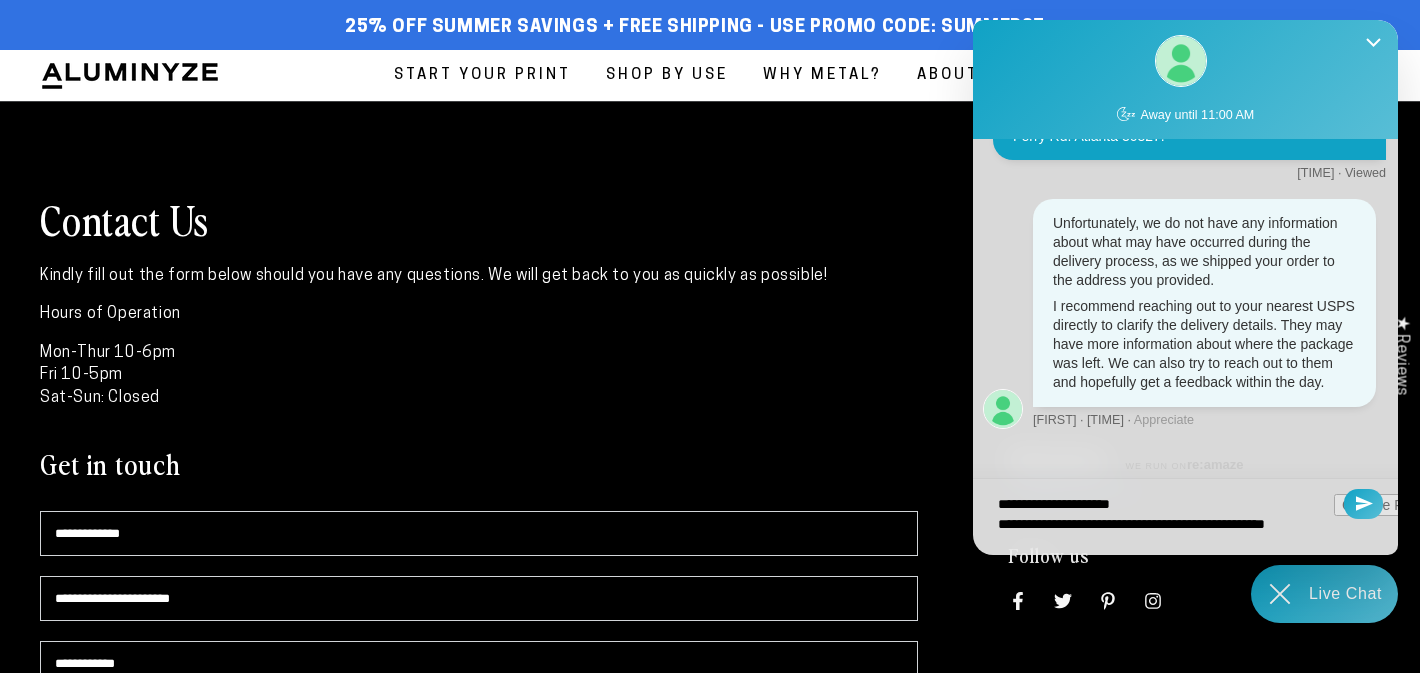 type on "**********" 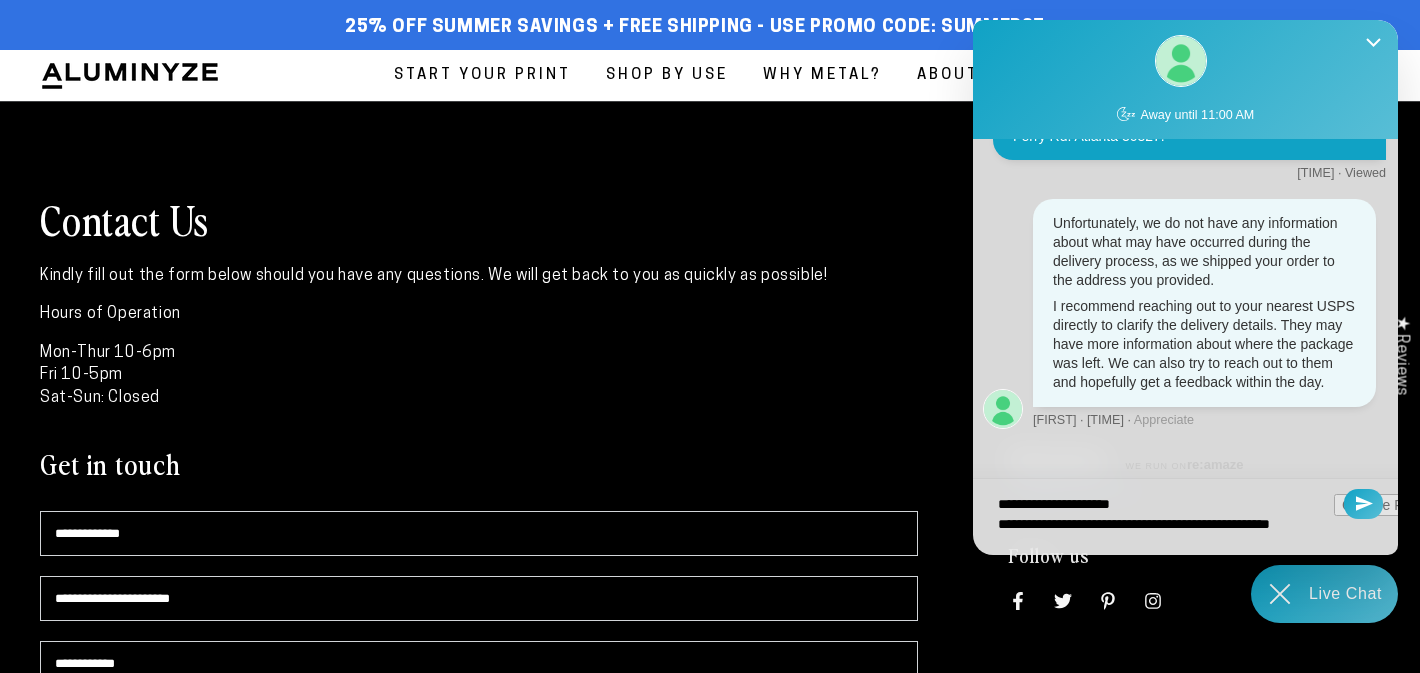 type on "**********" 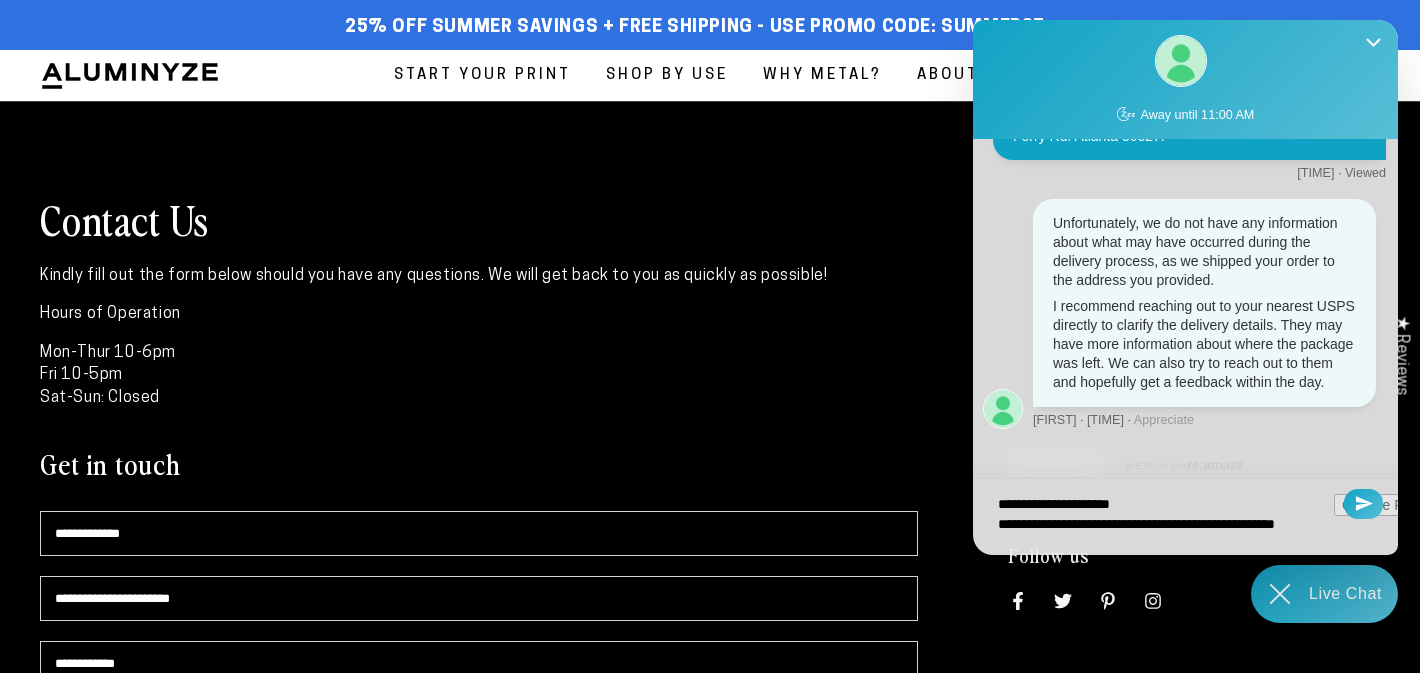 type on "**********" 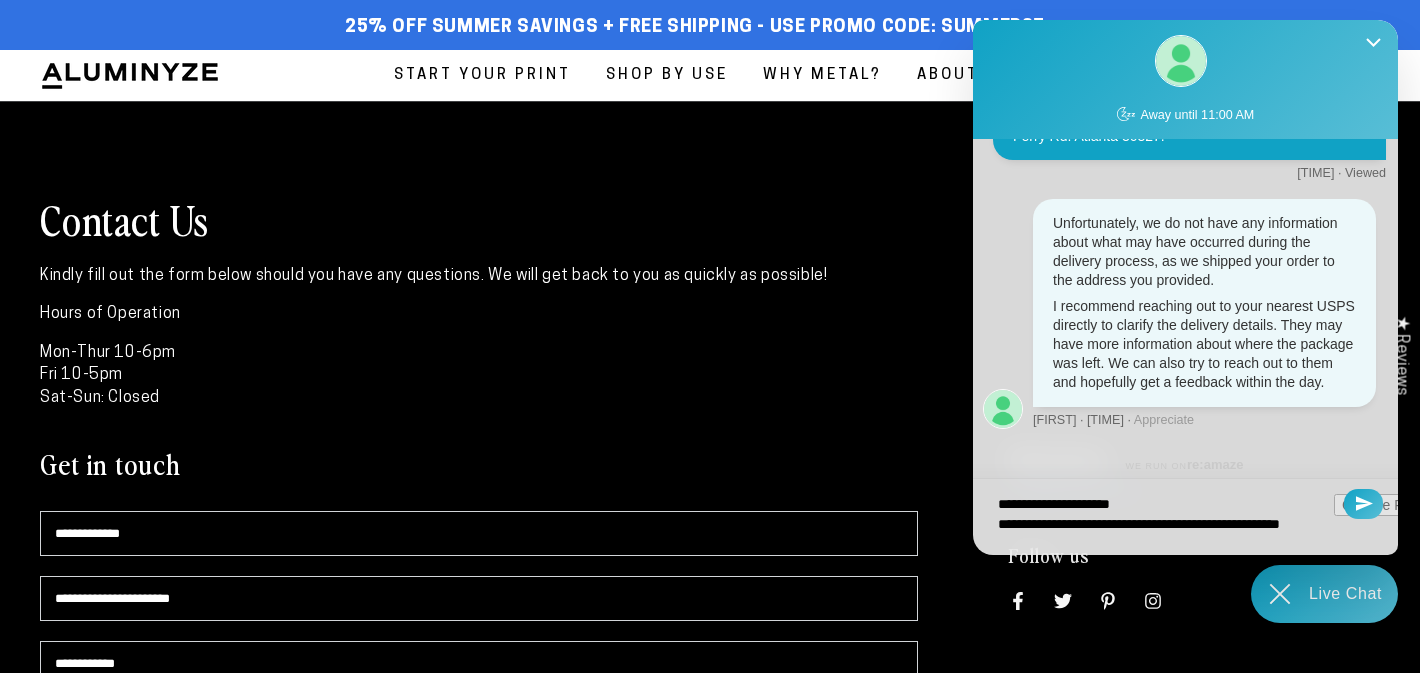 type on "**********" 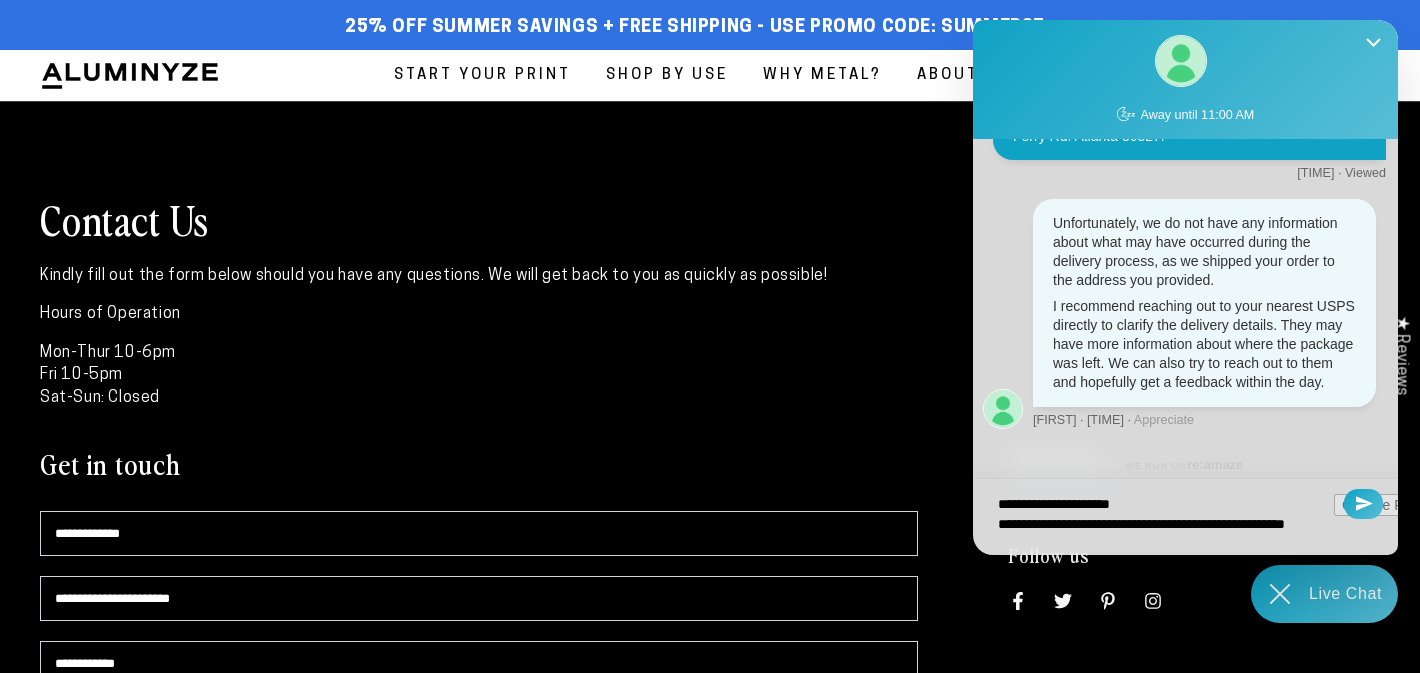 type on "**********" 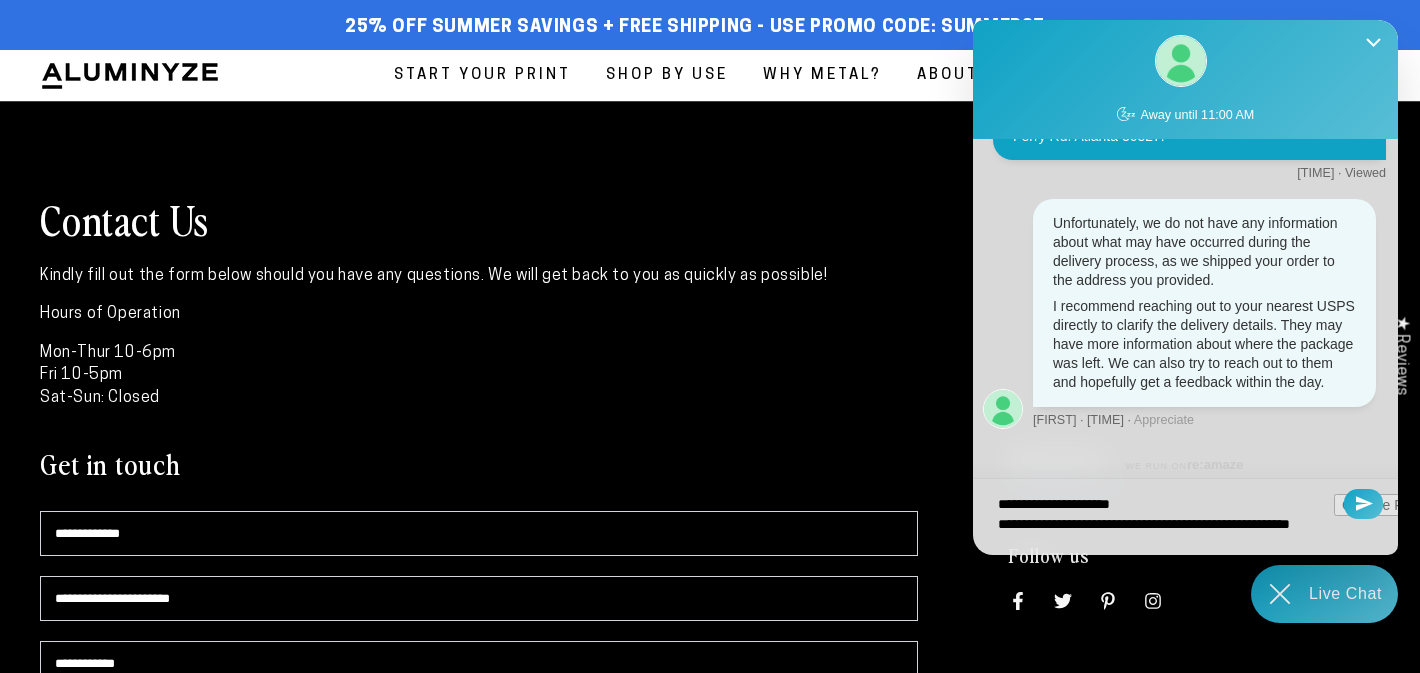 type on "**********" 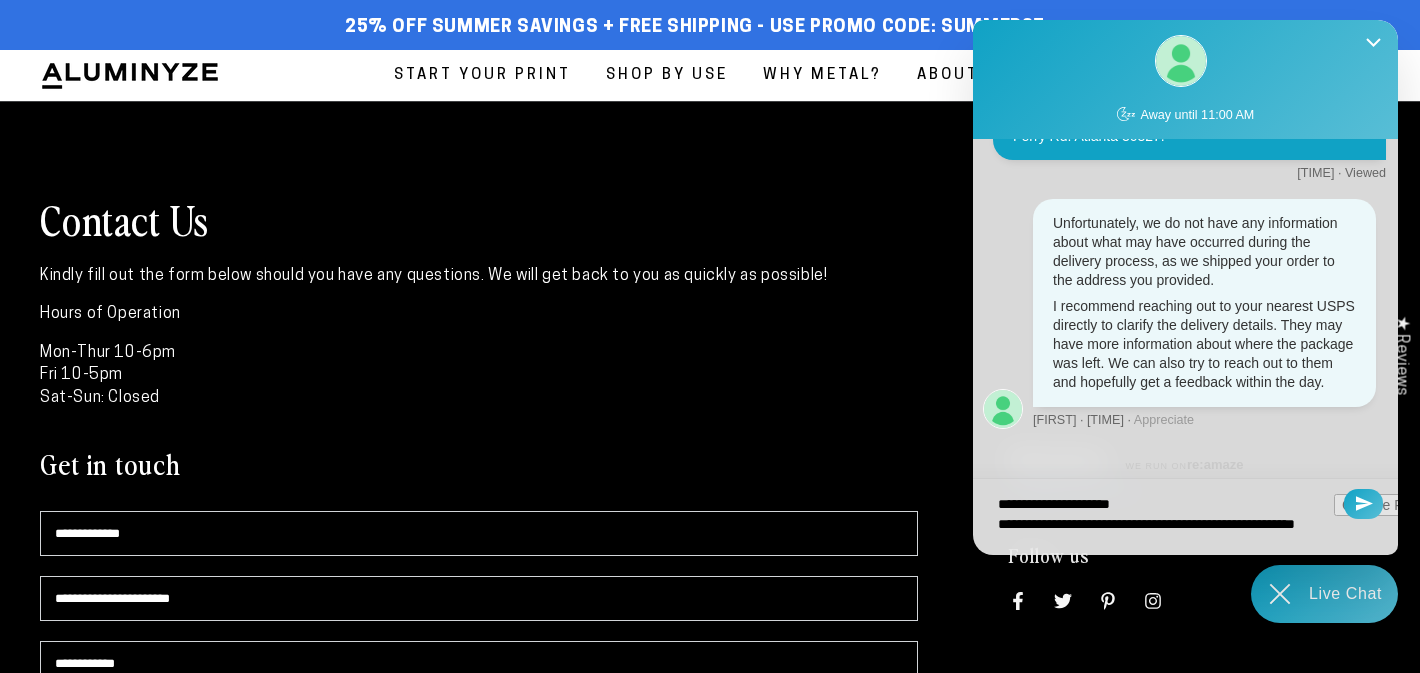 type on "**********" 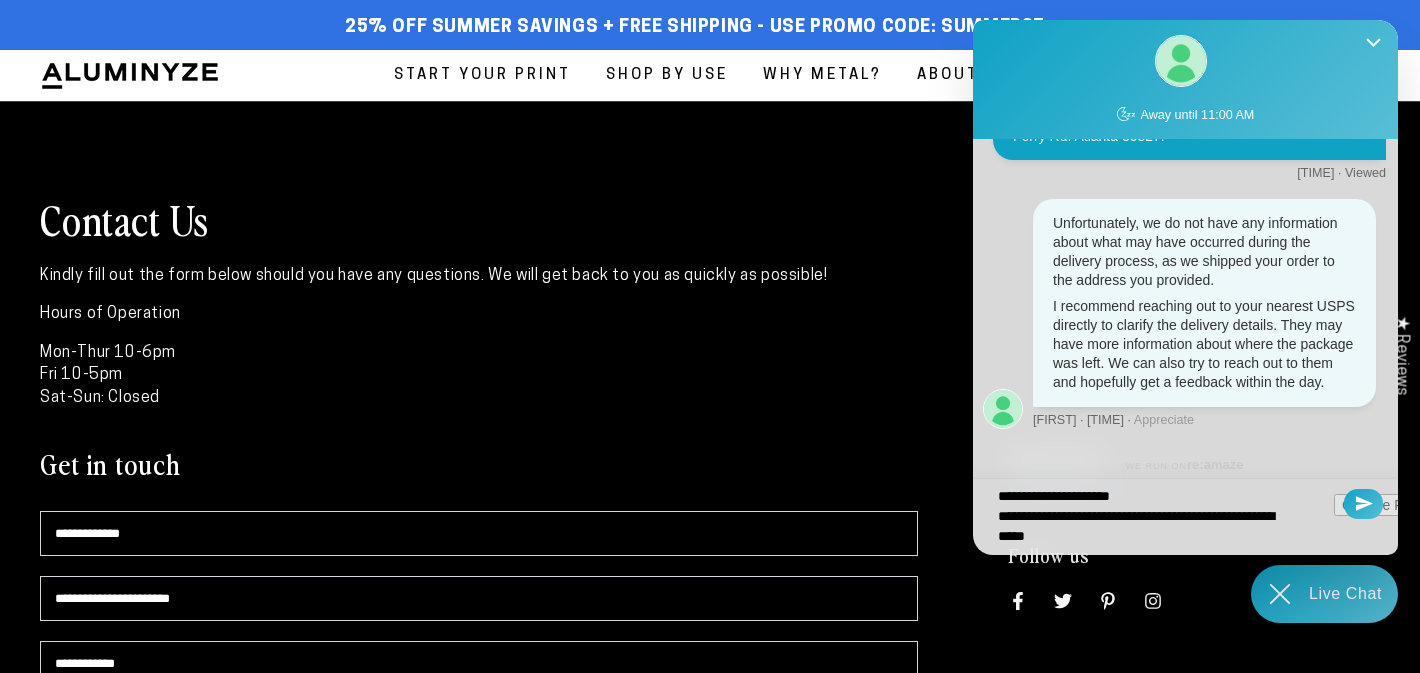 type on "**********" 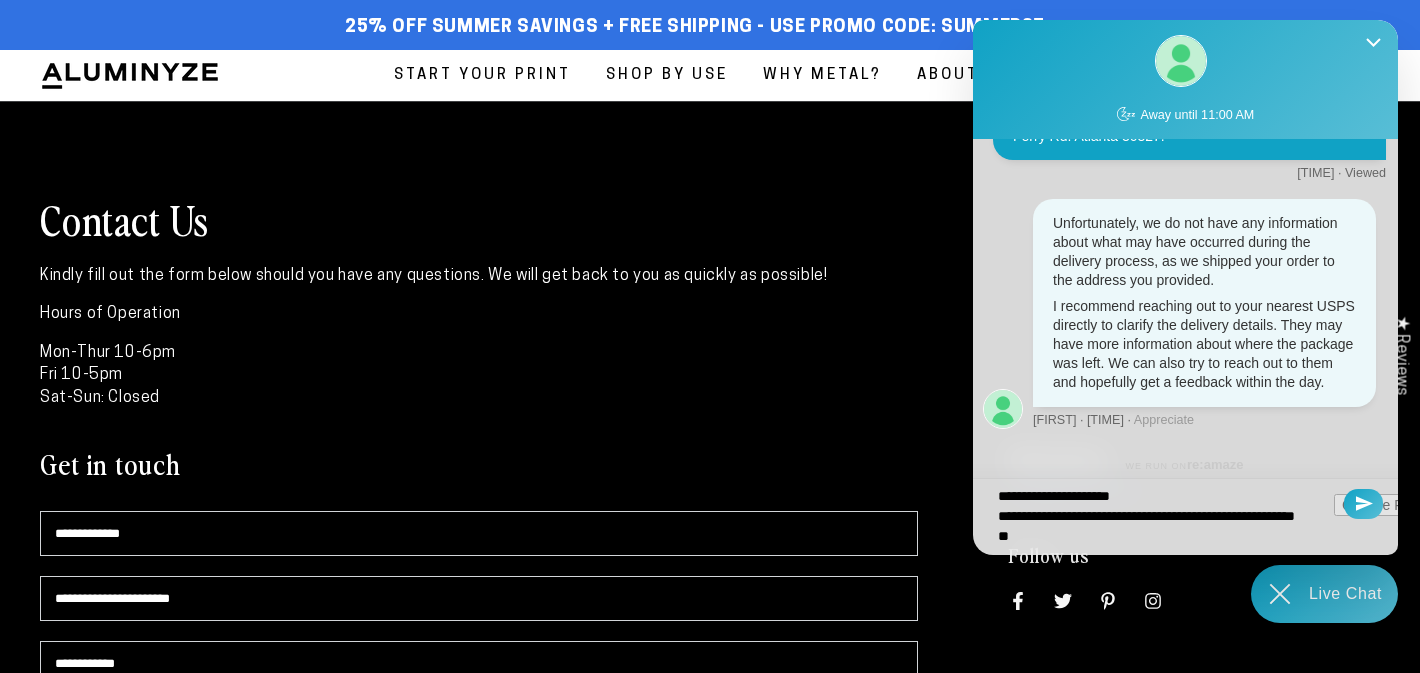 type on "**********" 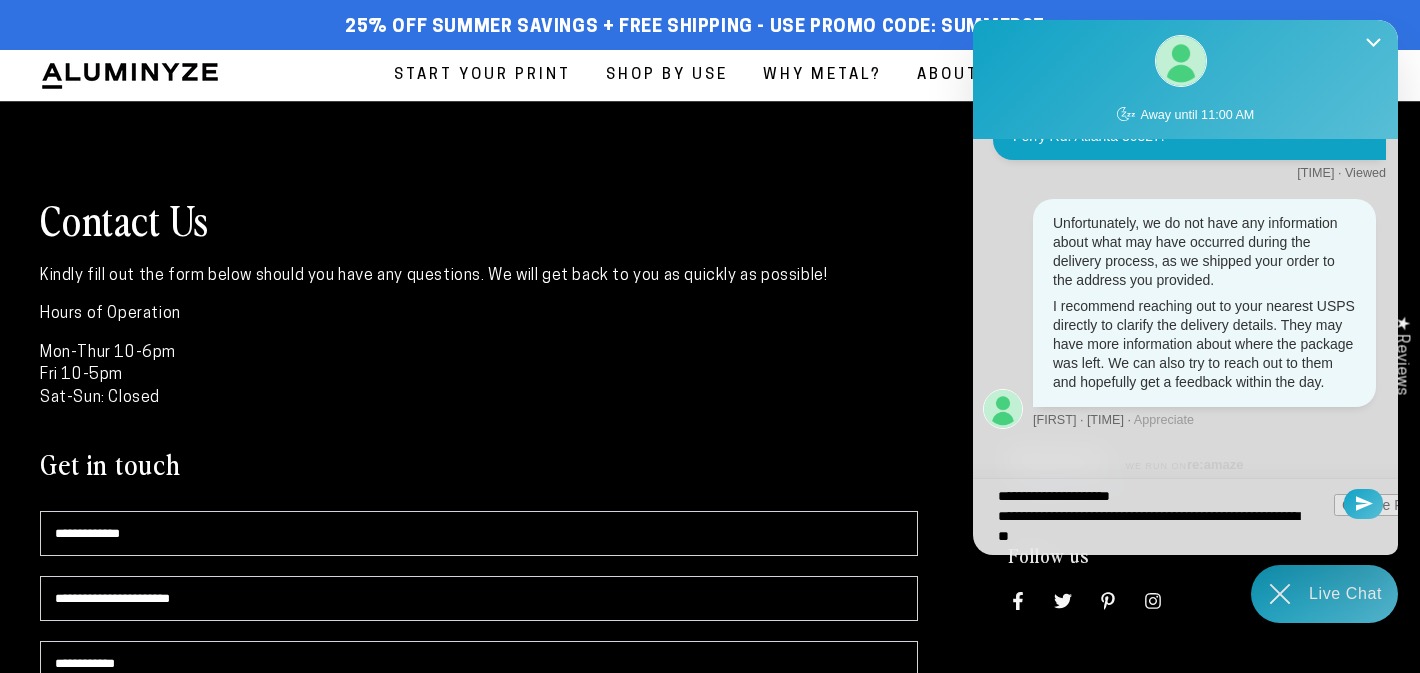 type on "**********" 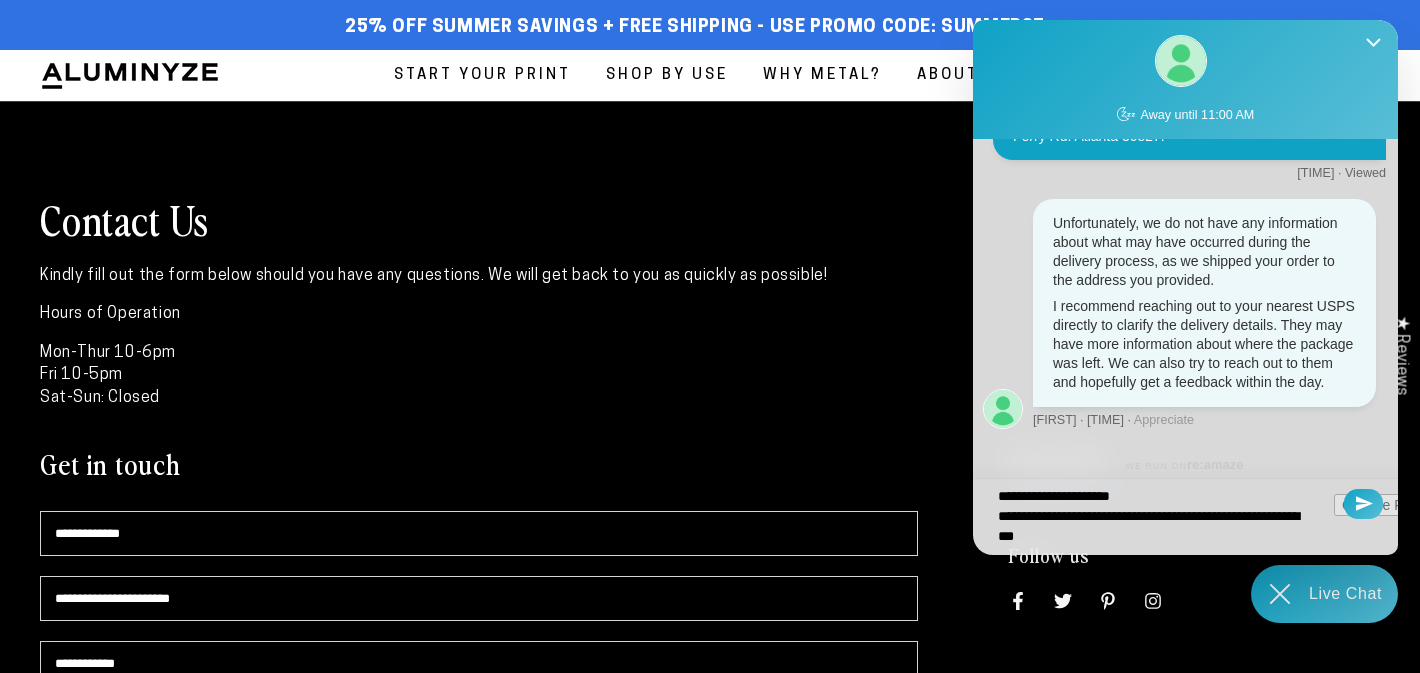 type on "**********" 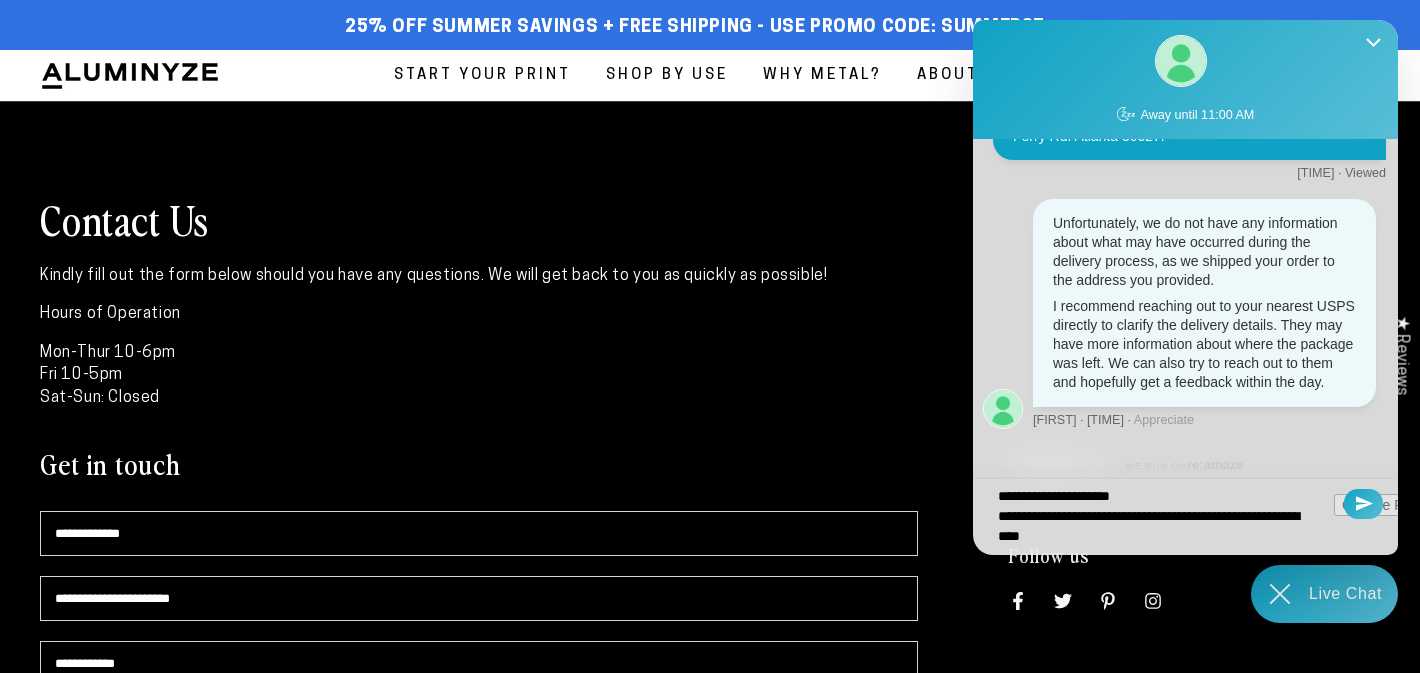 type on "**********" 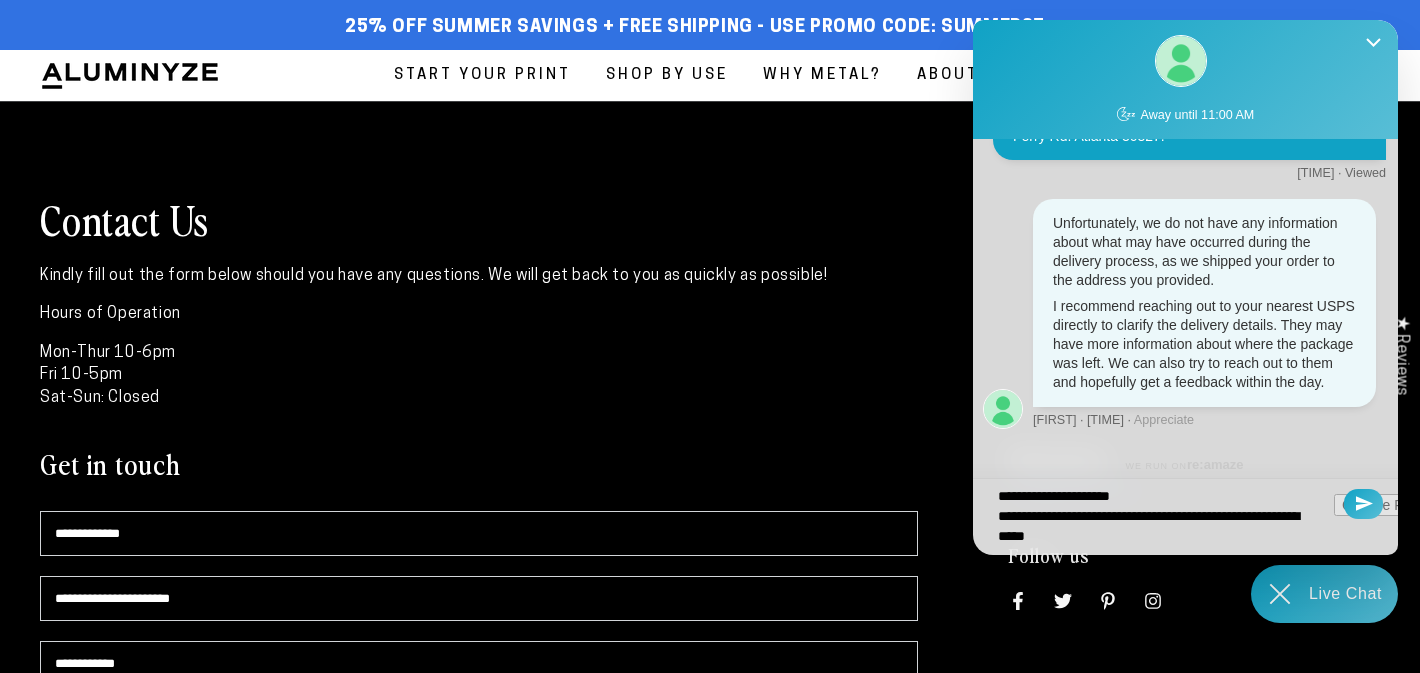 type on "**********" 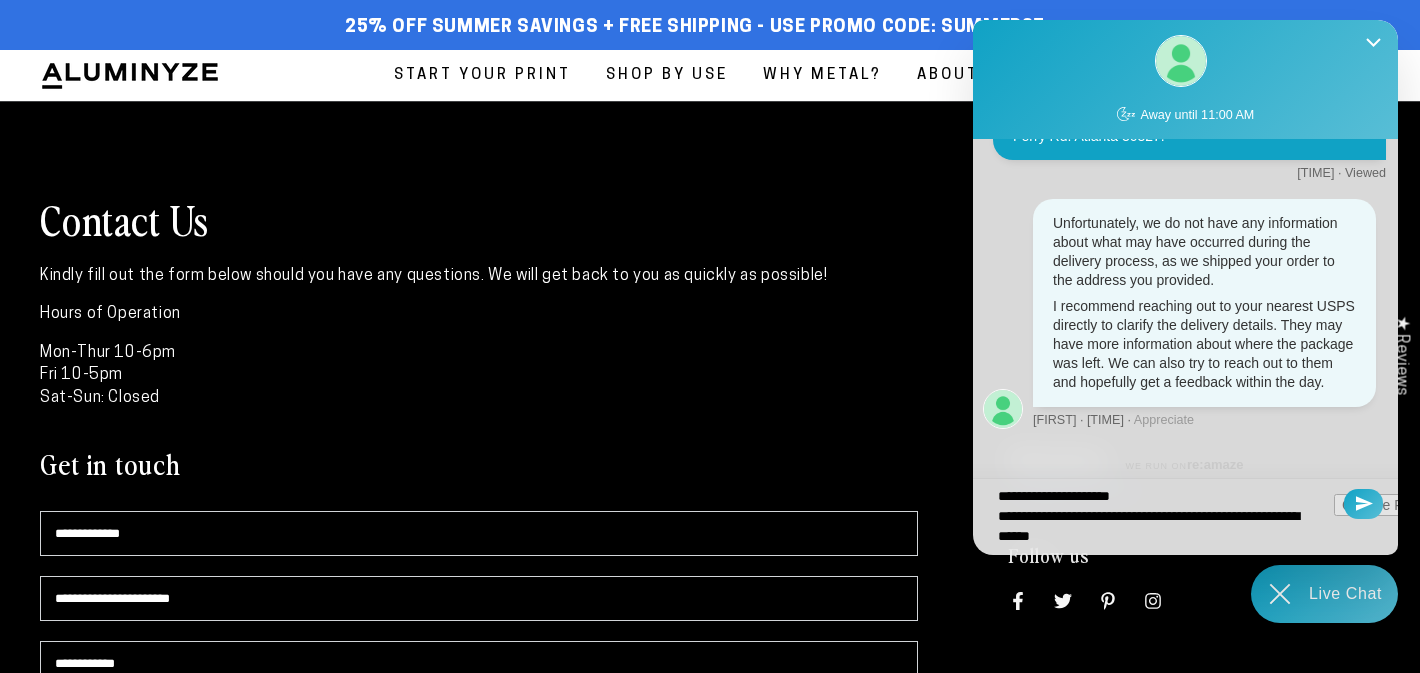 type on "**********" 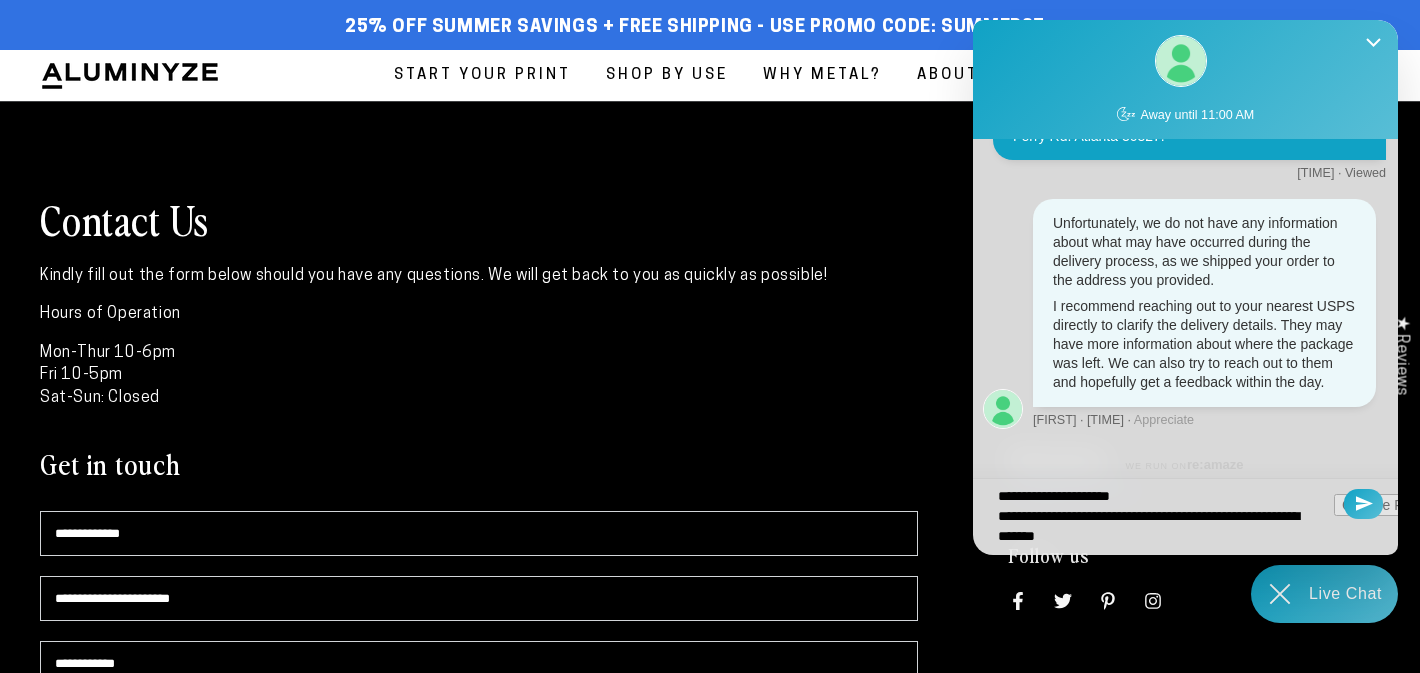 type on "**********" 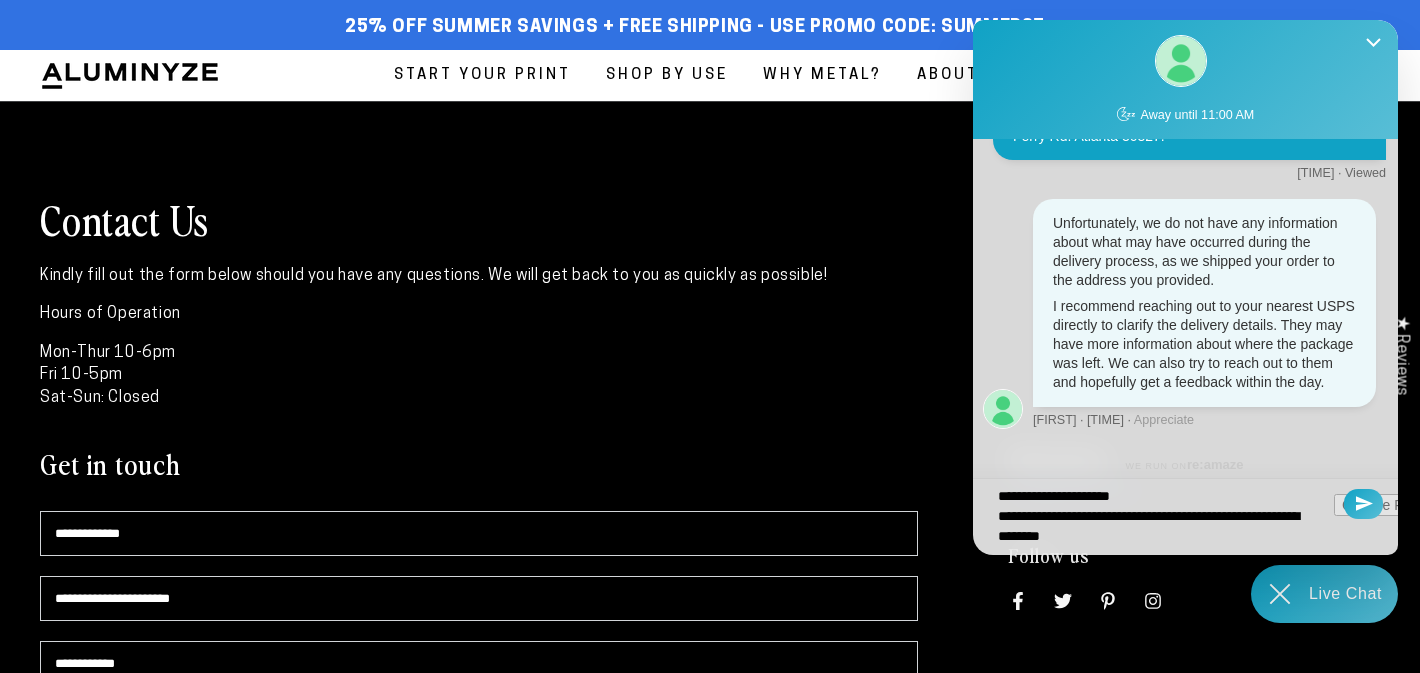 type on "**********" 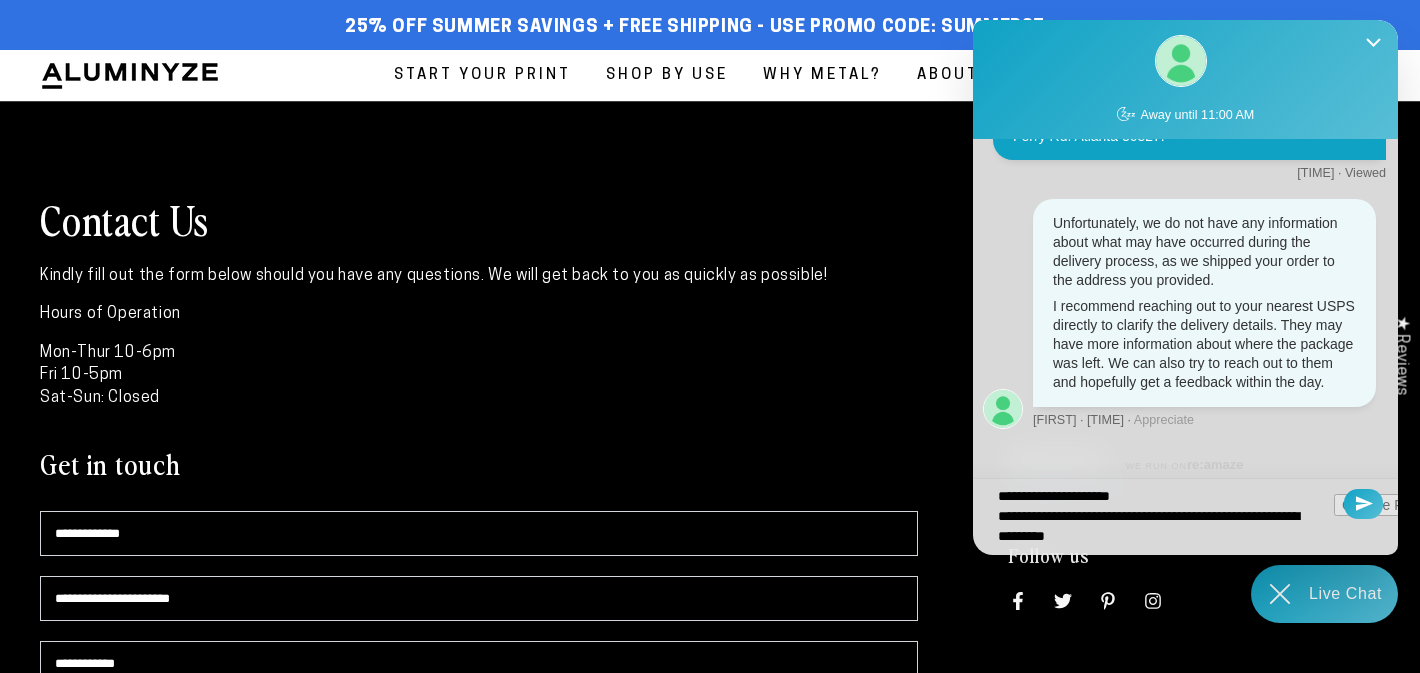 type 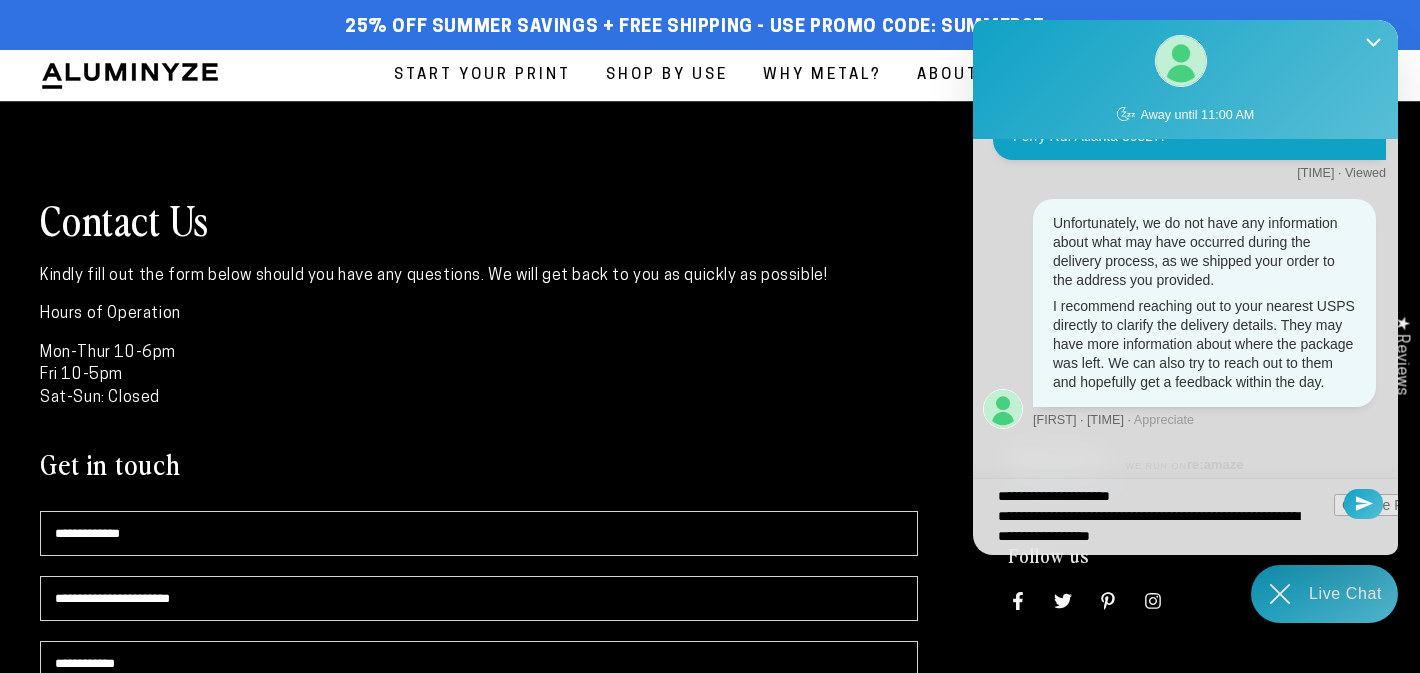 drag, startPoint x: 1023, startPoint y: 517, endPoint x: 997, endPoint y: 514, distance: 26.172504 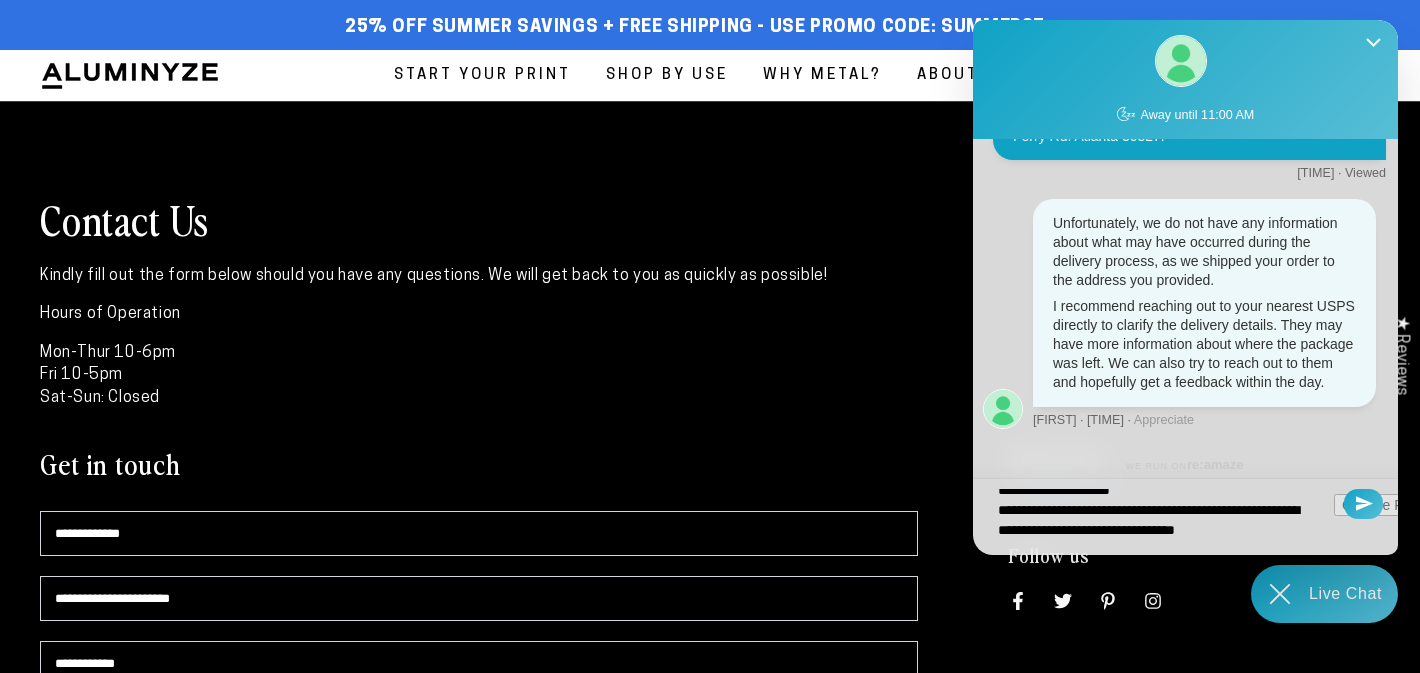 scroll, scrollTop: 28, scrollLeft: 0, axis: vertical 